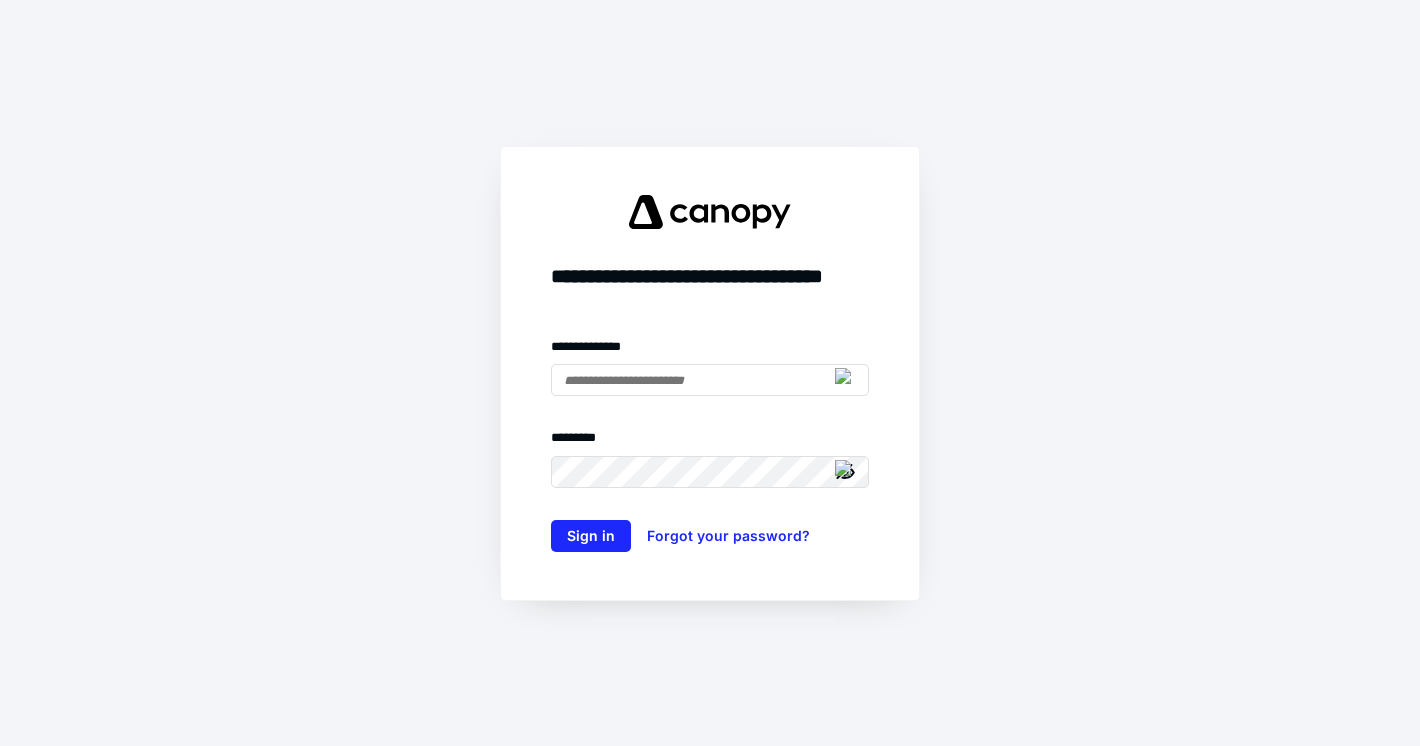scroll, scrollTop: 0, scrollLeft: 0, axis: both 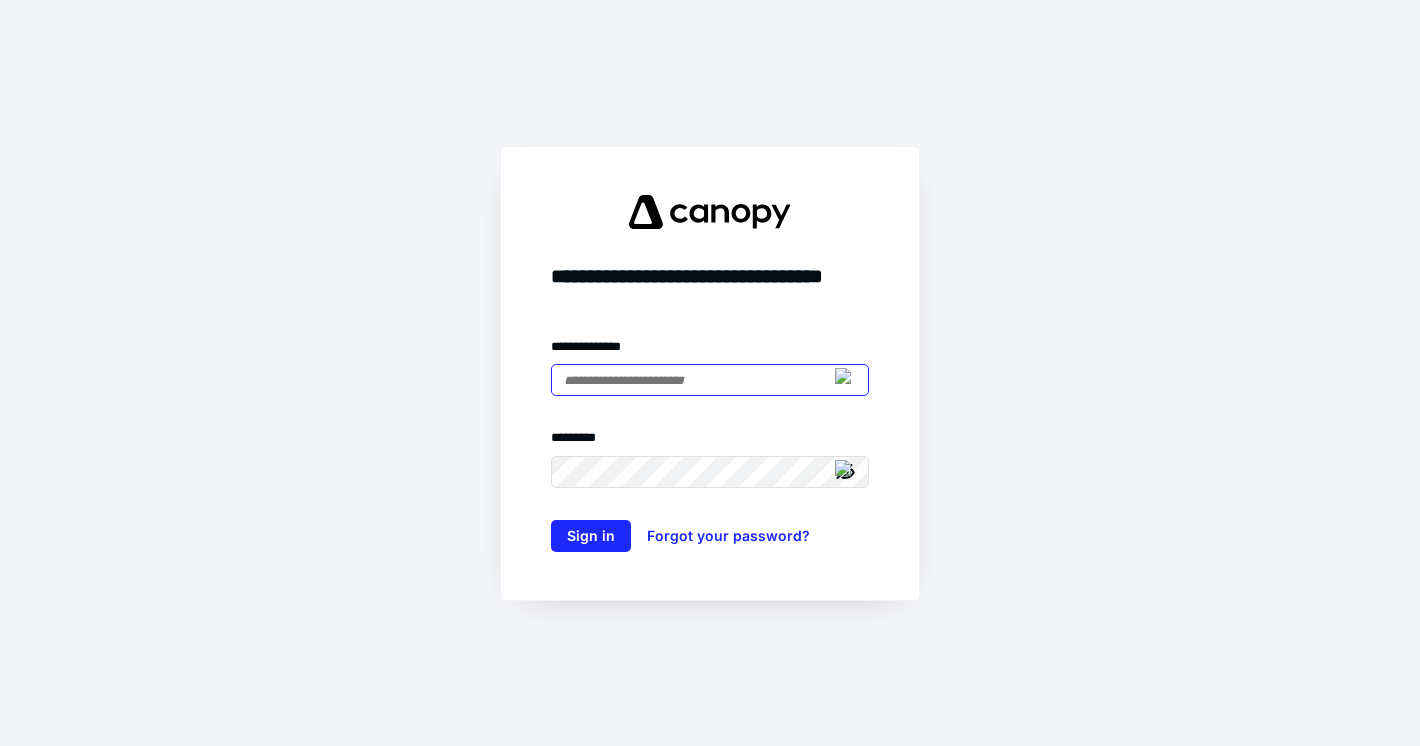 type on "**********" 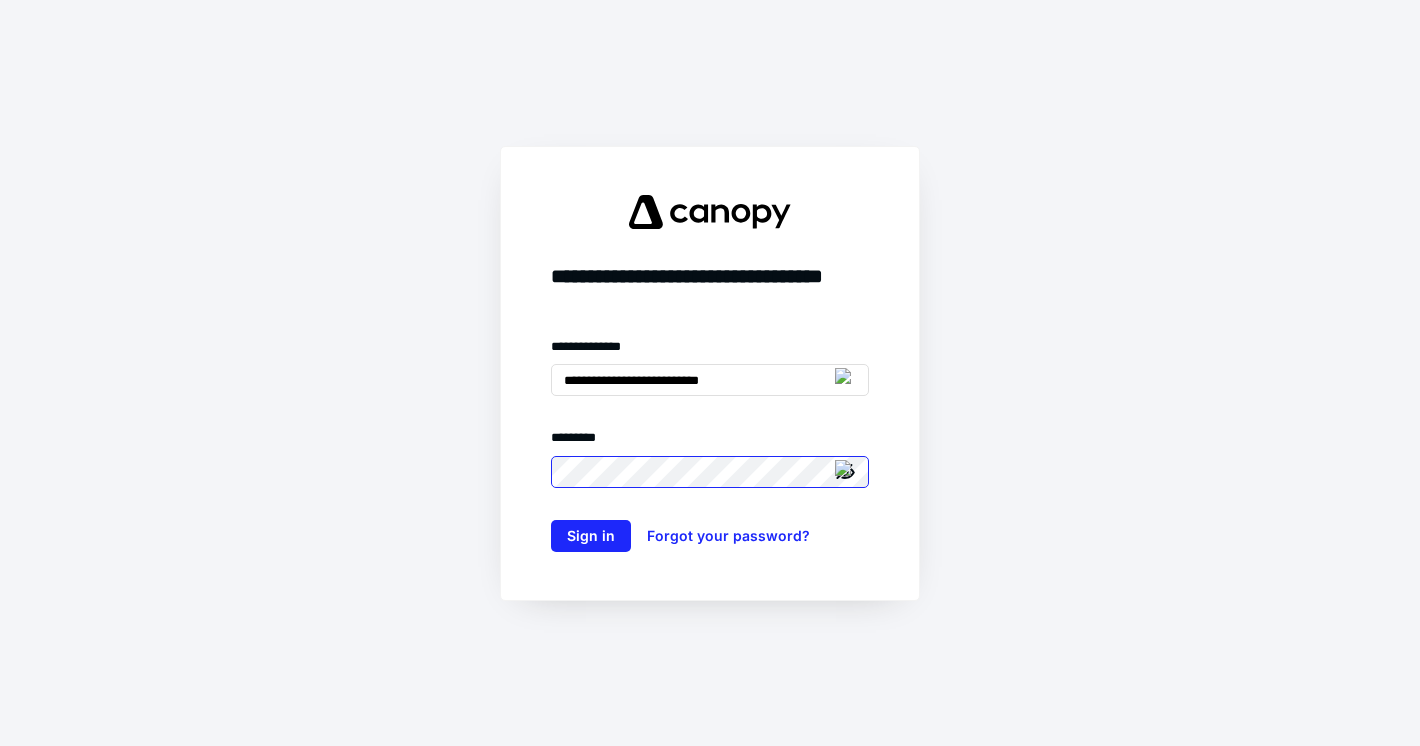 click on "Sign in" at bounding box center (591, 536) 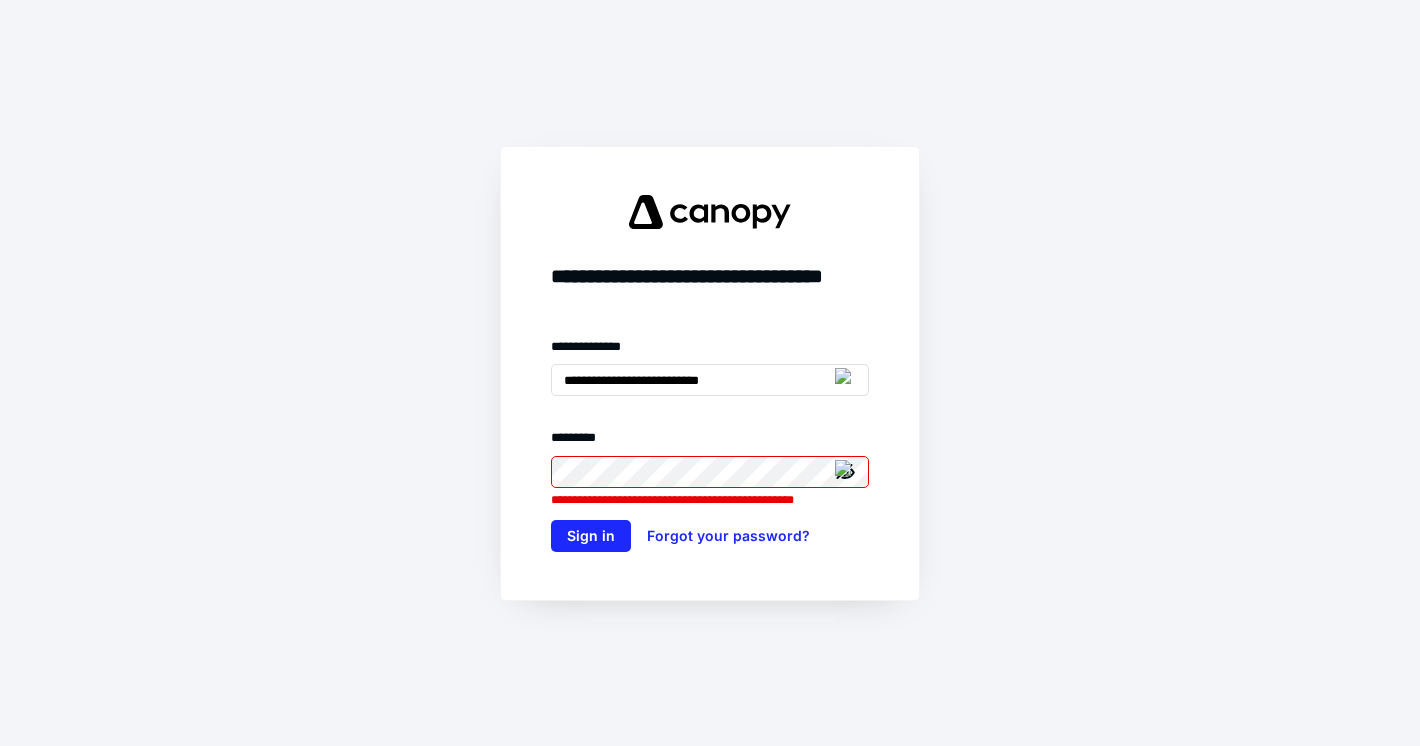 click on "Sign in" at bounding box center (591, 536) 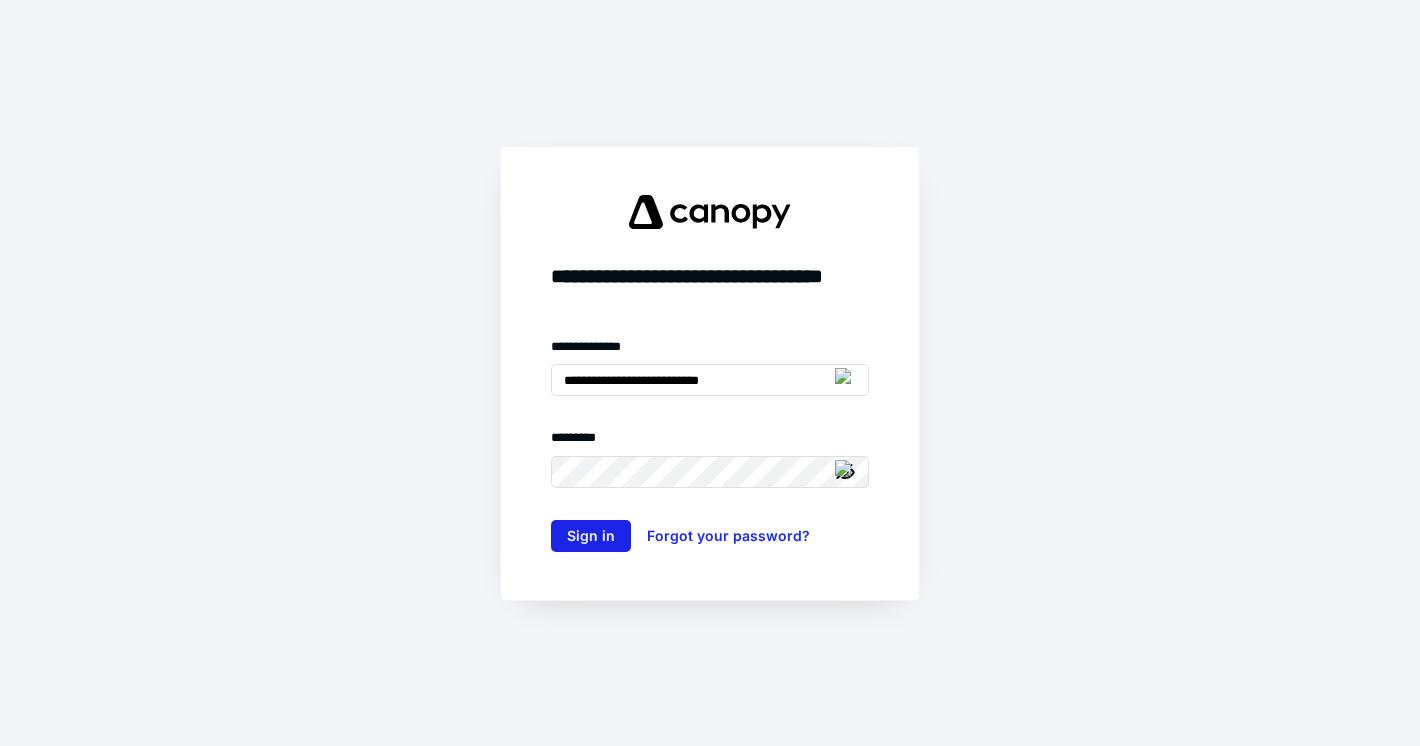click on "Sign in" at bounding box center (591, 536) 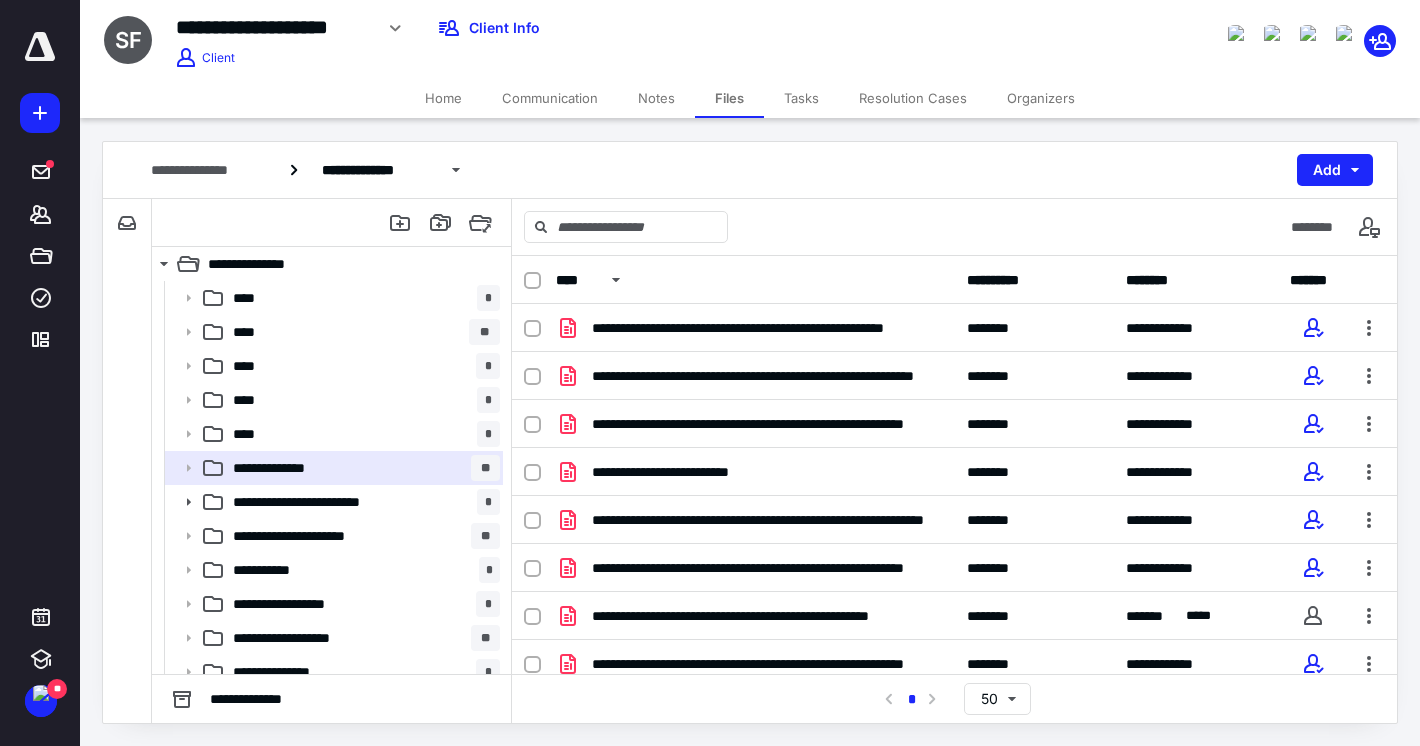 scroll, scrollTop: -1, scrollLeft: 0, axis: vertical 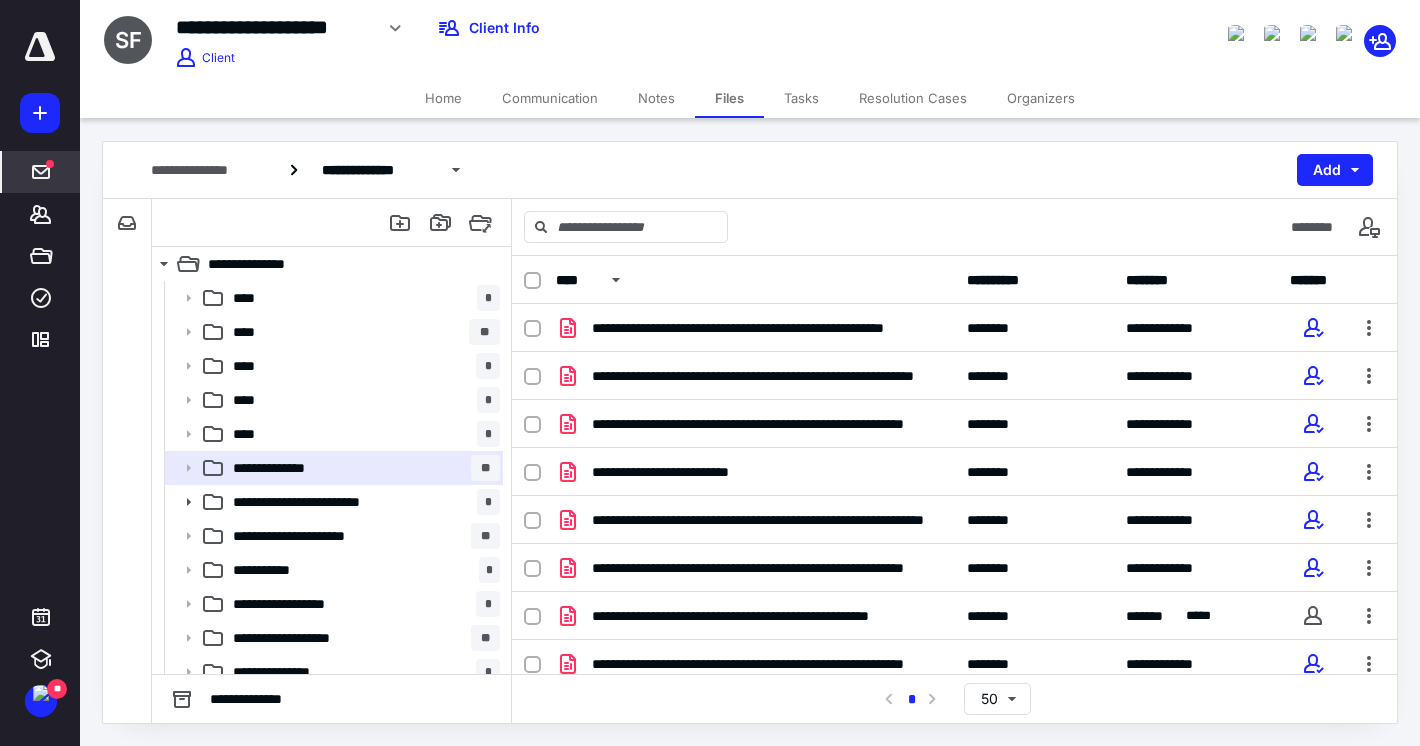 click on "*****" at bounding box center (41, 172) 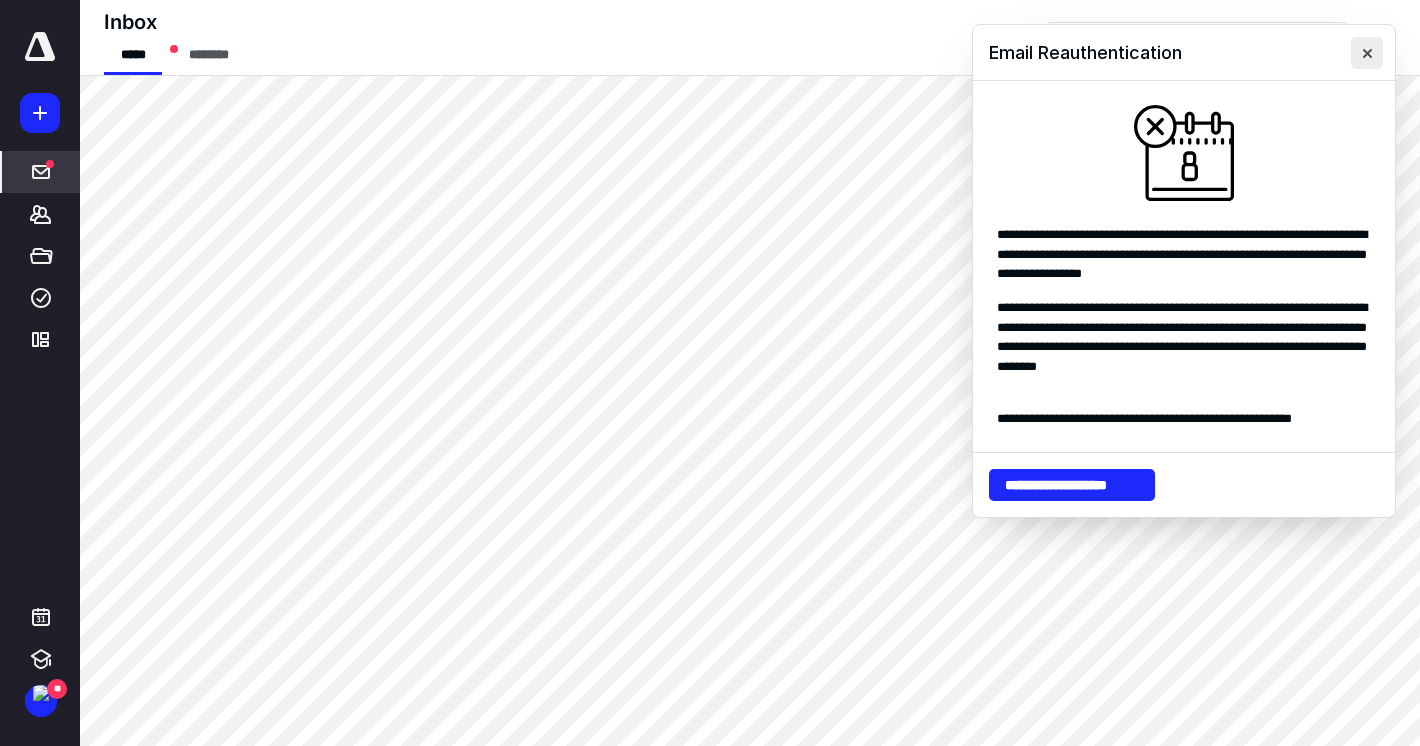 scroll, scrollTop: 1, scrollLeft: 0, axis: vertical 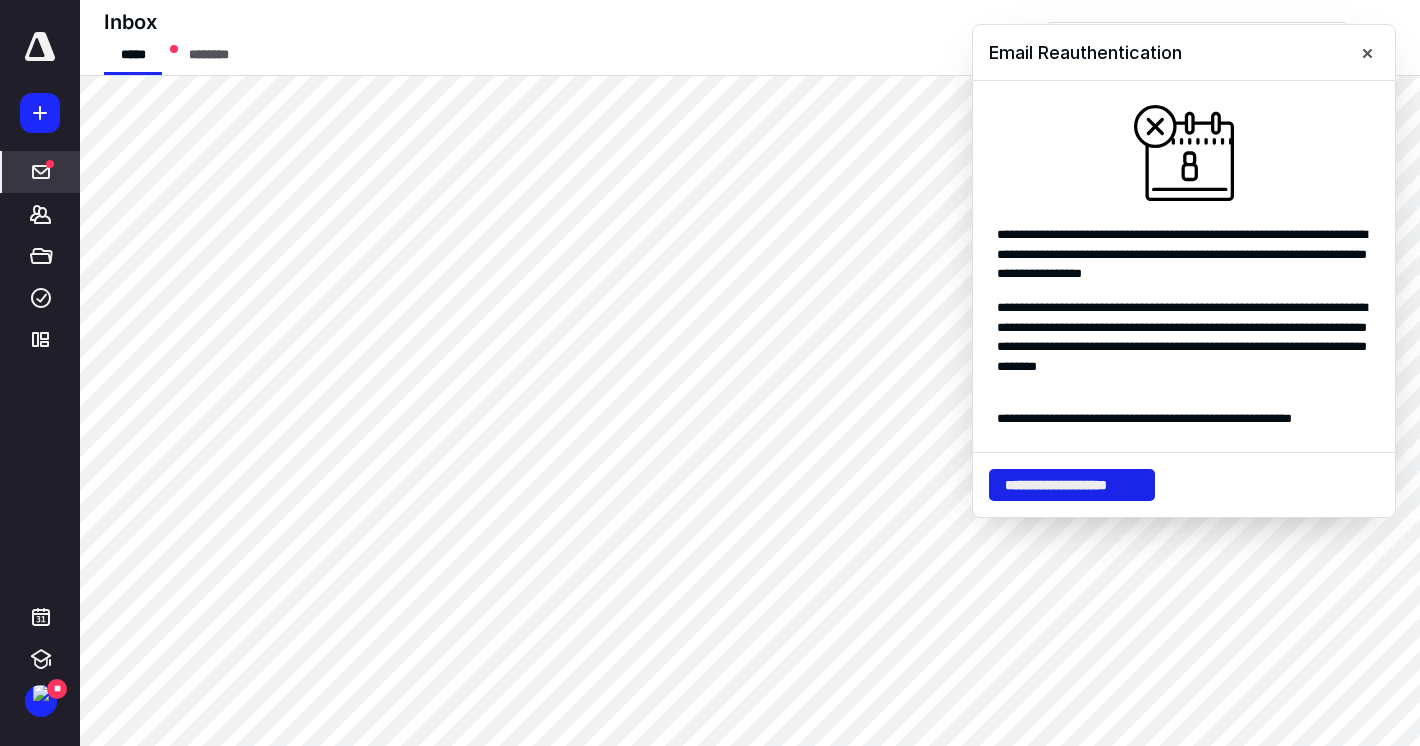 click on "**********" at bounding box center (1072, 485) 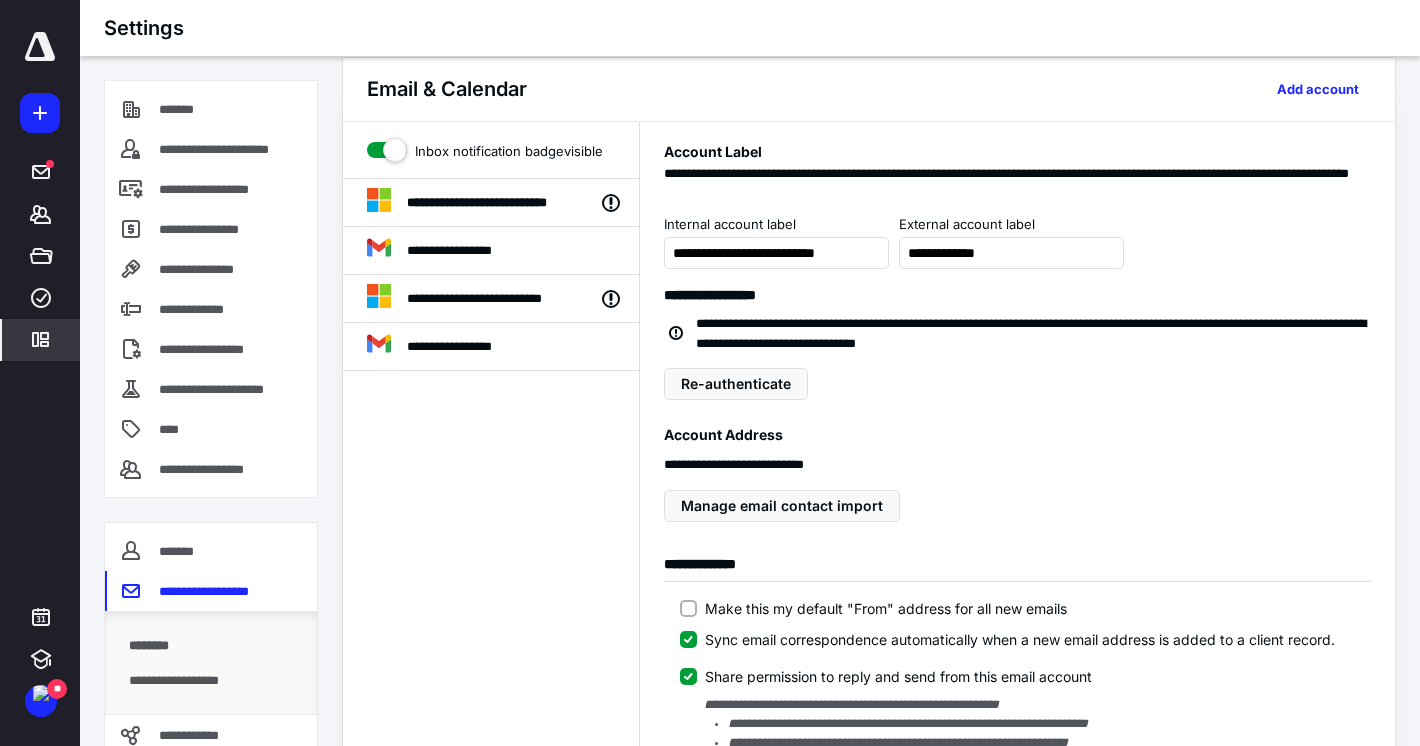 scroll, scrollTop: 23, scrollLeft: 1, axis: both 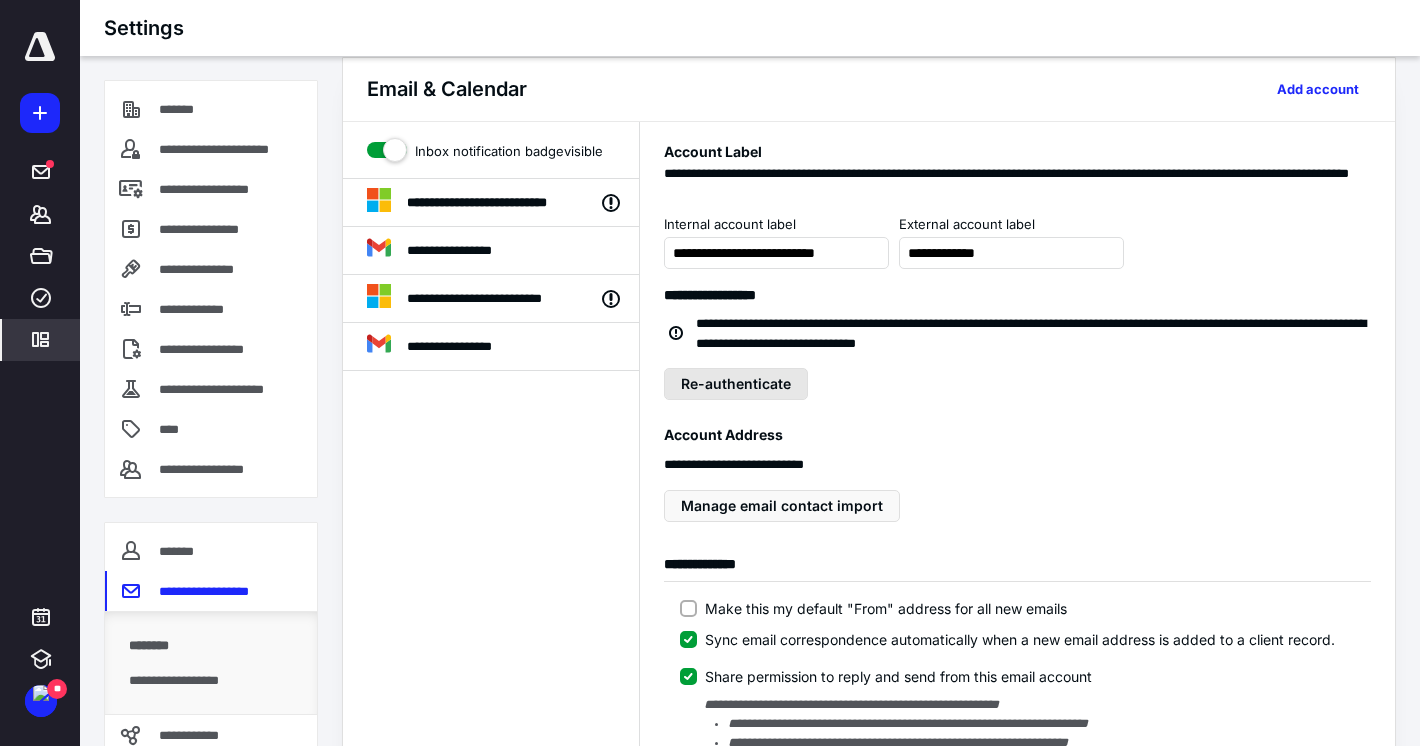 click on "Re-authenticate" at bounding box center (736, 384) 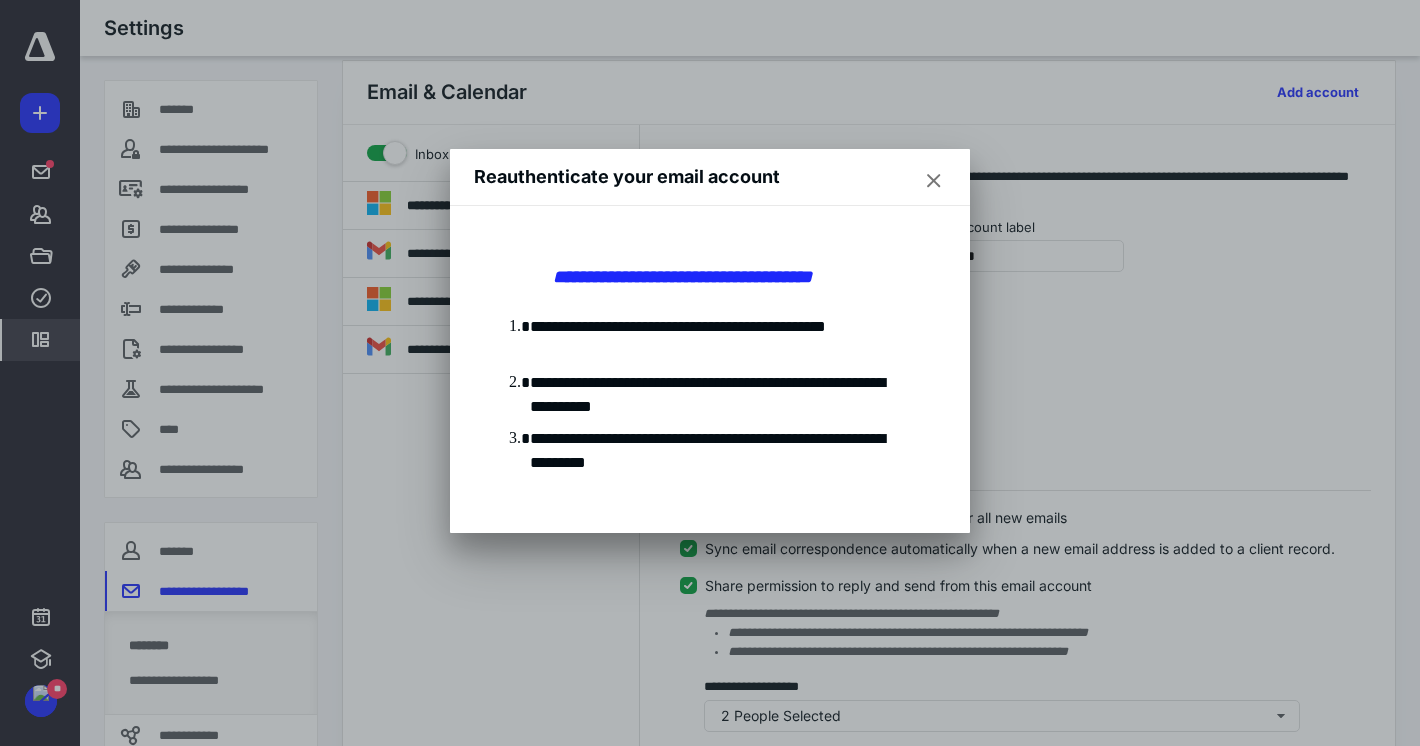 scroll, scrollTop: 23, scrollLeft: 0, axis: vertical 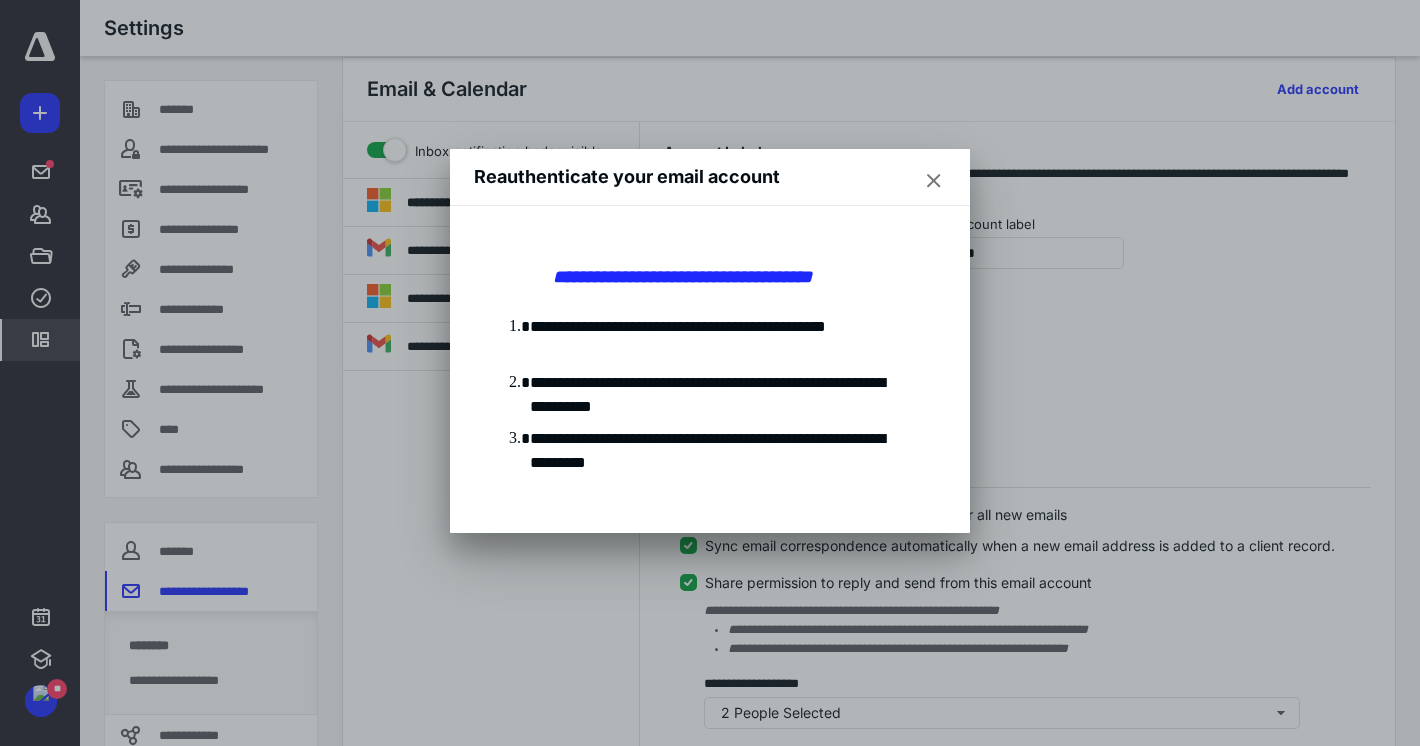 click at bounding box center (934, 181) 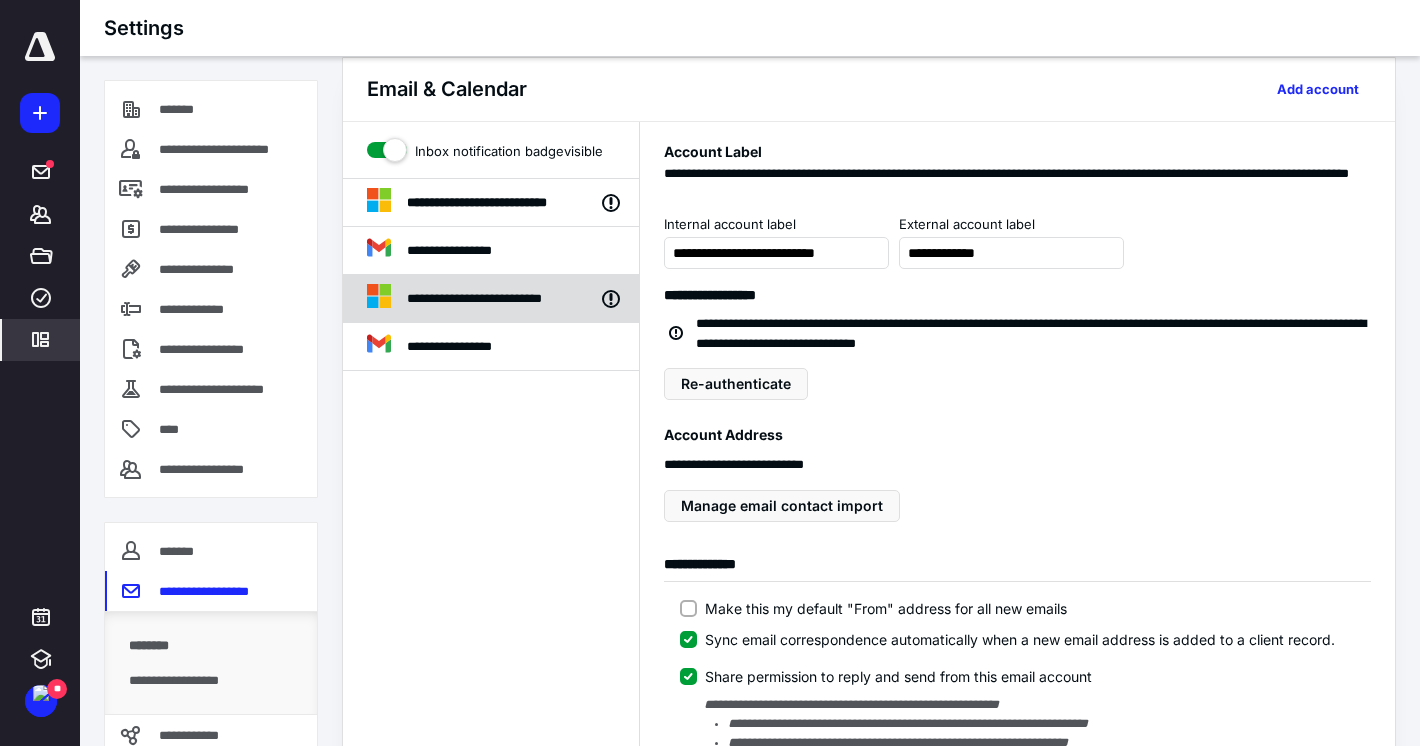 click on "**********" at bounding box center [503, 298] 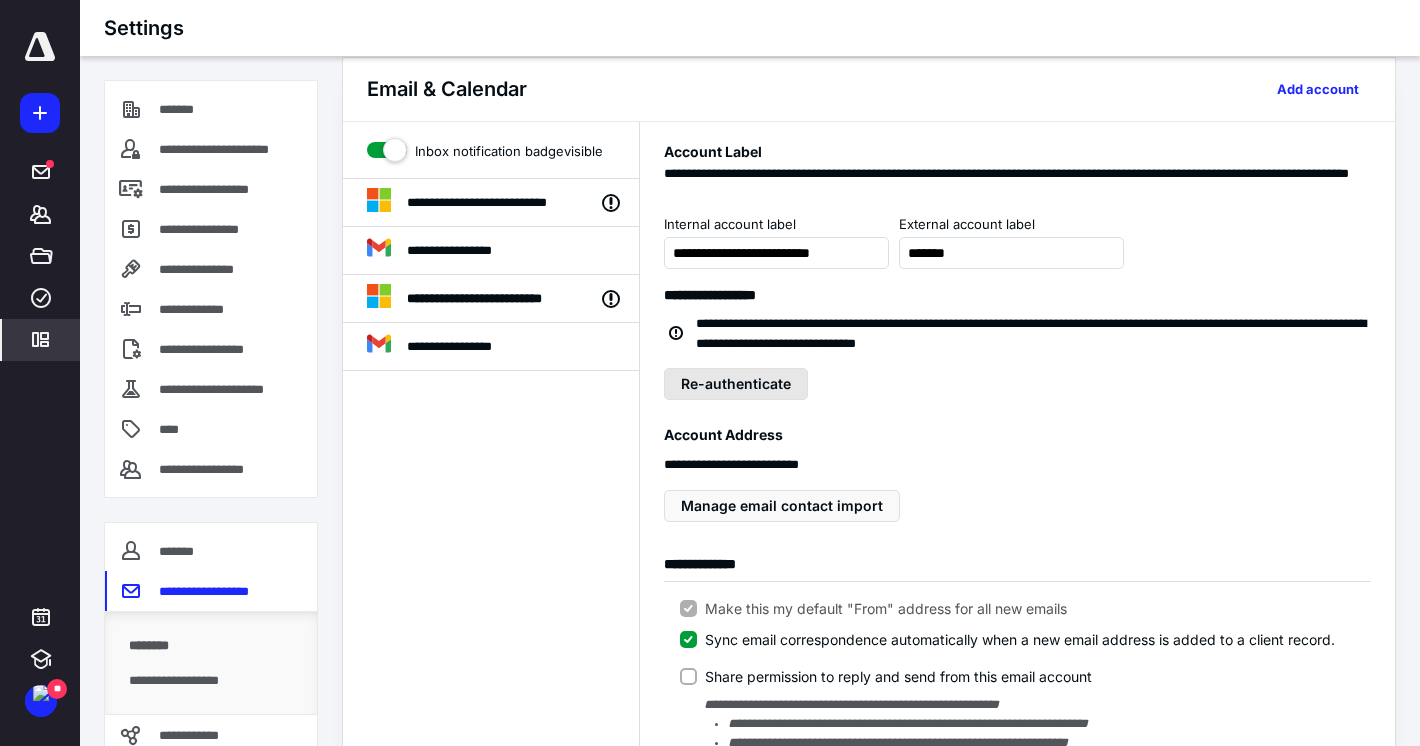 click on "Re-authenticate" at bounding box center [736, 384] 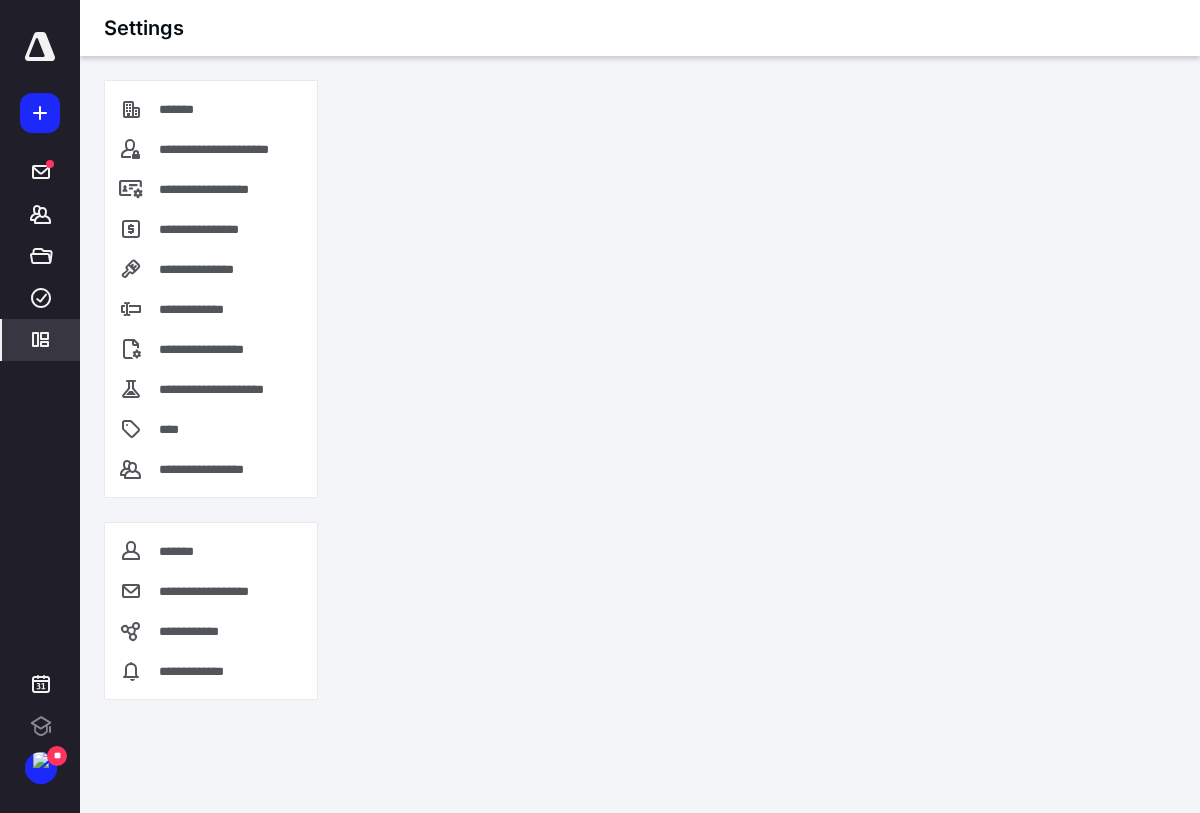 scroll, scrollTop: 0, scrollLeft: 0, axis: both 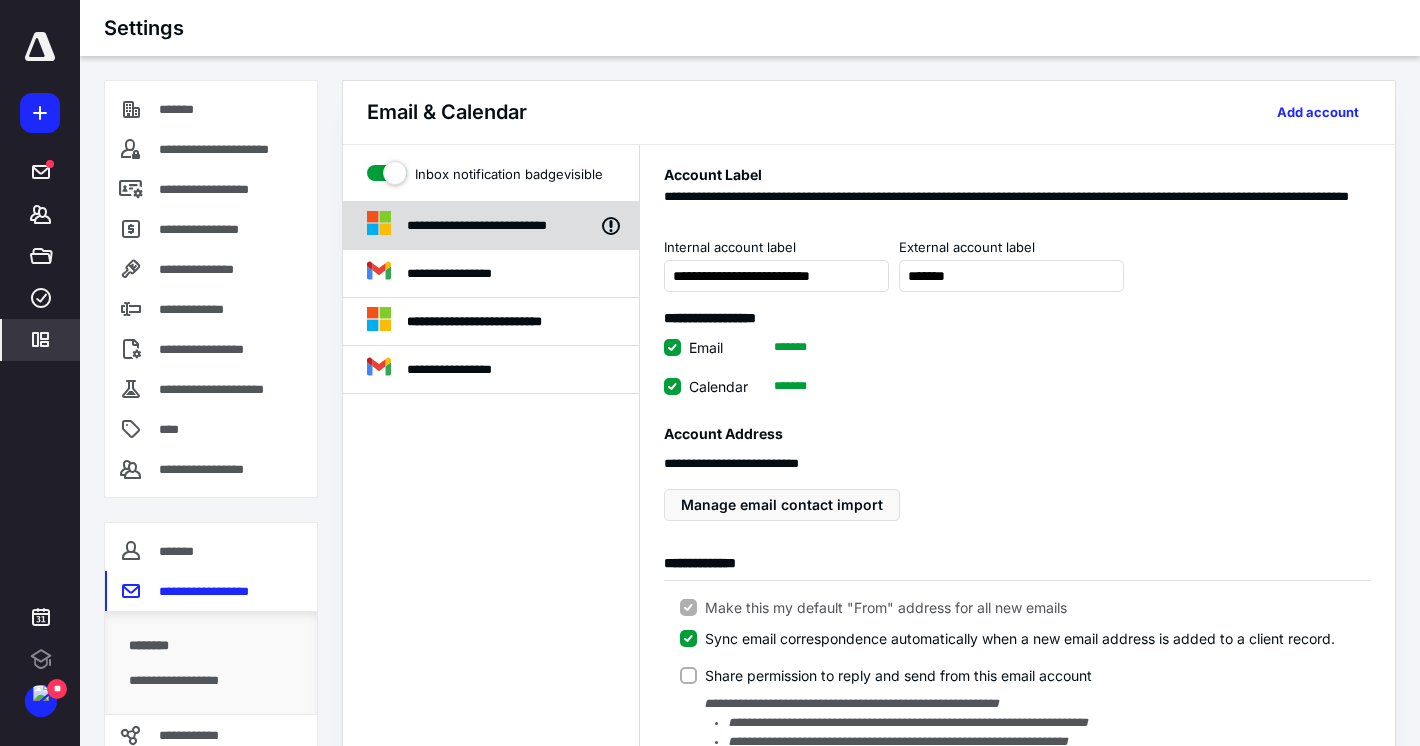 click on "**********" at bounding box center (515, 226) 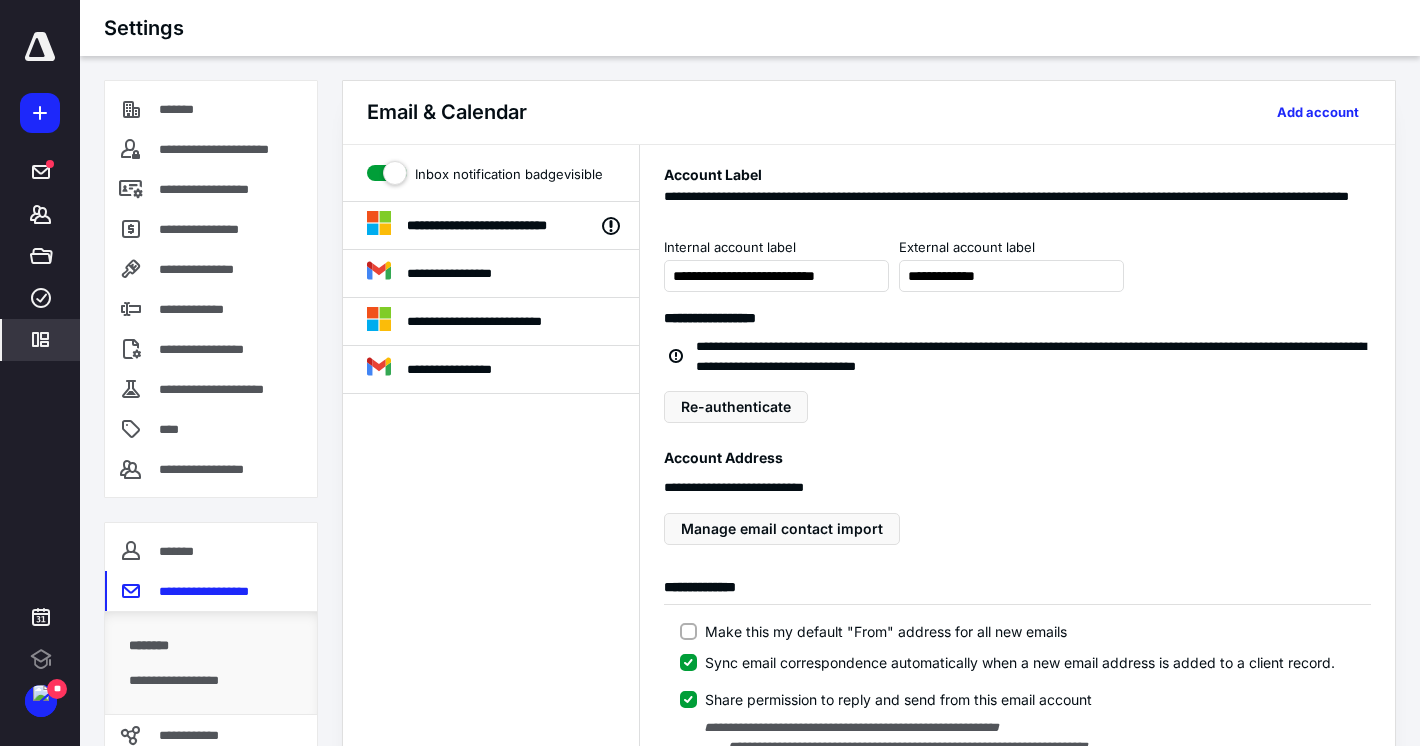 scroll, scrollTop: 0, scrollLeft: 0, axis: both 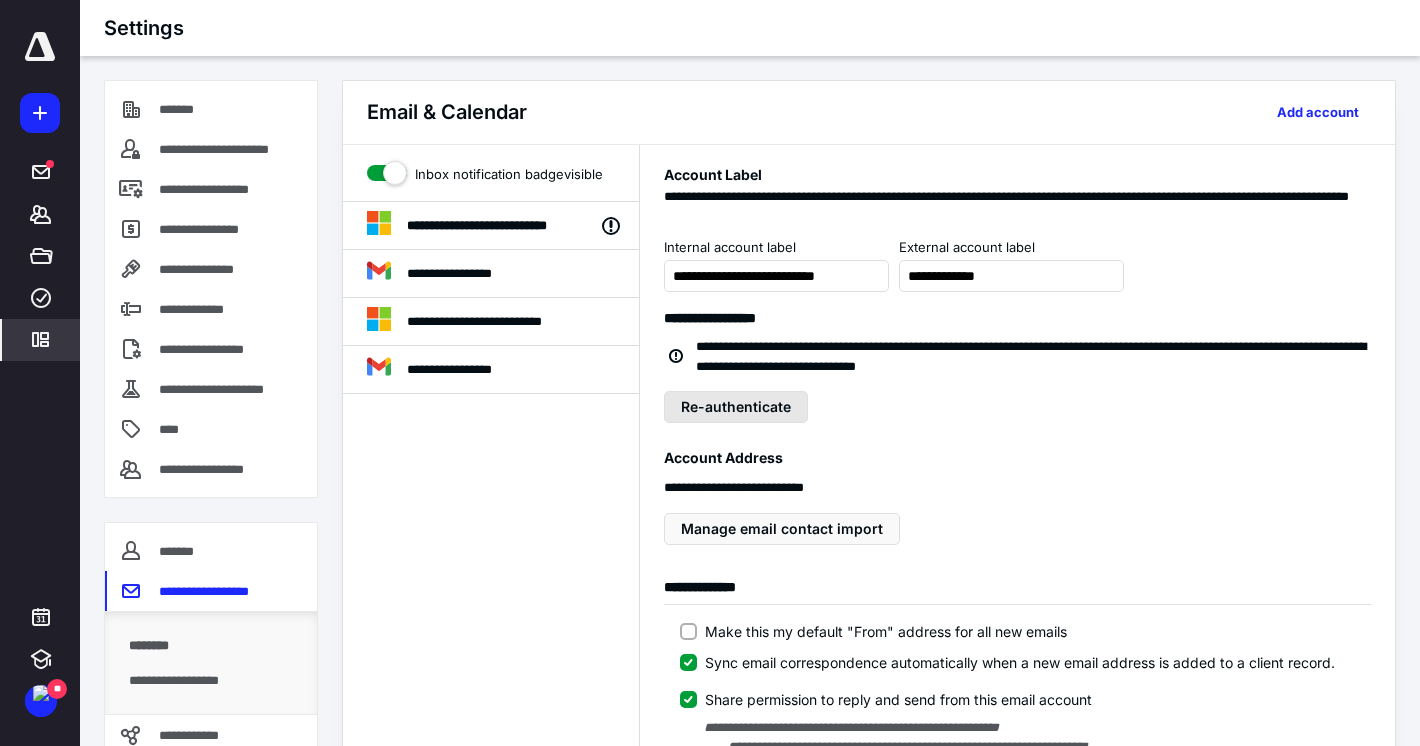 click on "Re-authenticate" at bounding box center (736, 407) 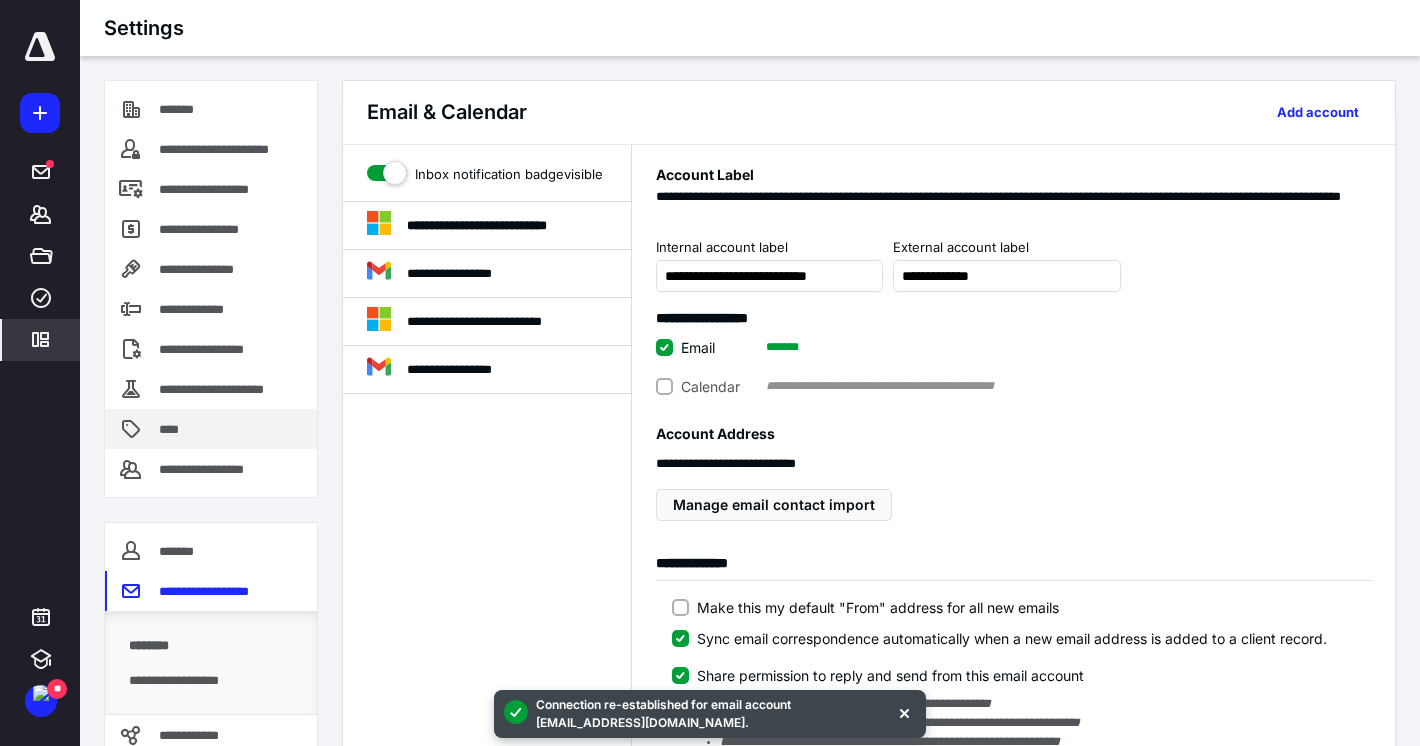 scroll, scrollTop: 70, scrollLeft: 0, axis: vertical 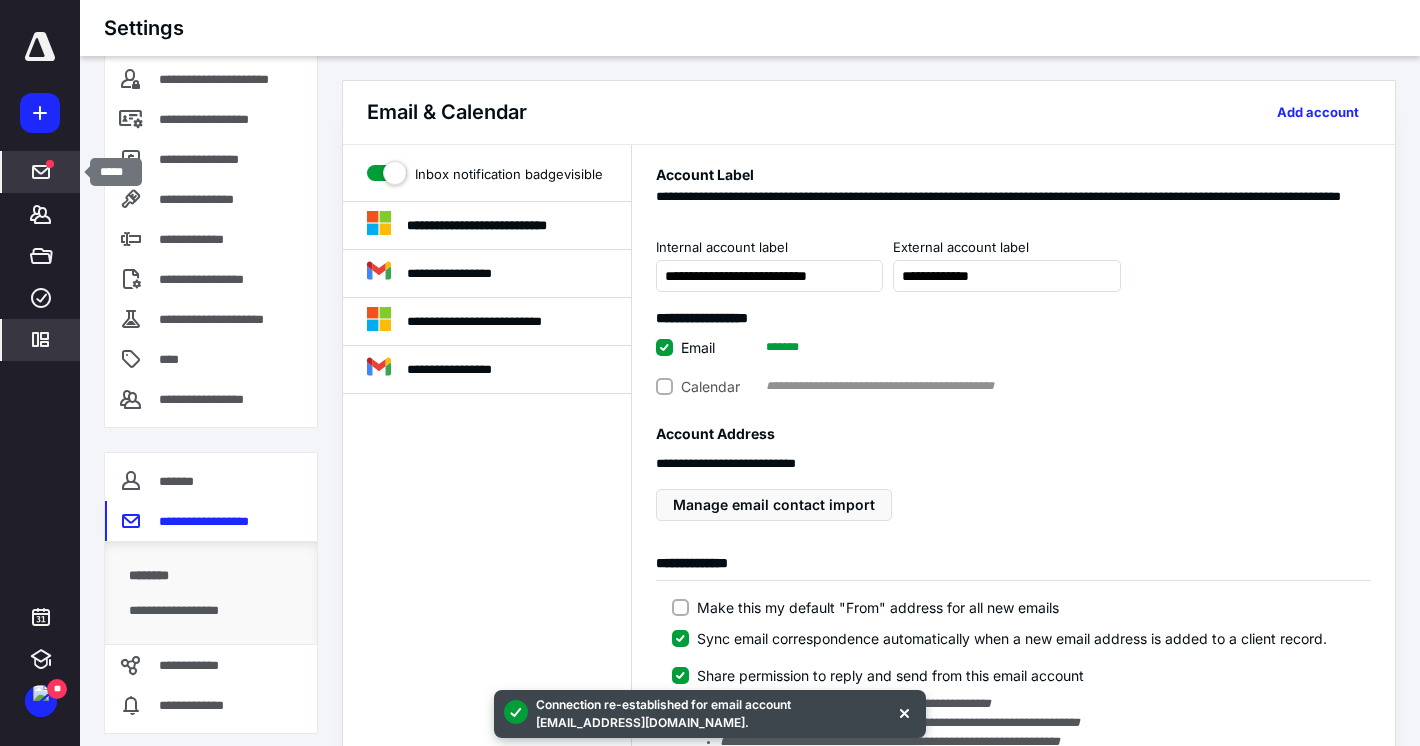 click 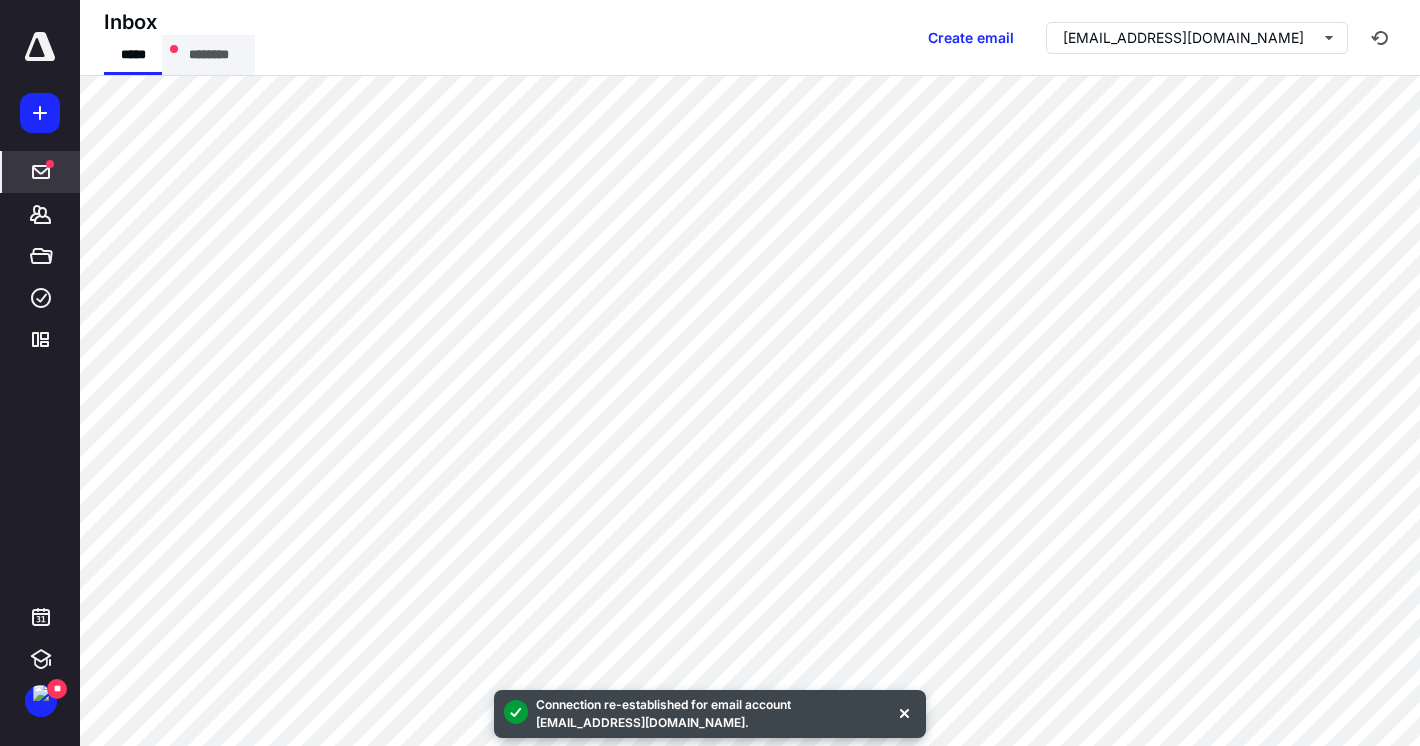 click on "********" at bounding box center [208, 55] 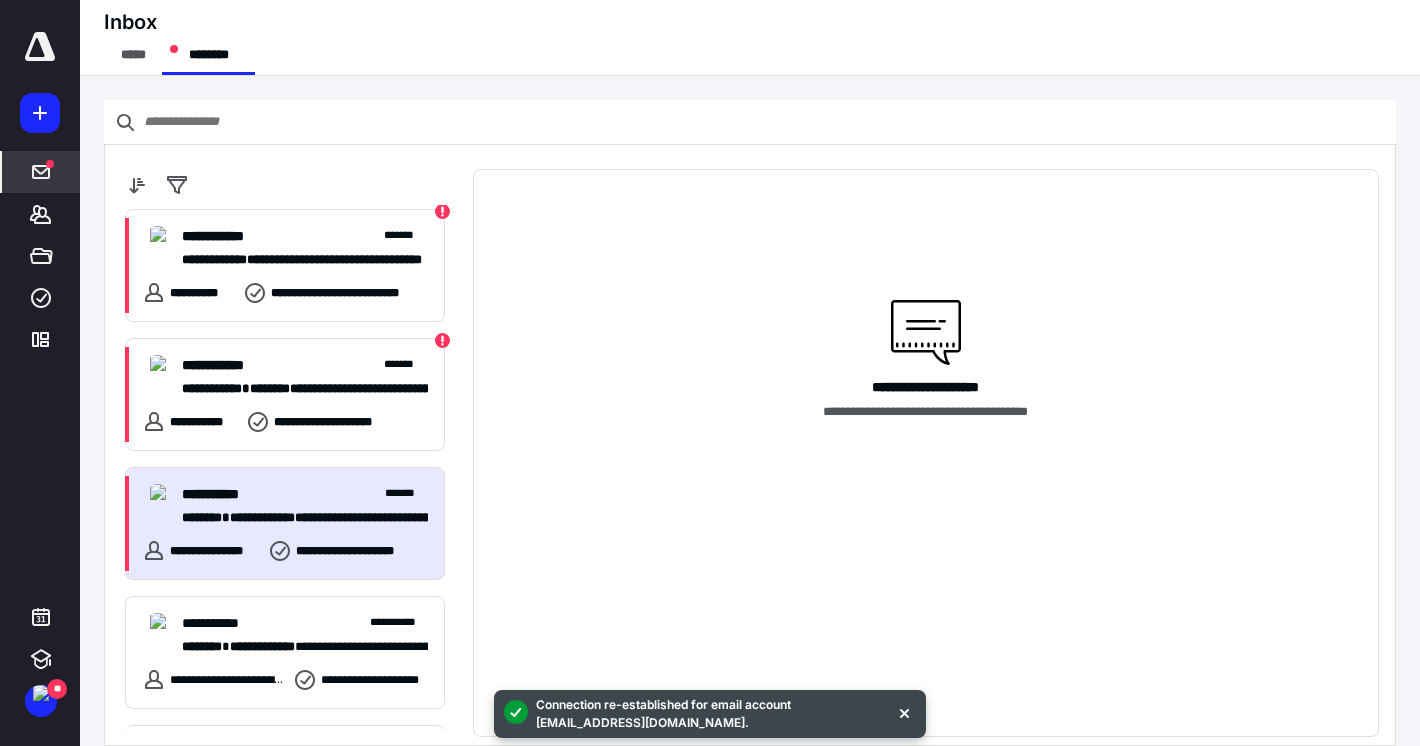 click on "**********" at bounding box center [285, 523] 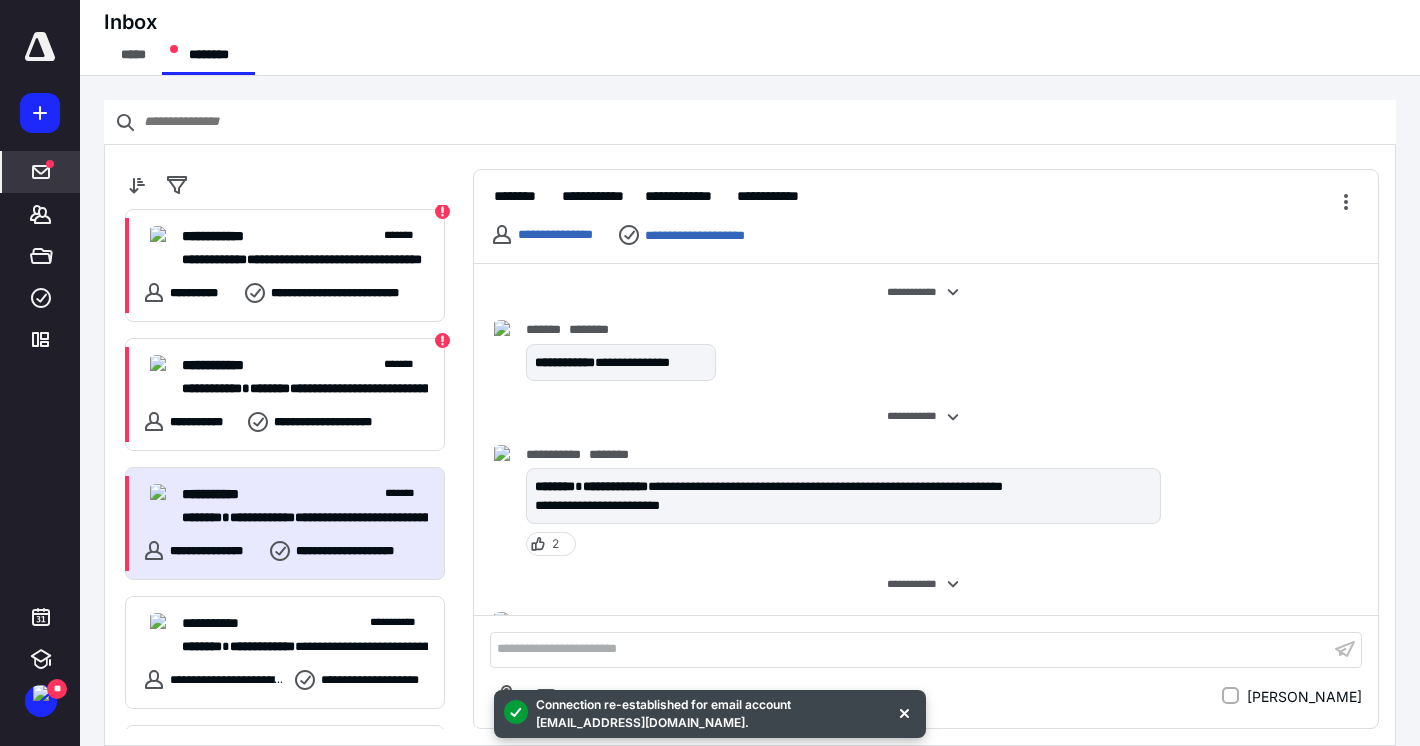 scroll, scrollTop: 2564, scrollLeft: 0, axis: vertical 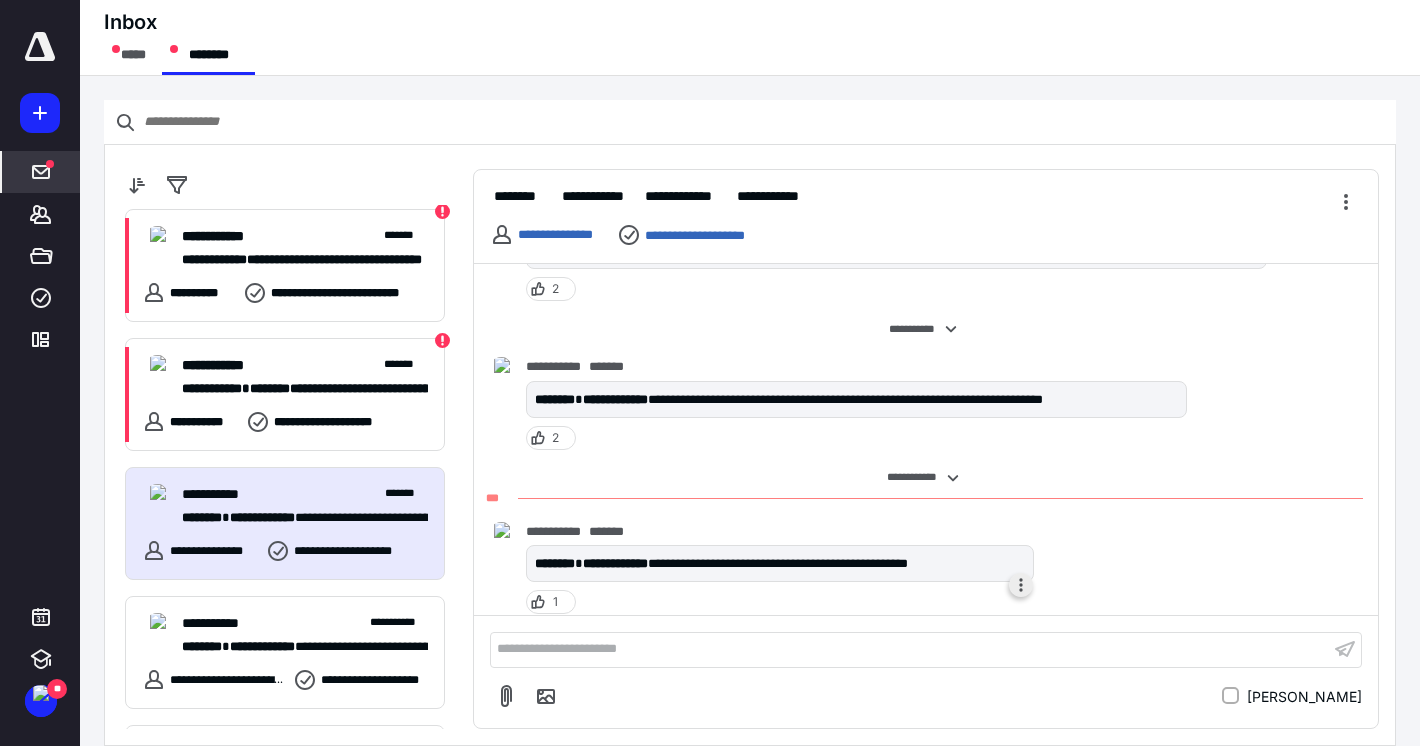 click at bounding box center (1021, 585) 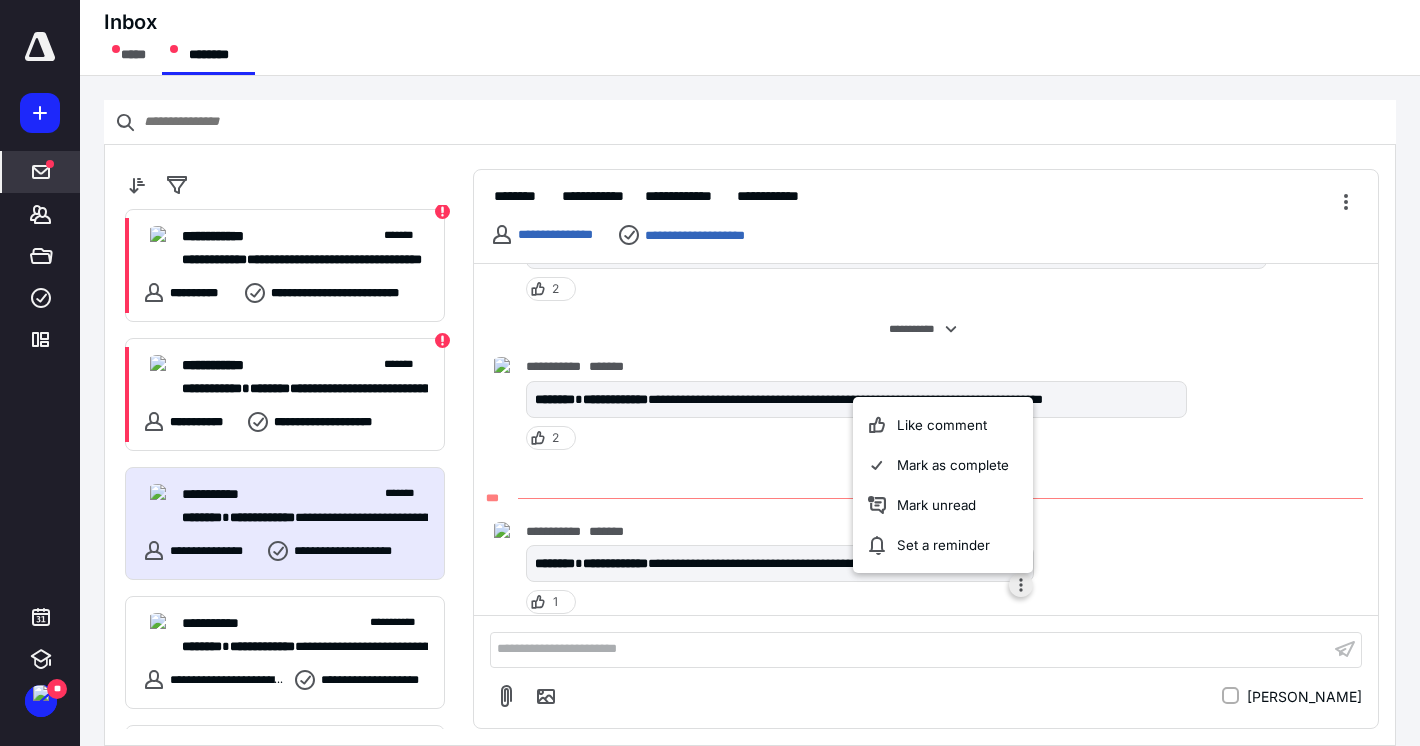 scroll, scrollTop: 0, scrollLeft: 0, axis: both 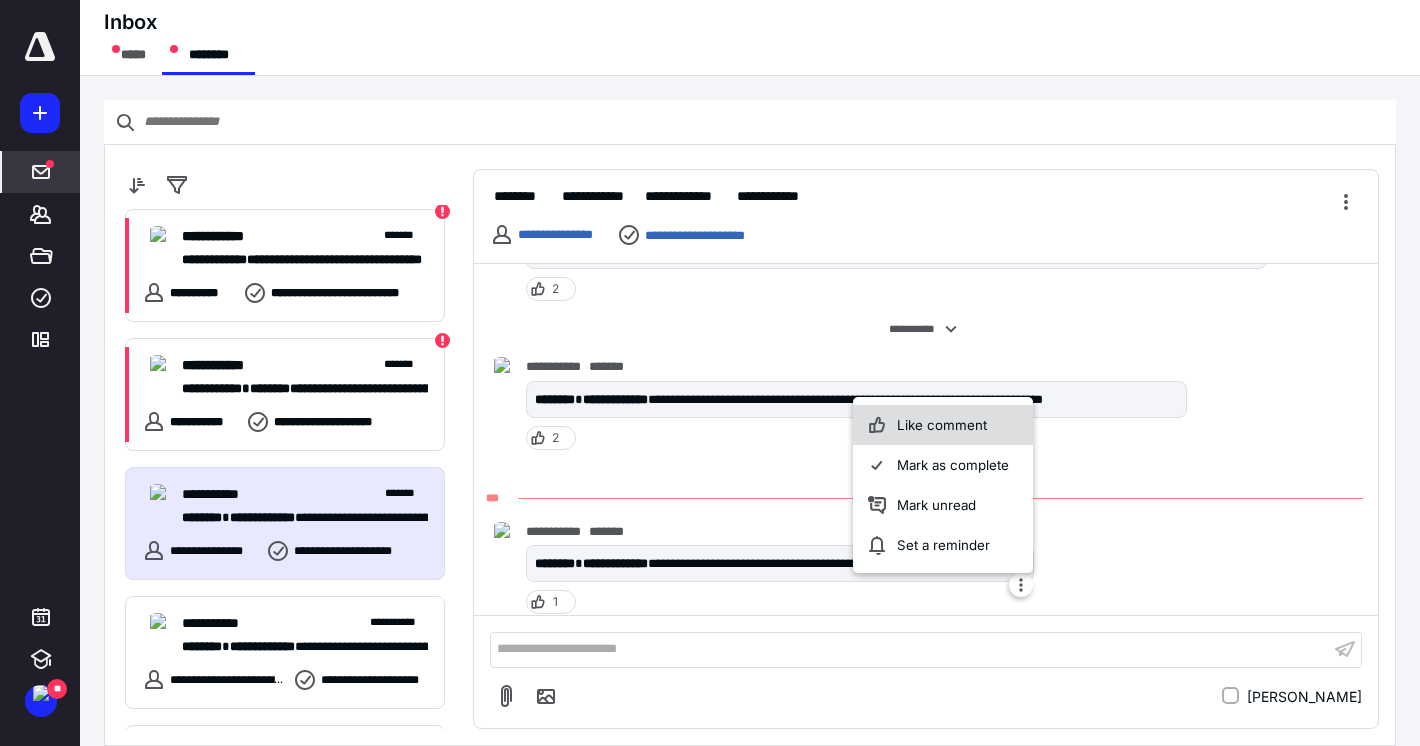click on "Like comment" at bounding box center [943, 425] 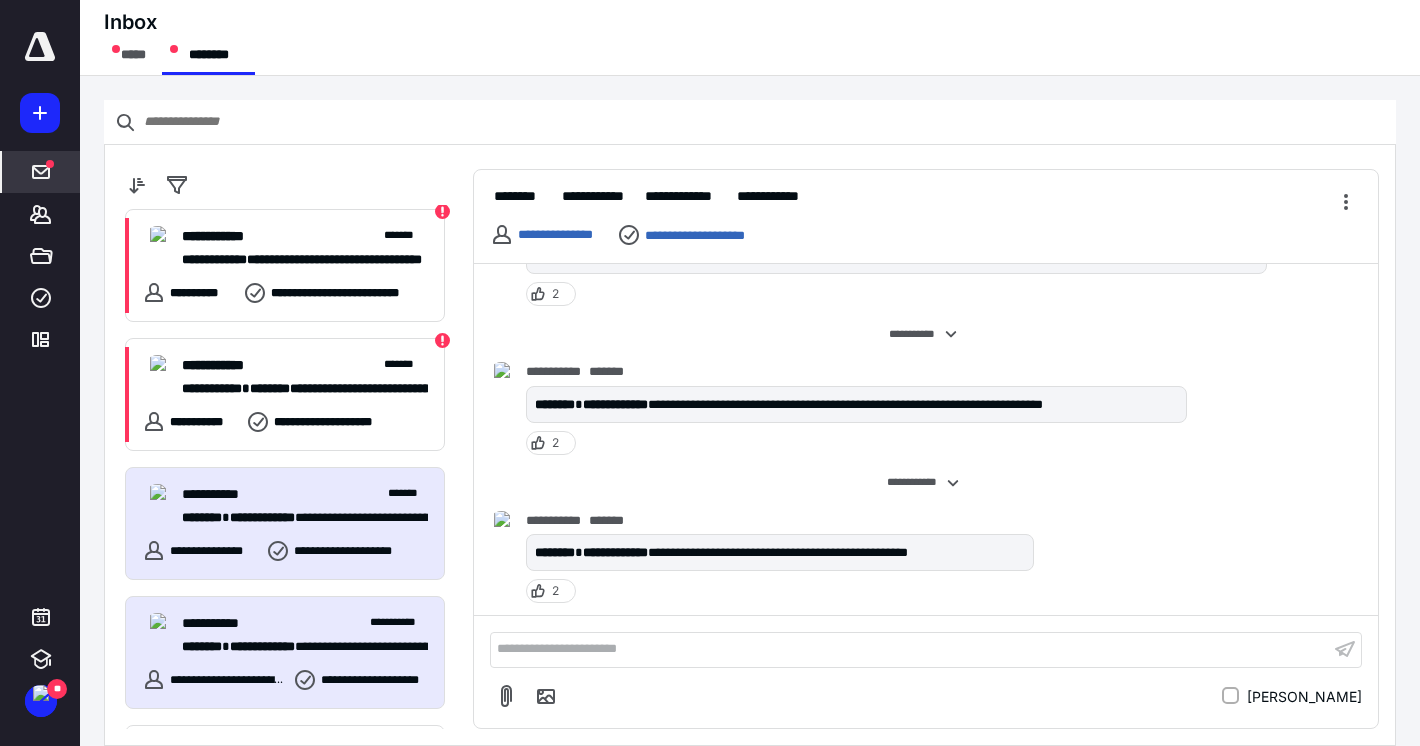 scroll, scrollTop: 2548, scrollLeft: 0, axis: vertical 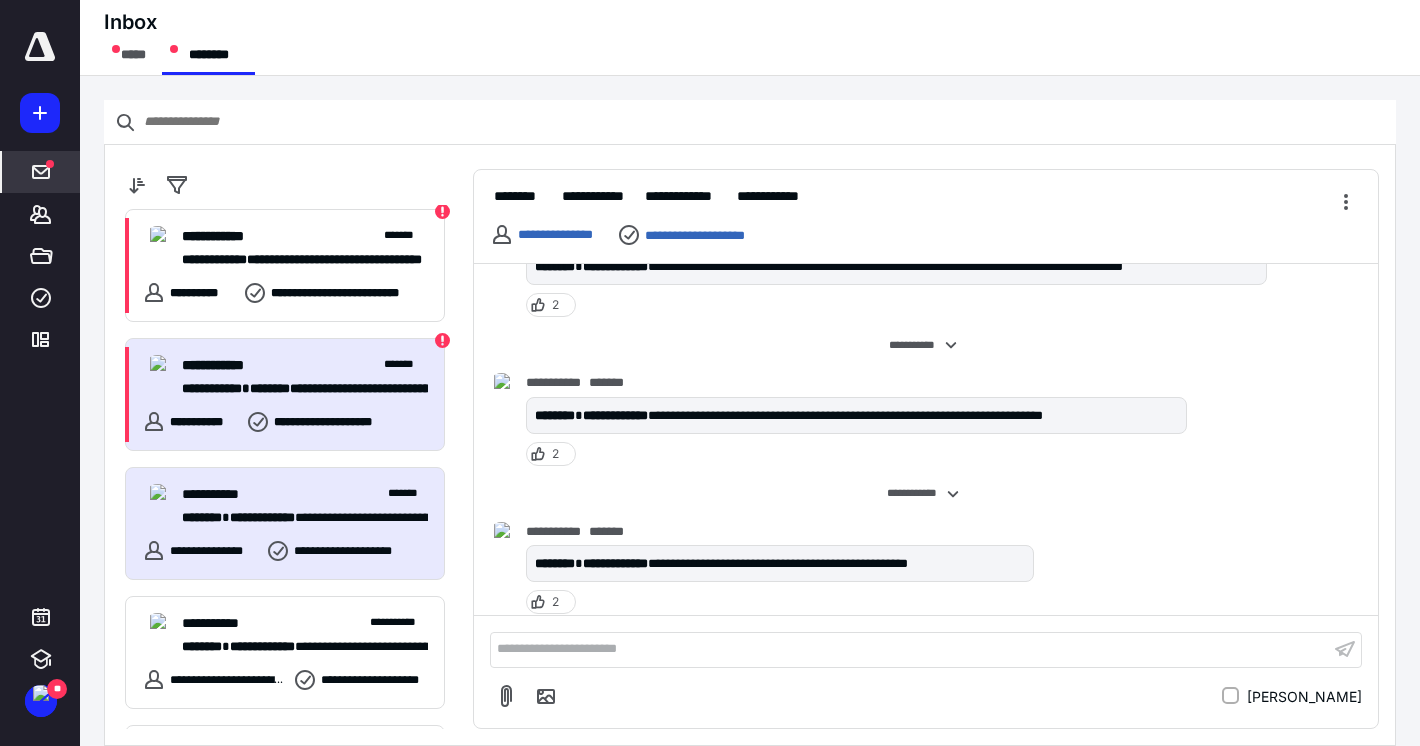 click on "**********" at bounding box center [336, 422] 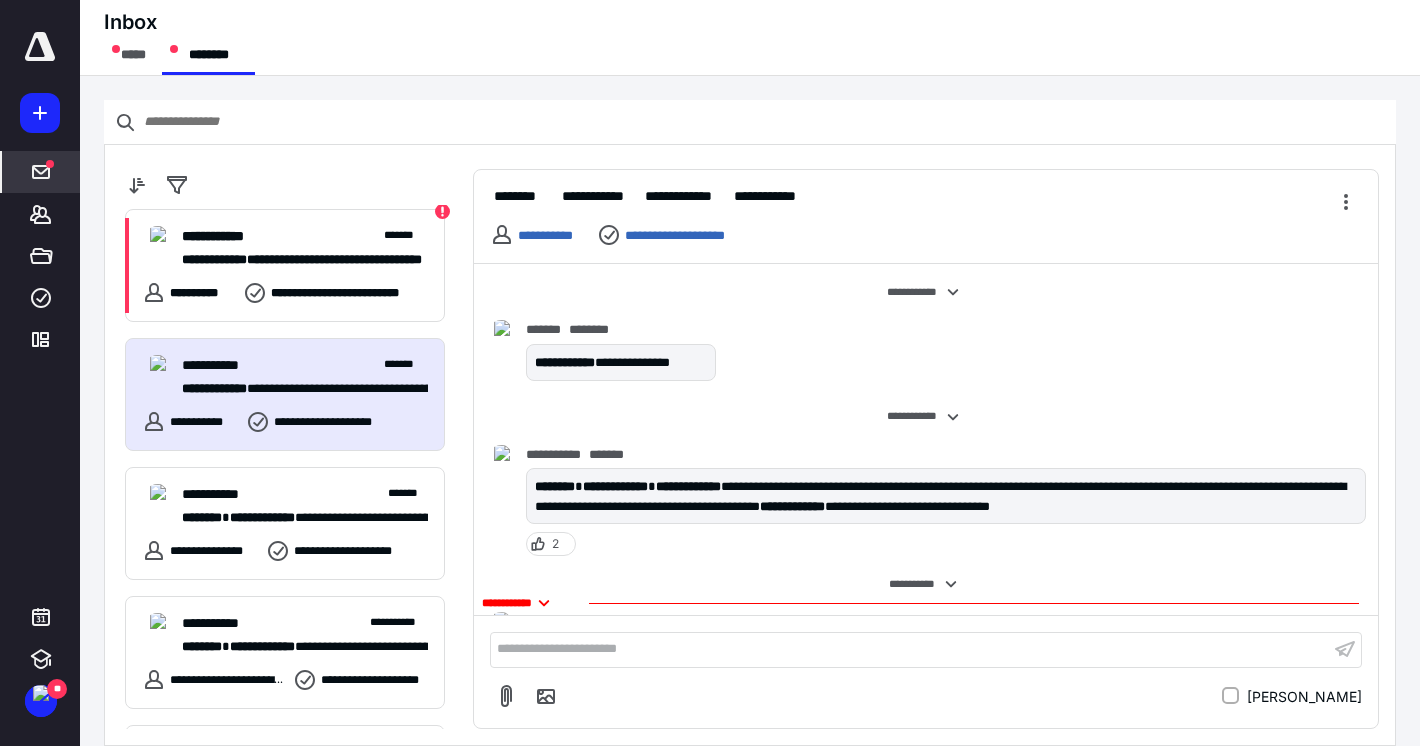 scroll, scrollTop: 4239, scrollLeft: 0, axis: vertical 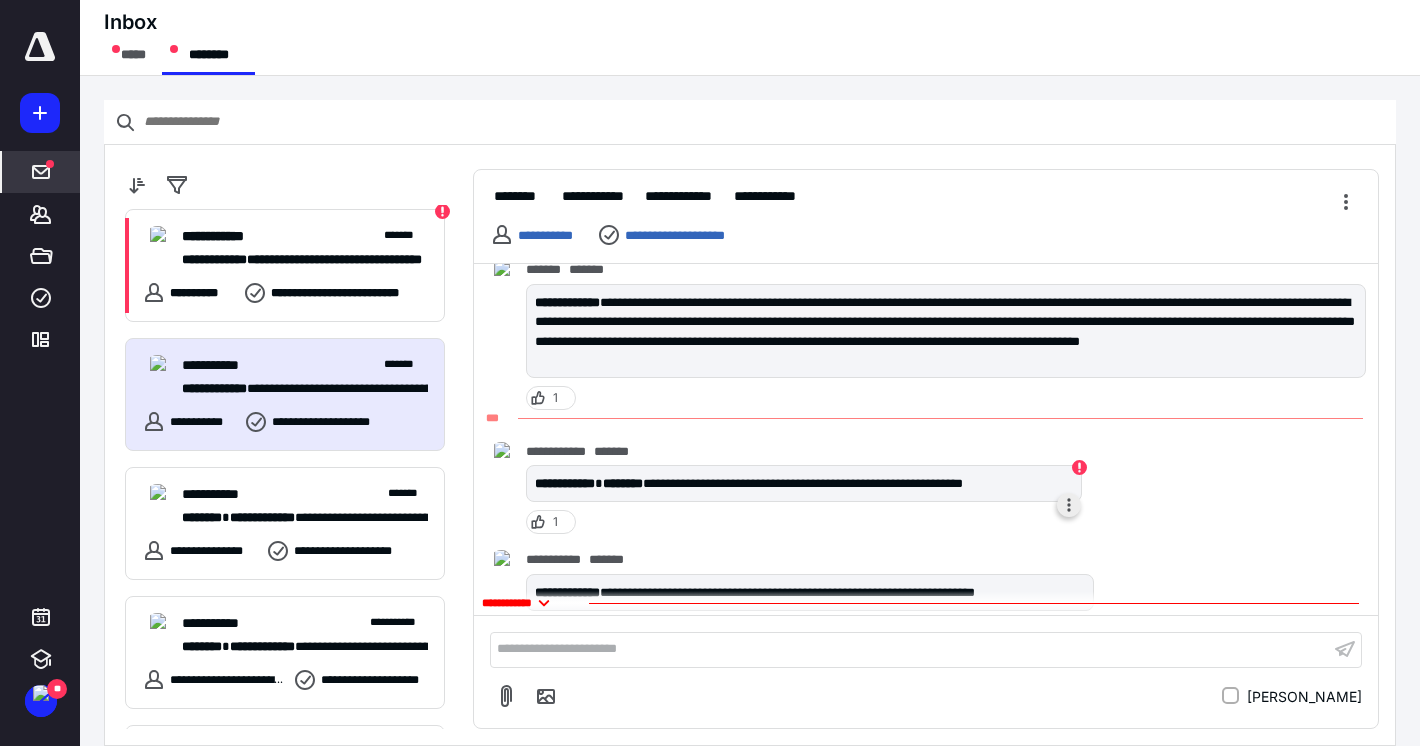 click at bounding box center [1069, 505] 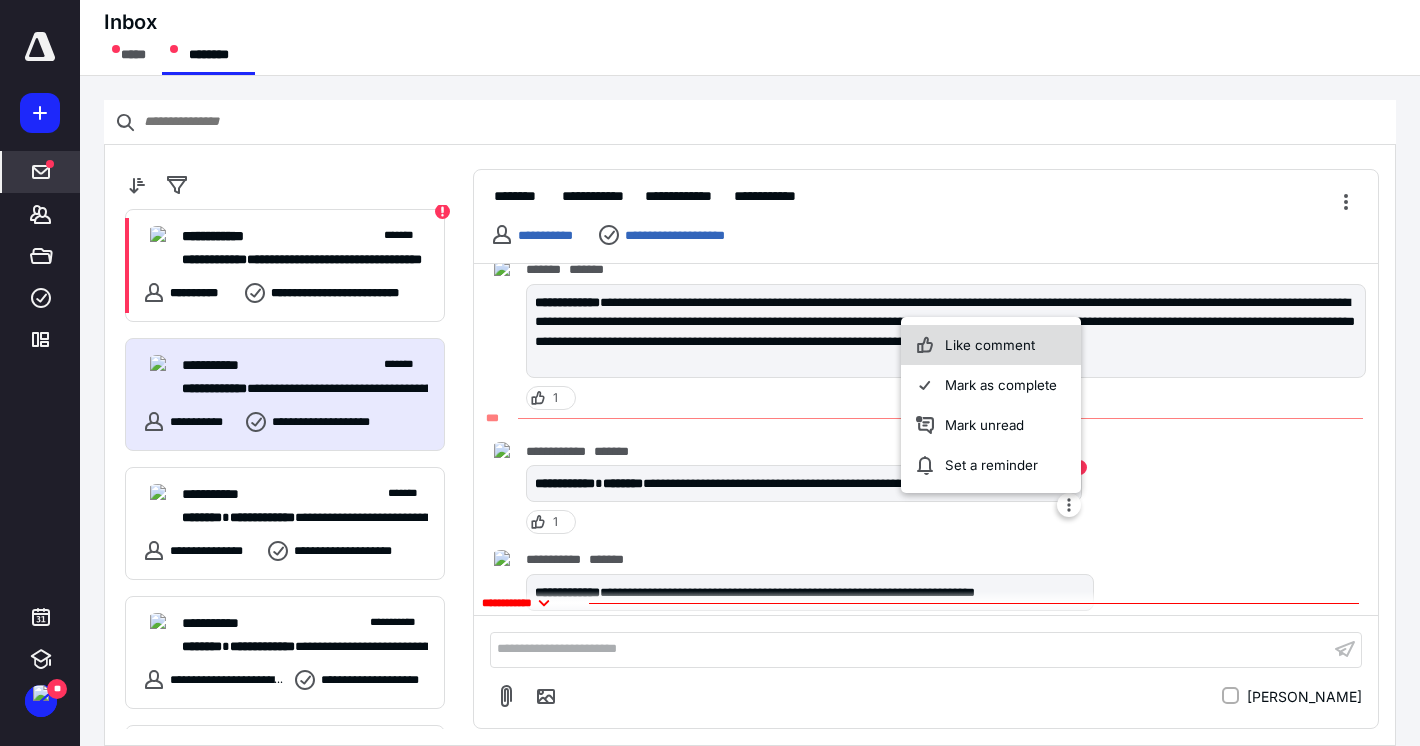 click on "Like comment" at bounding box center (991, 345) 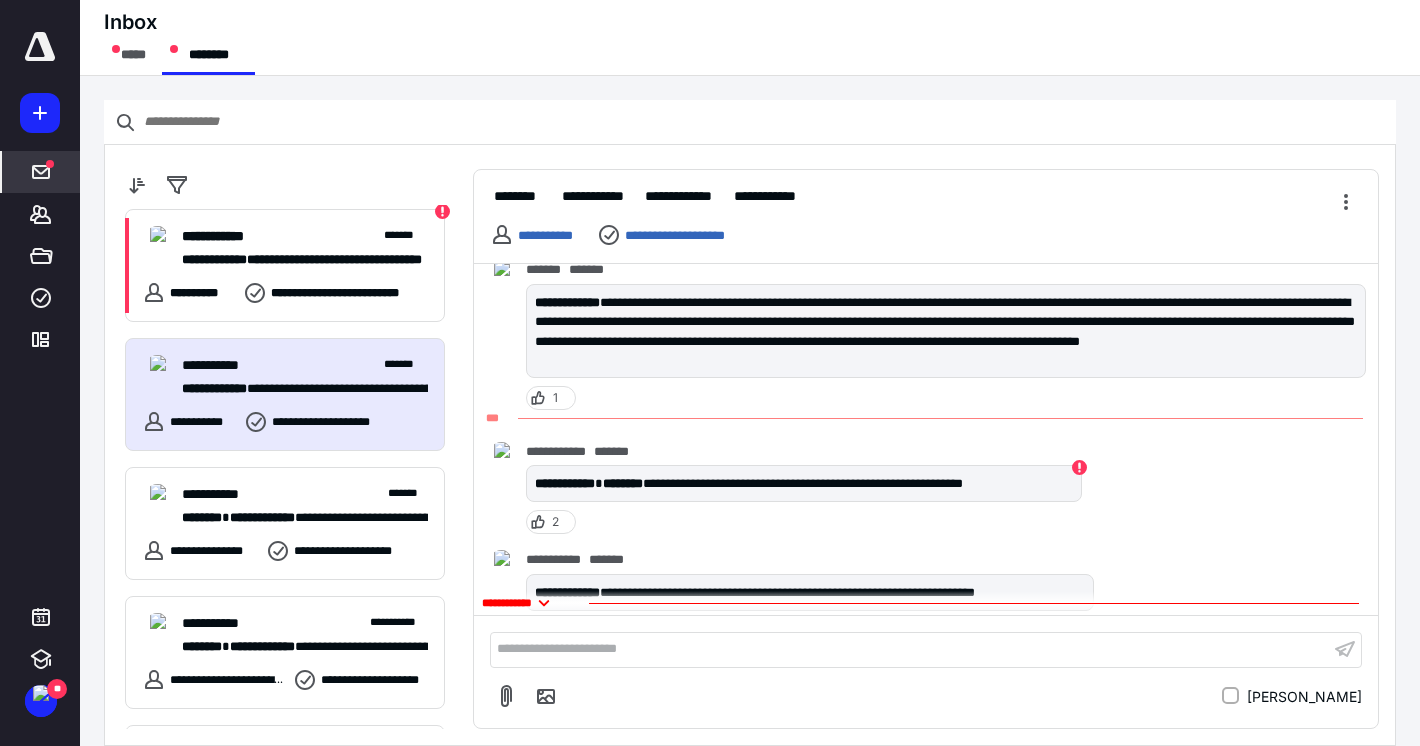 scroll, scrollTop: 4223, scrollLeft: 0, axis: vertical 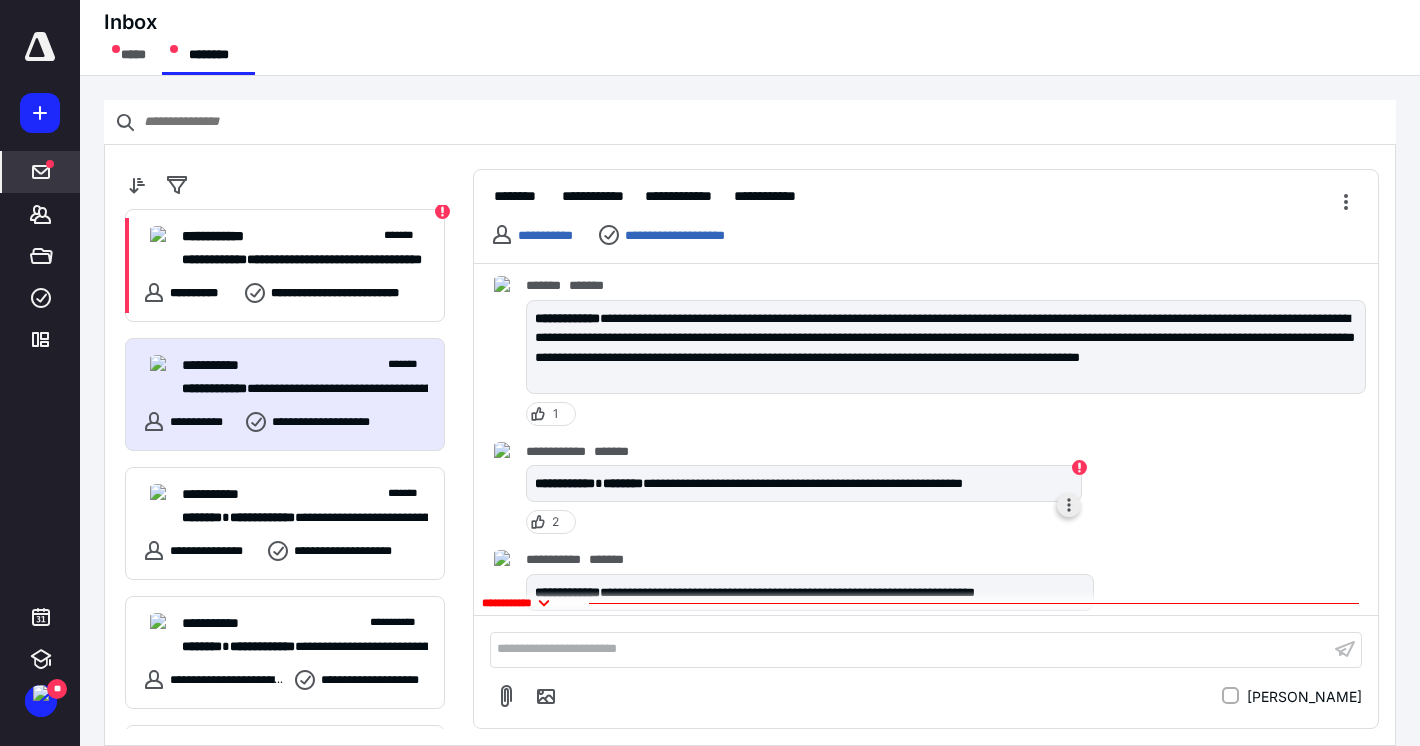 click at bounding box center (1069, 505) 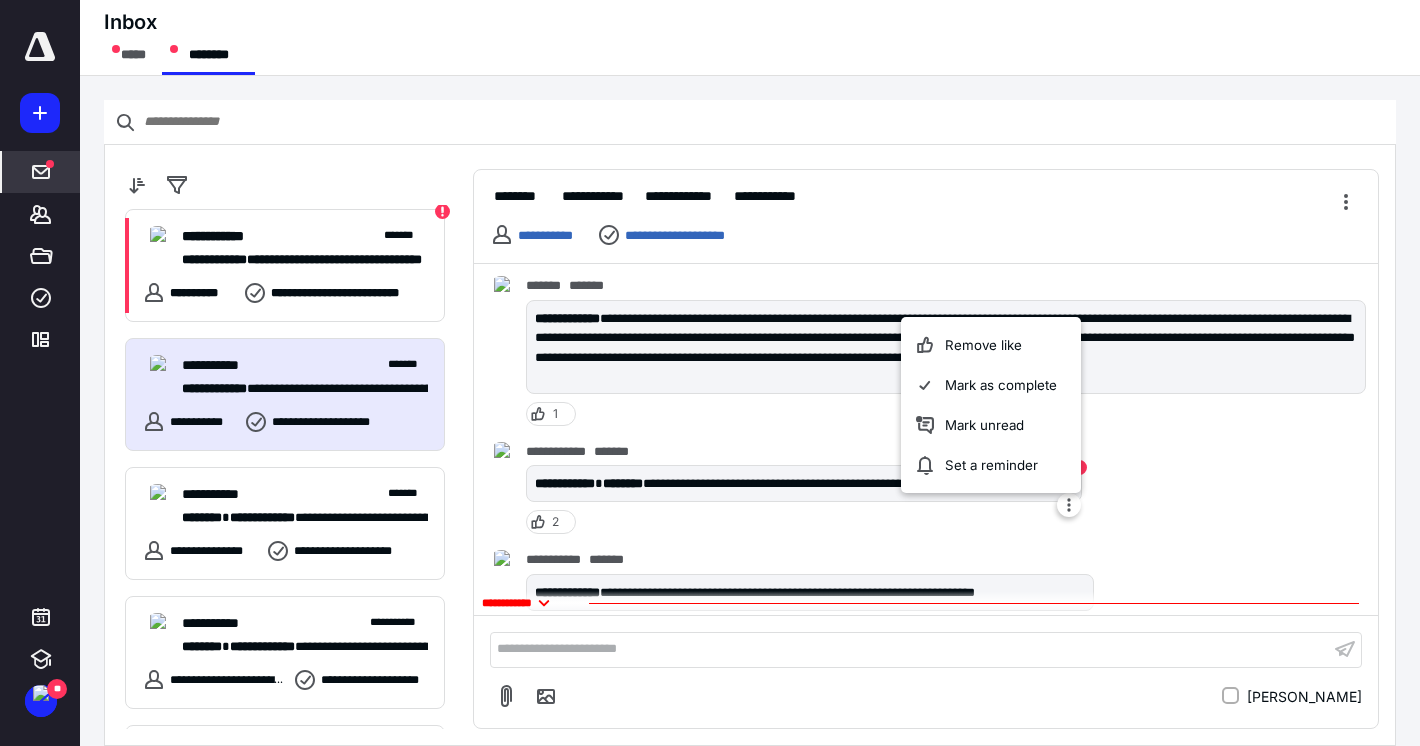click on "**********" at bounding box center (926, 584) 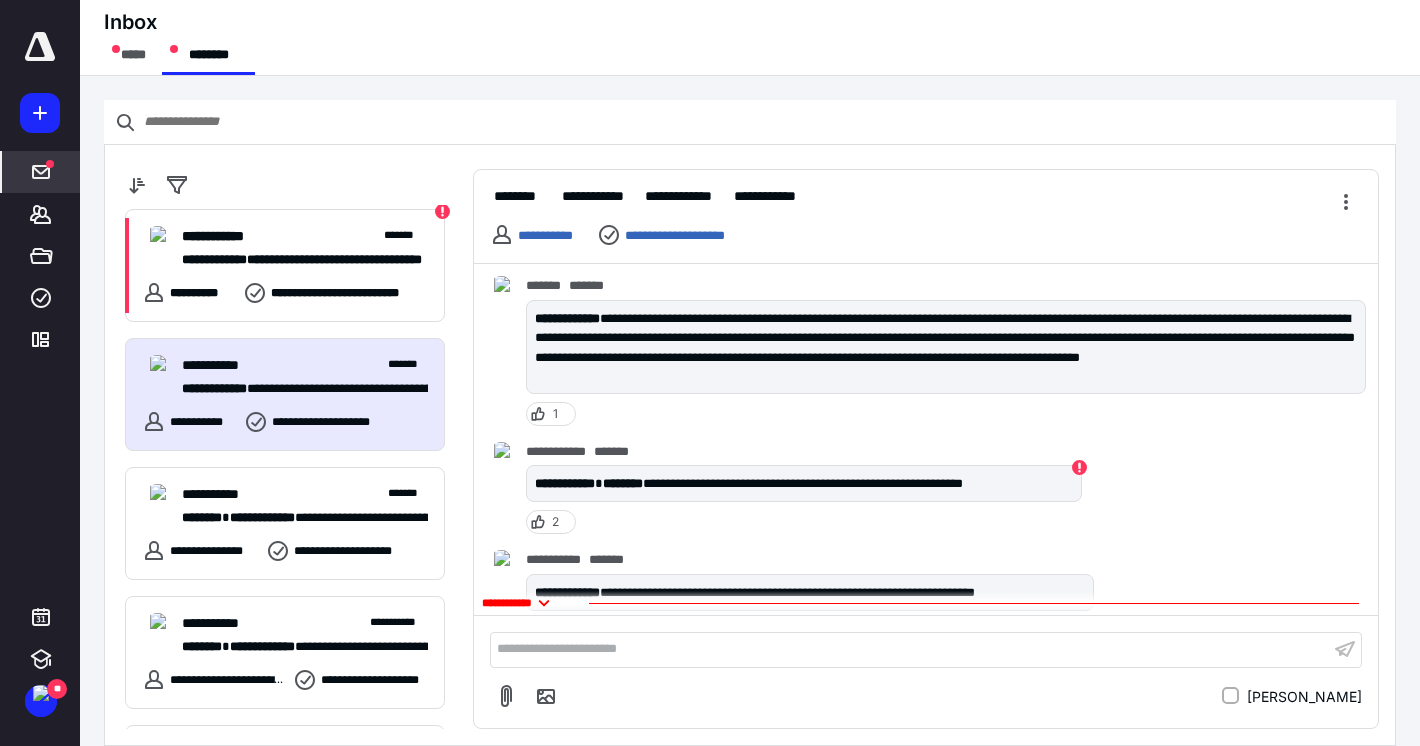 scroll, scrollTop: 0, scrollLeft: 0, axis: both 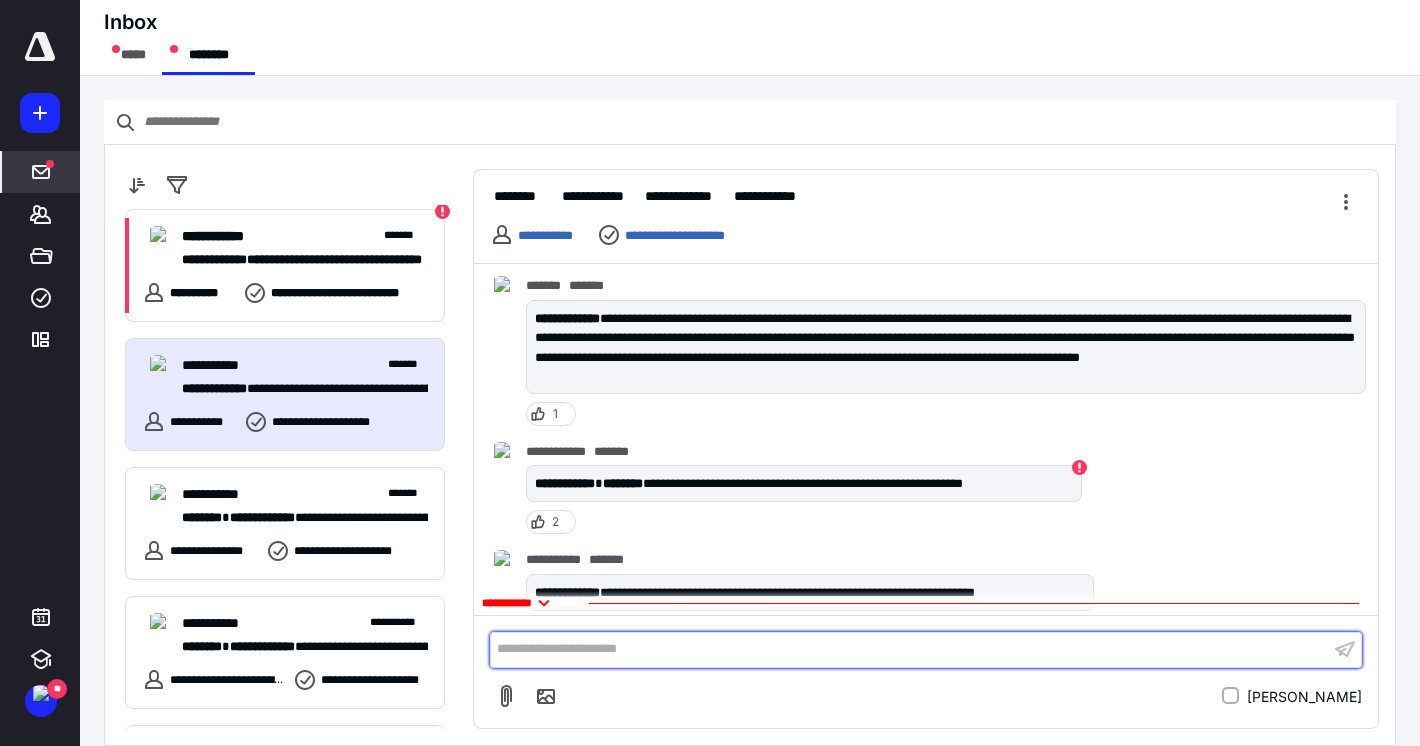 click on "**********" at bounding box center (910, 649) 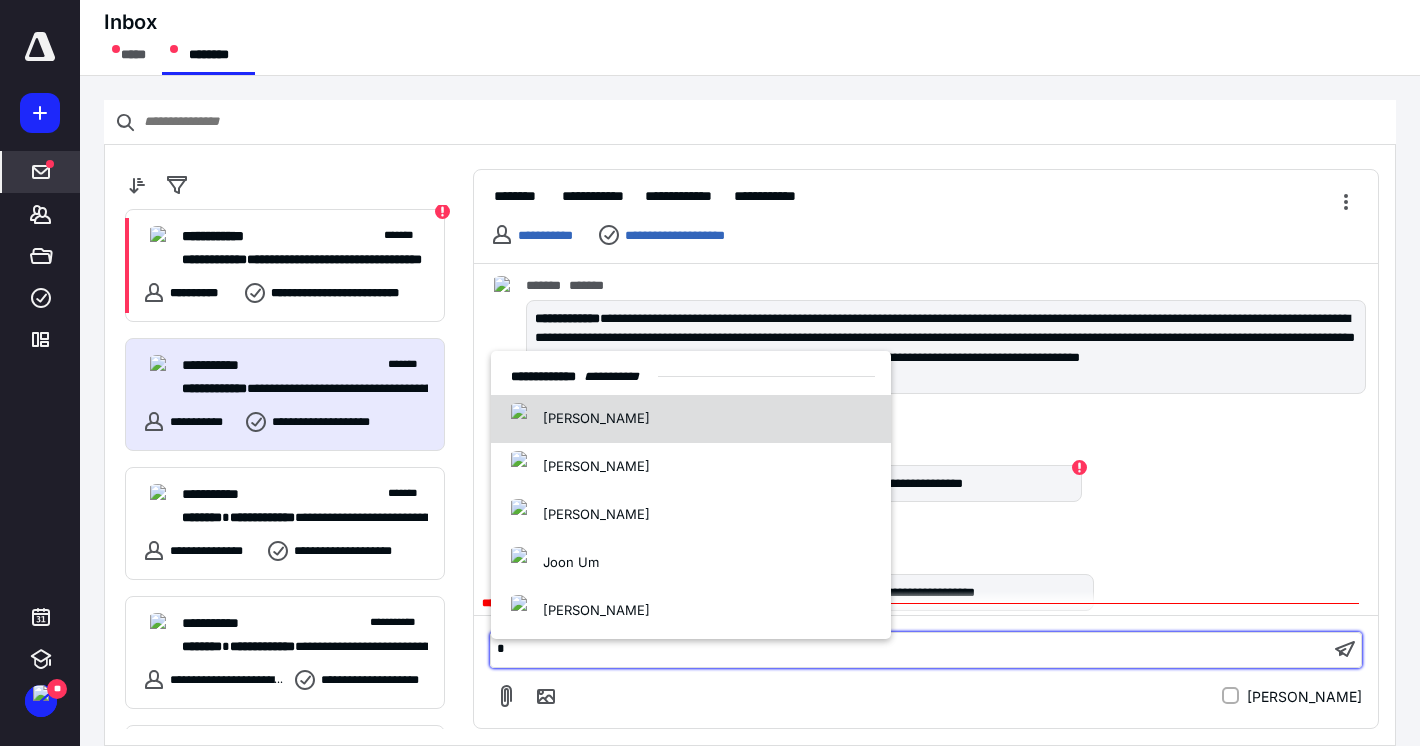 type 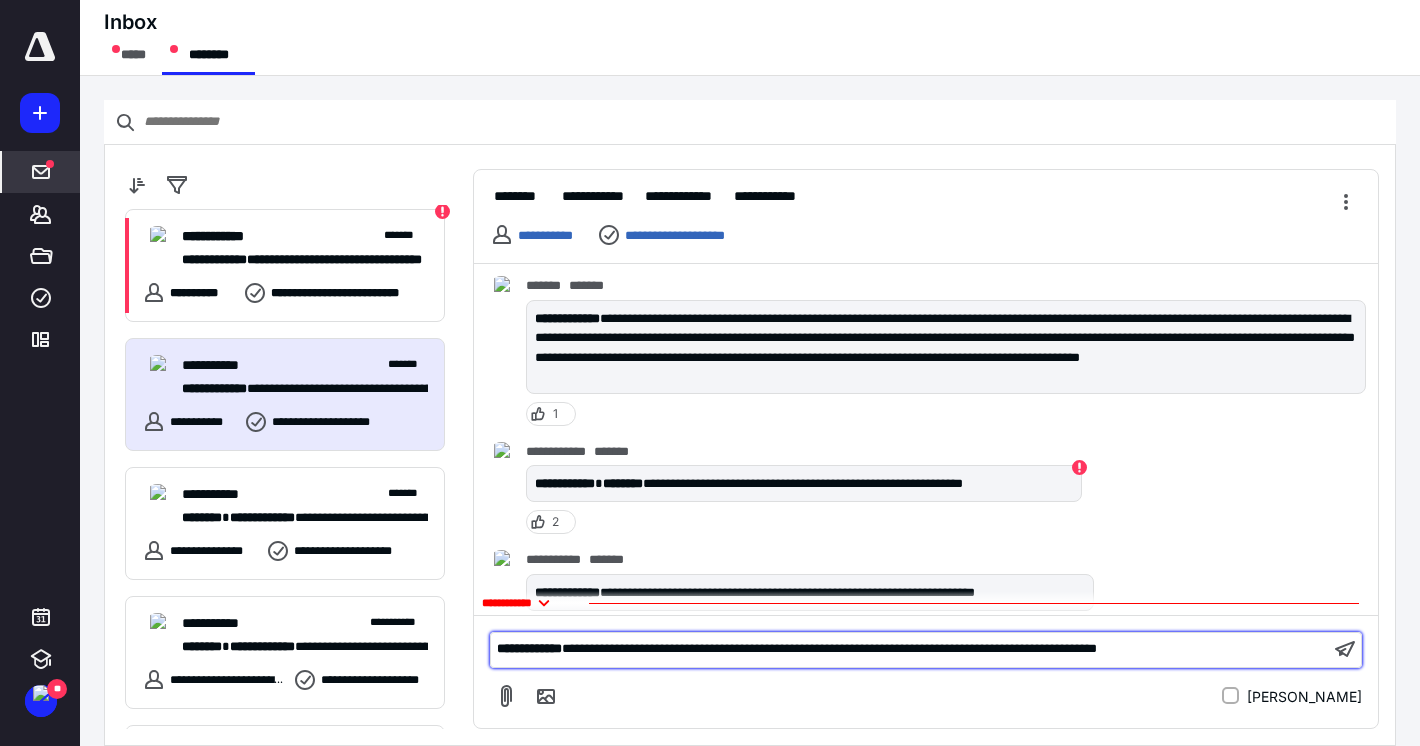 click on "**********" at bounding box center (829, 648) 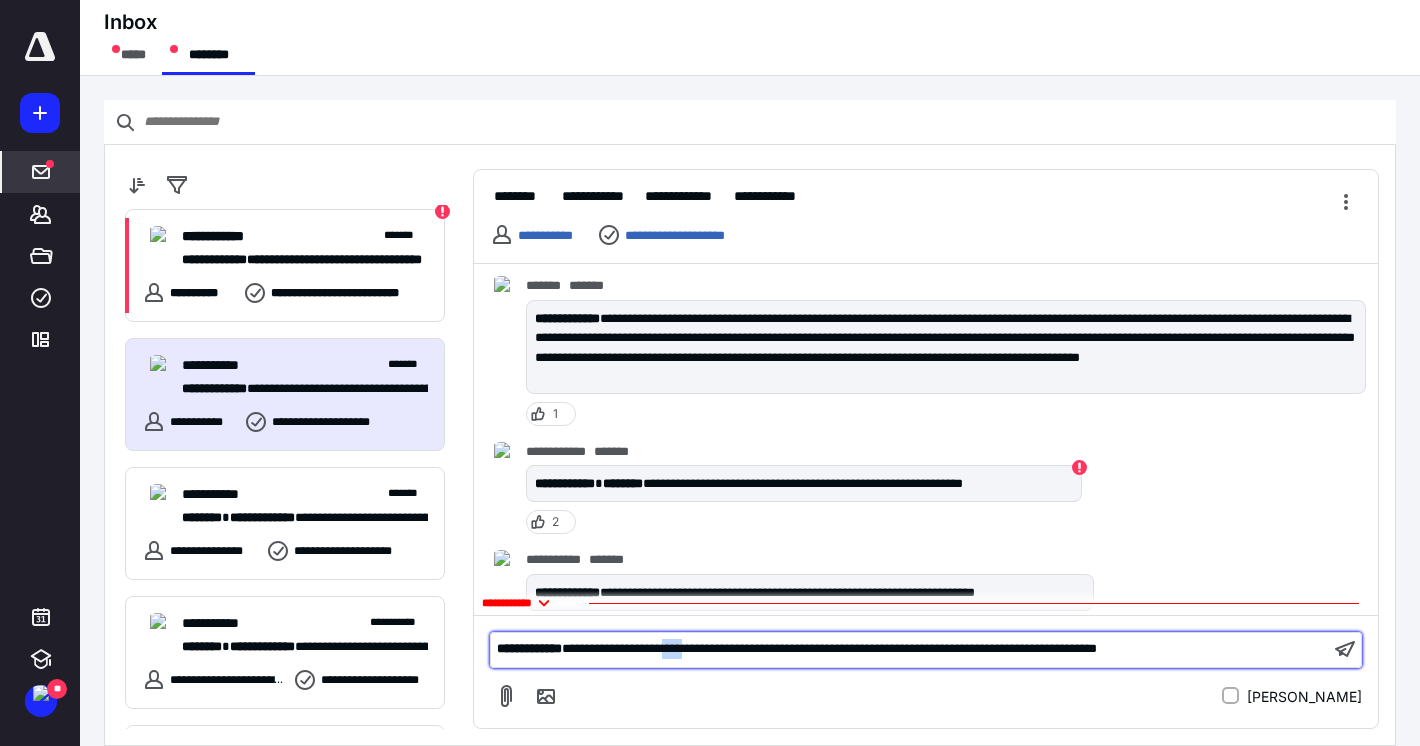 click on "**********" at bounding box center [829, 648] 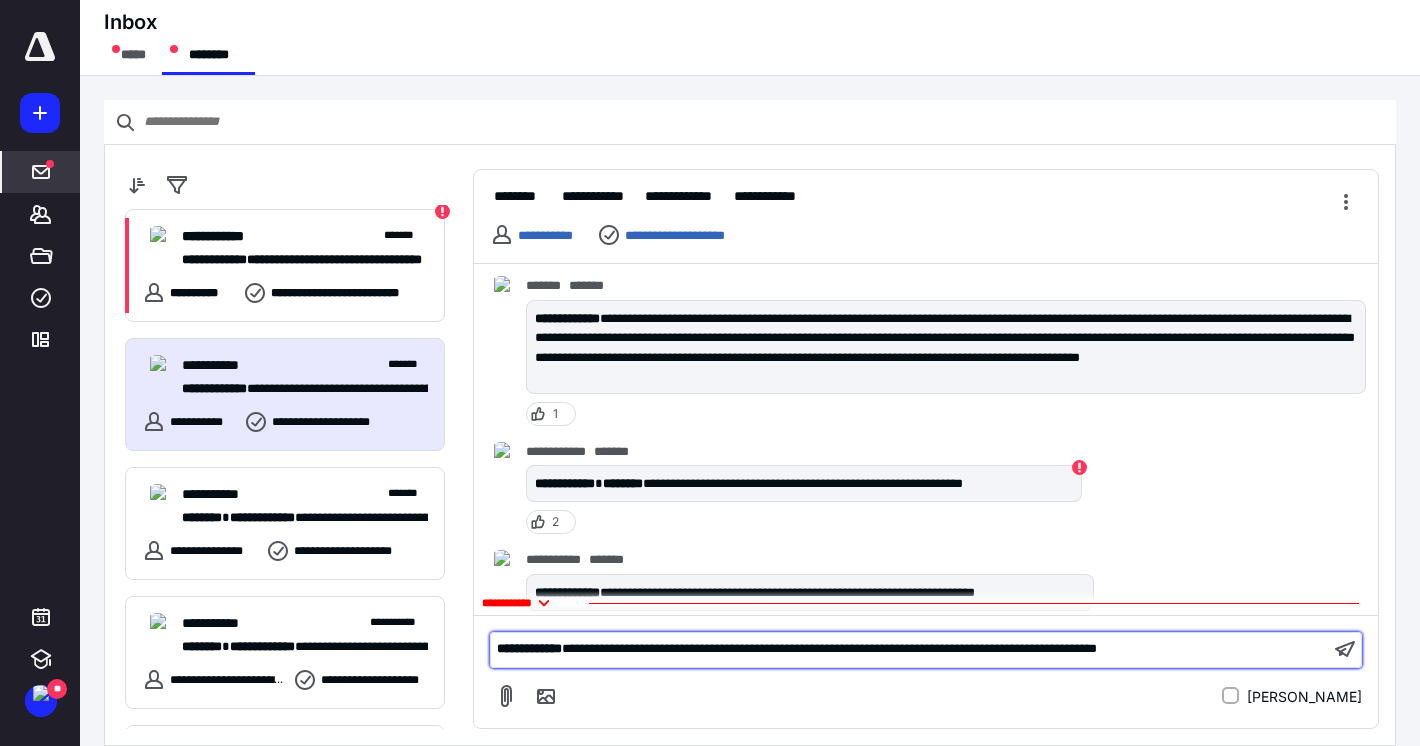 scroll, scrollTop: 1, scrollLeft: 0, axis: vertical 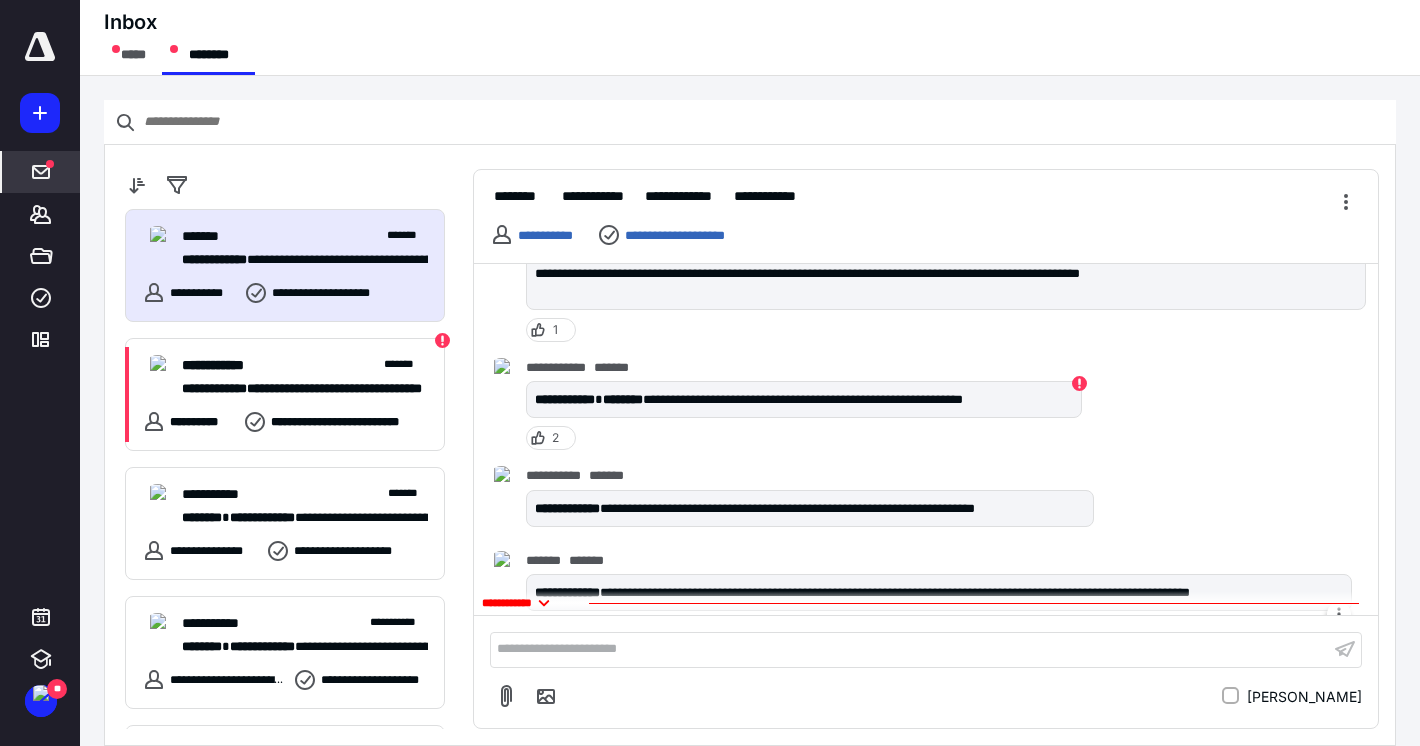 click on "**********" at bounding box center (567, 592) 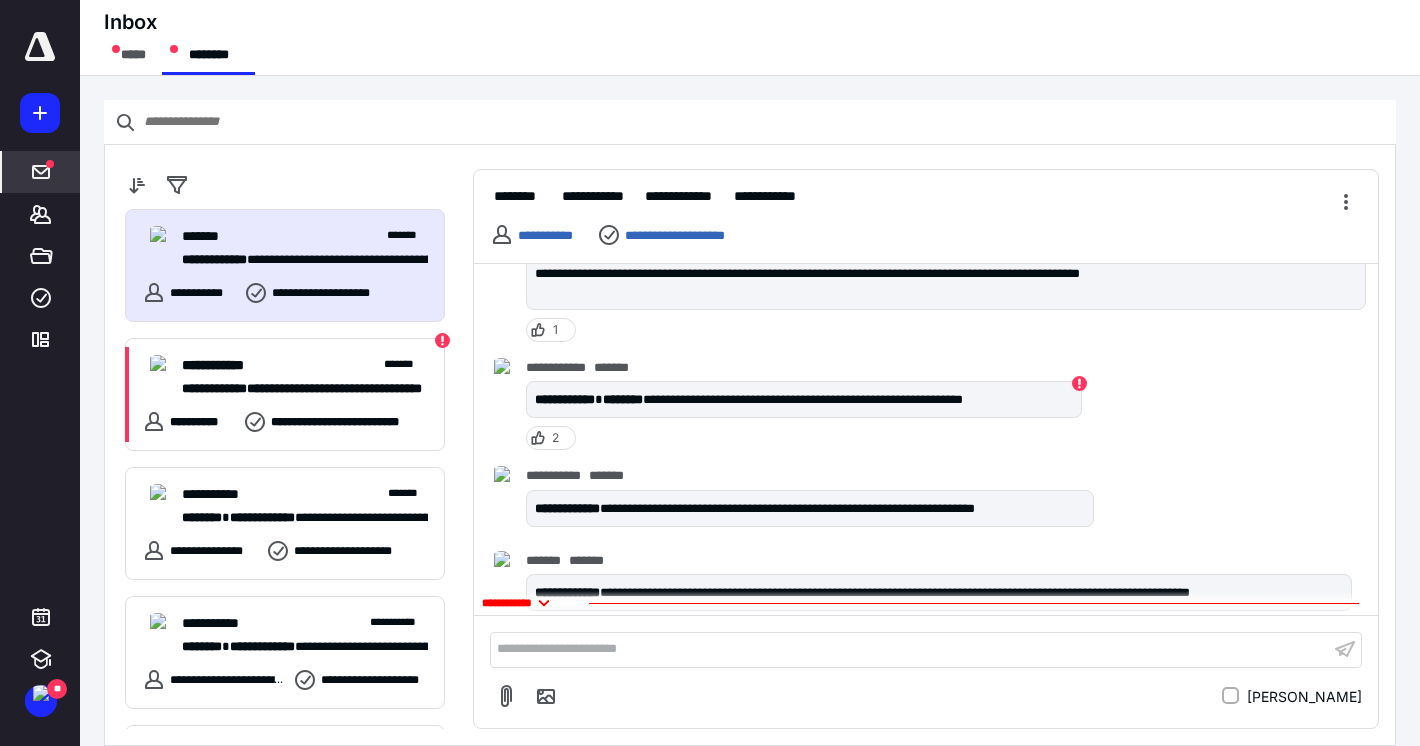 click on "**********" at bounding box center [535, 603] 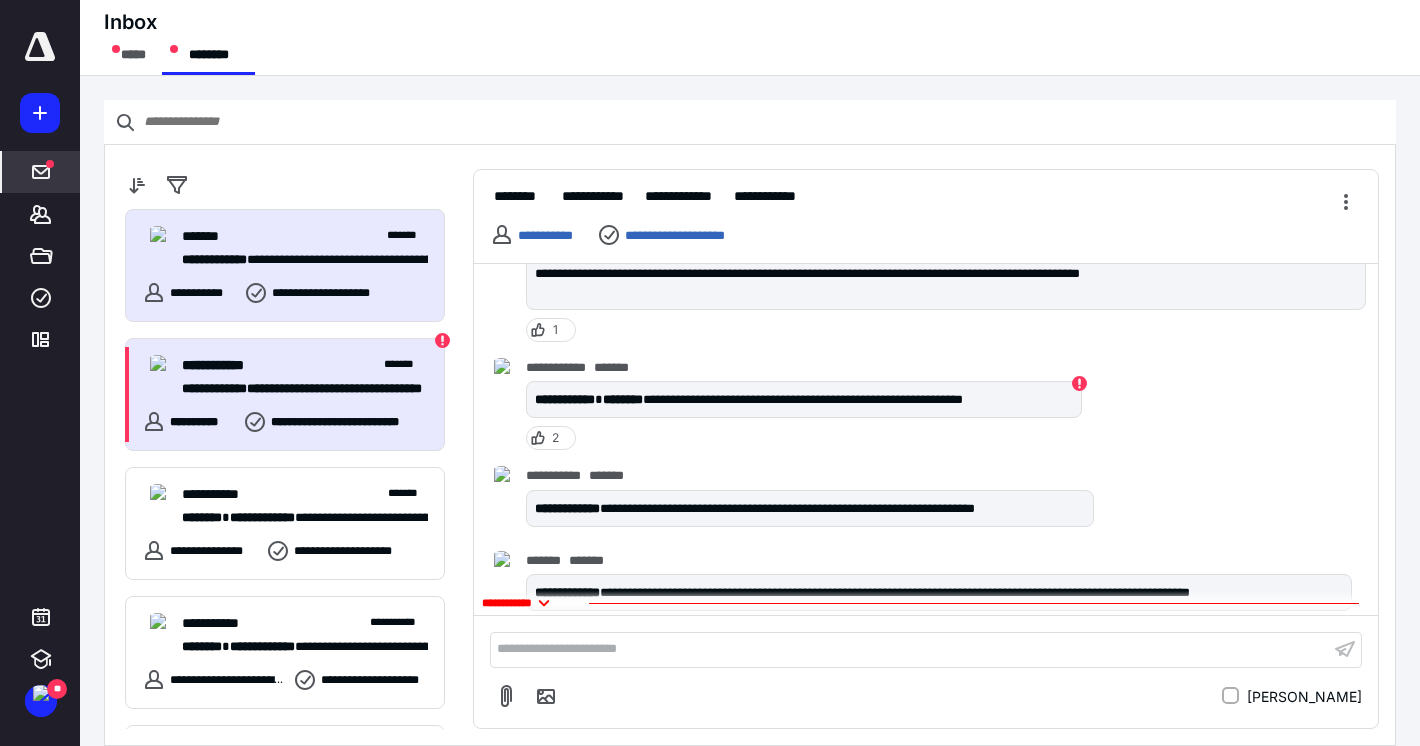 drag, startPoint x: 255, startPoint y: 392, endPoint x: 285, endPoint y: 395, distance: 30.149628 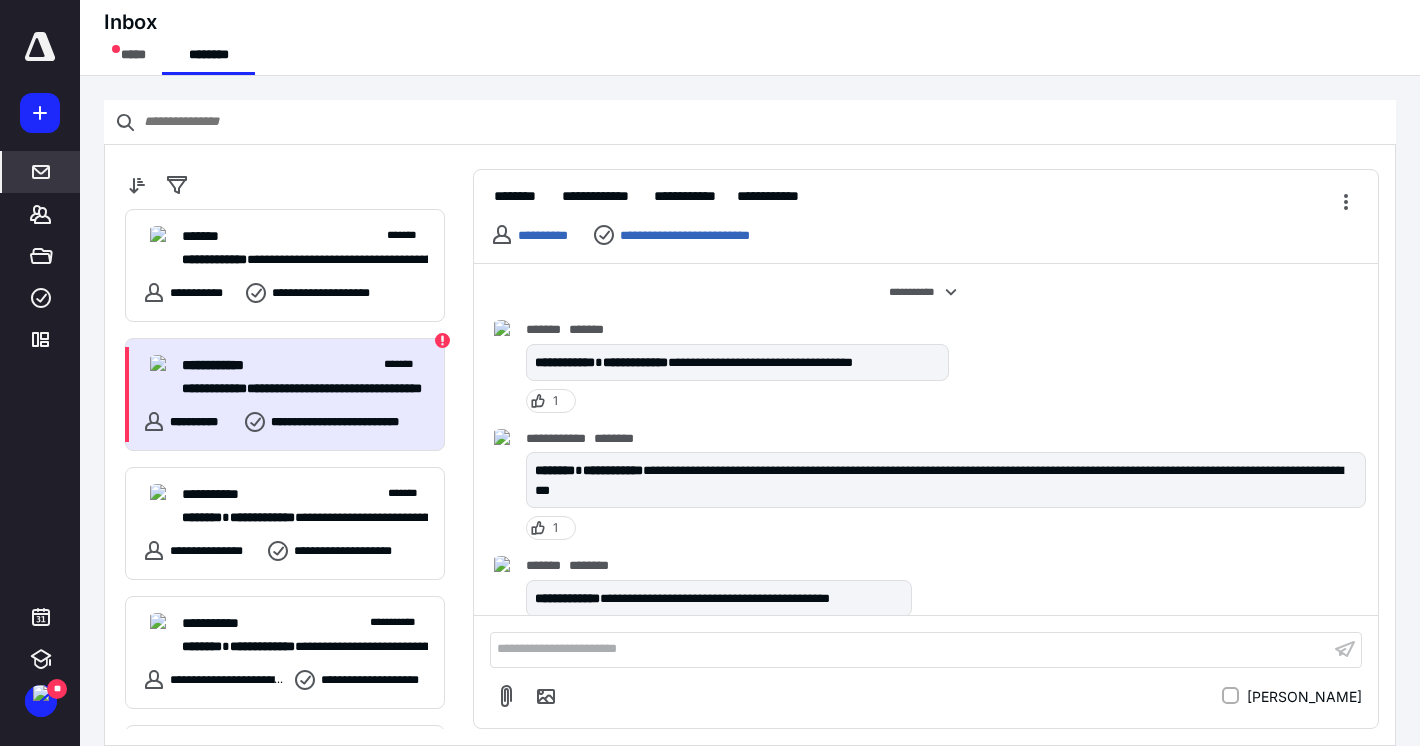 scroll, scrollTop: 1282, scrollLeft: 0, axis: vertical 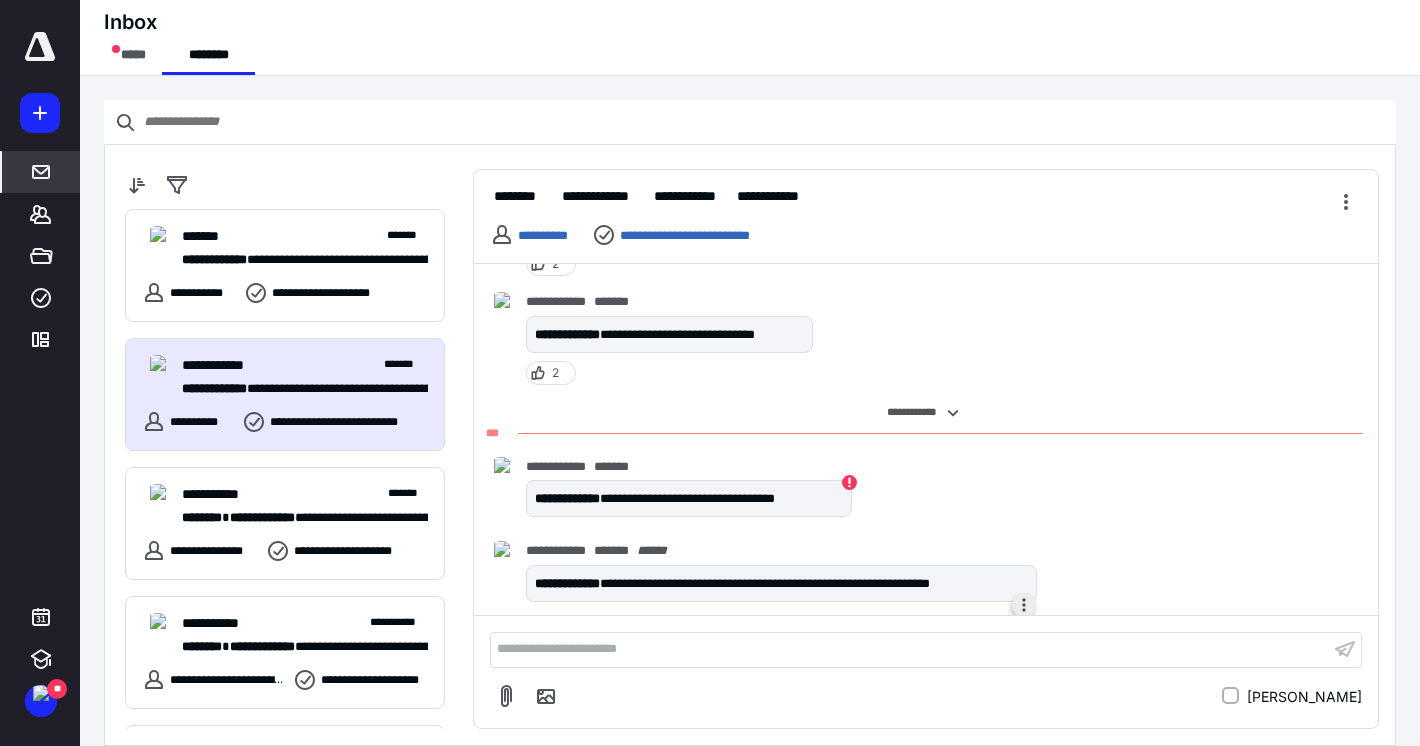 click at bounding box center (1024, 605) 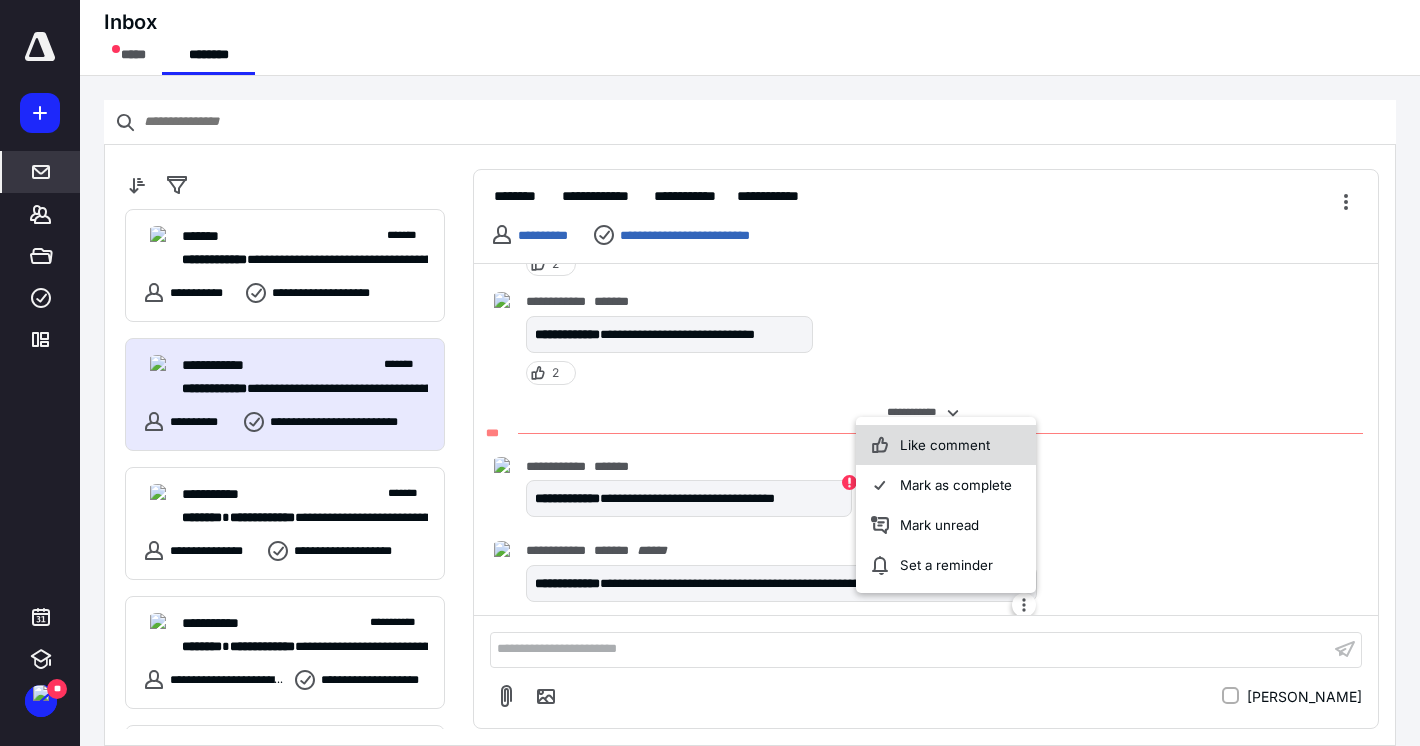 click on "Like comment" at bounding box center [946, 445] 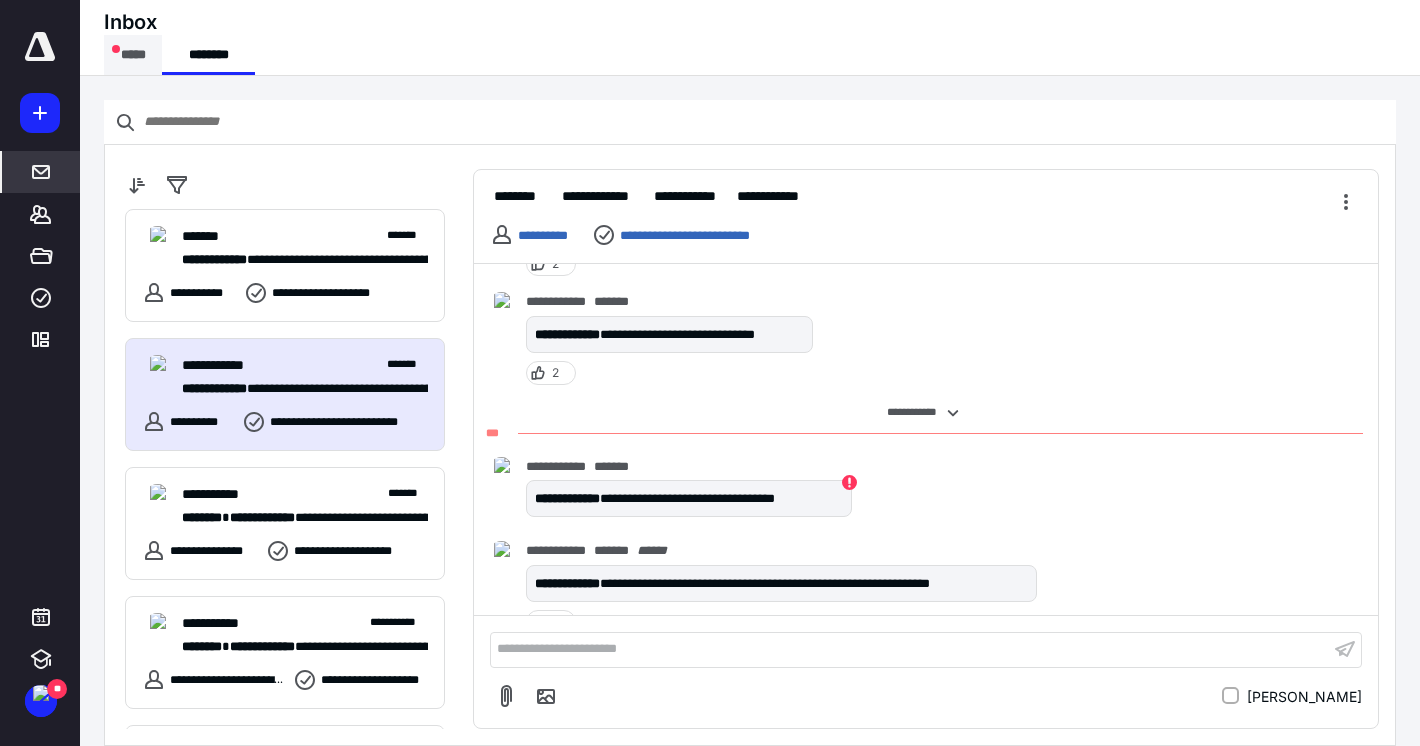 click on "*****" at bounding box center (133, 55) 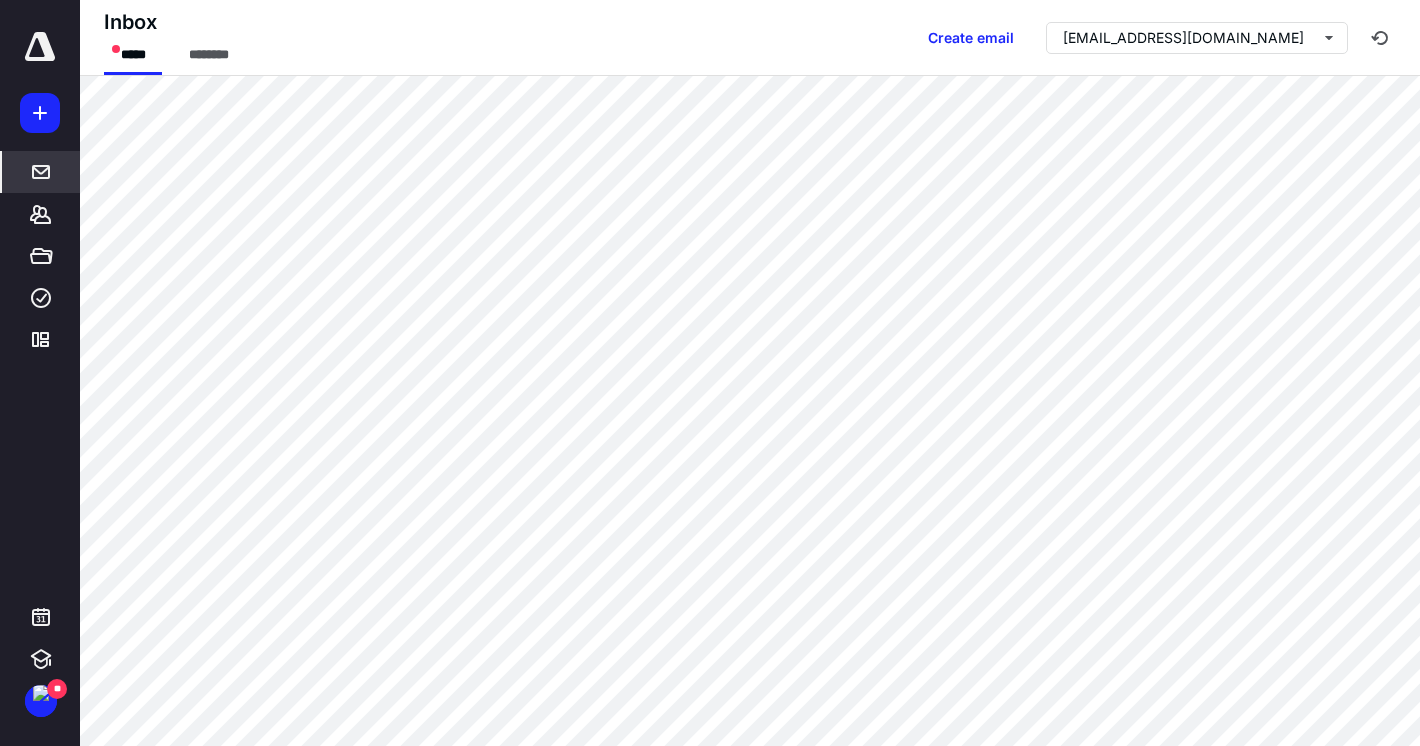 scroll, scrollTop: 0, scrollLeft: 0, axis: both 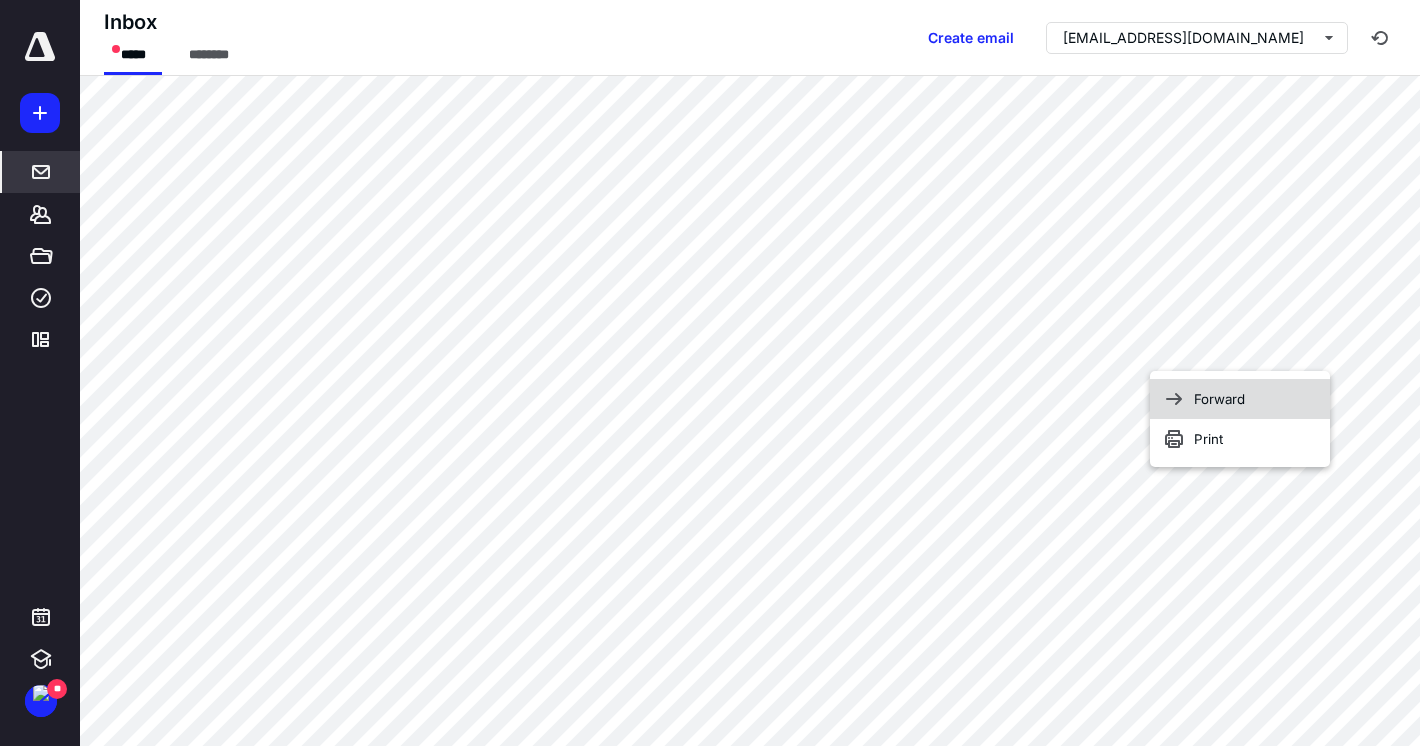 click on "Forward" at bounding box center [1240, 399] 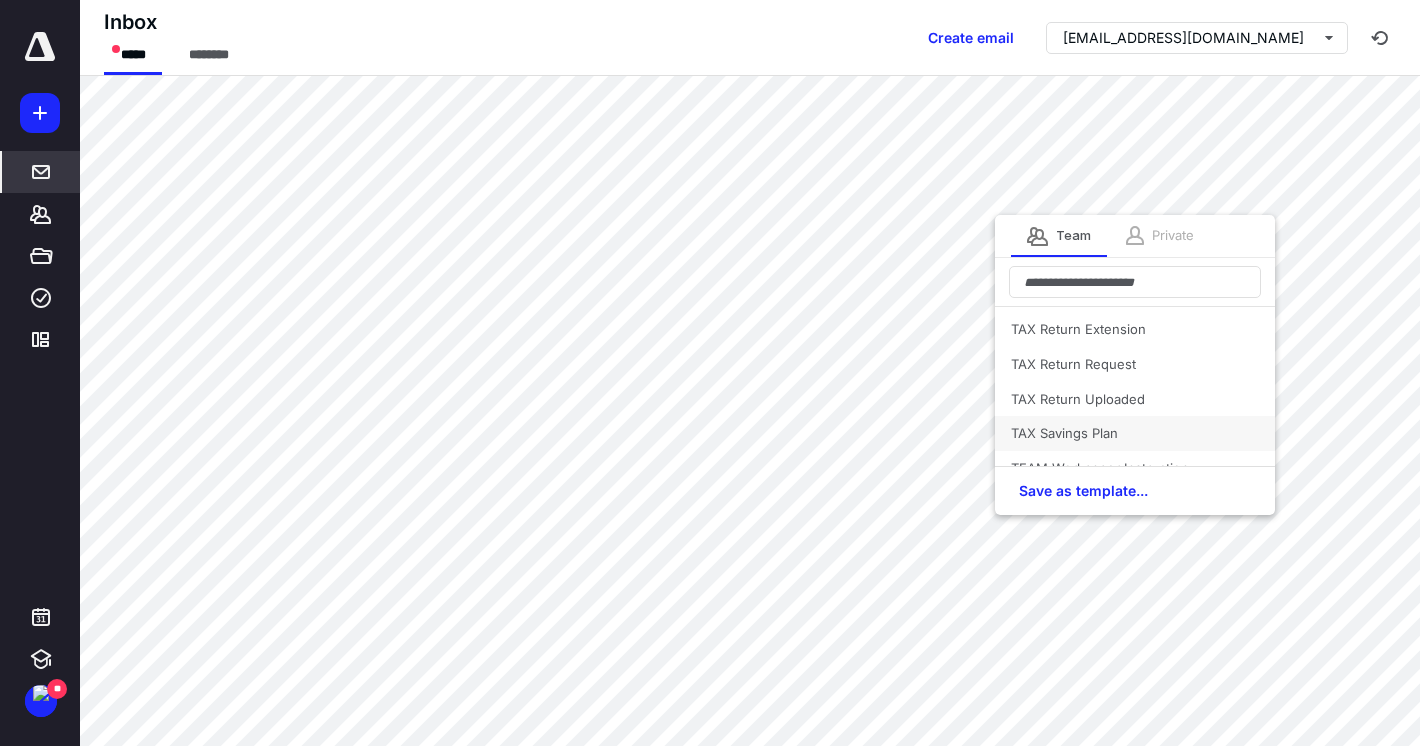 scroll, scrollTop: 1065, scrollLeft: 0, axis: vertical 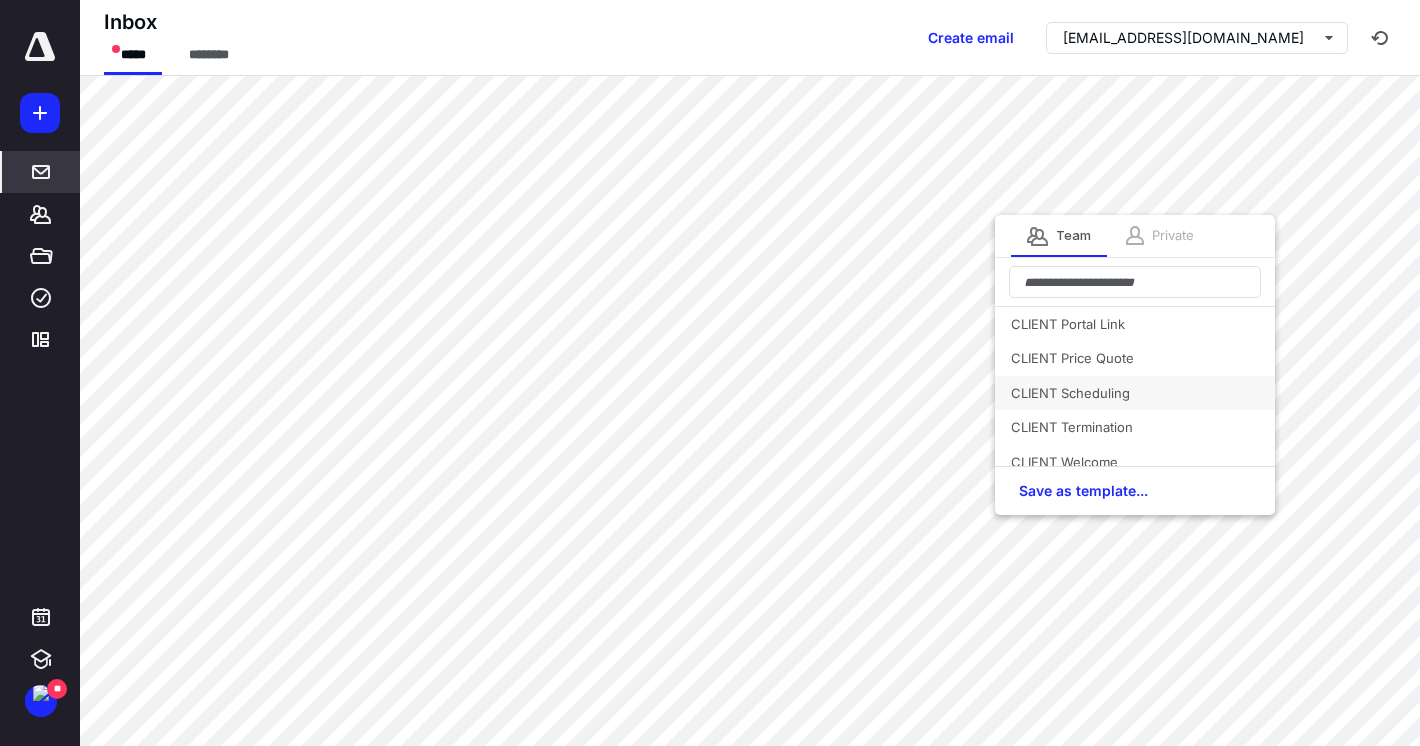 click on "CLIENT Scheduling" at bounding box center [1135, 393] 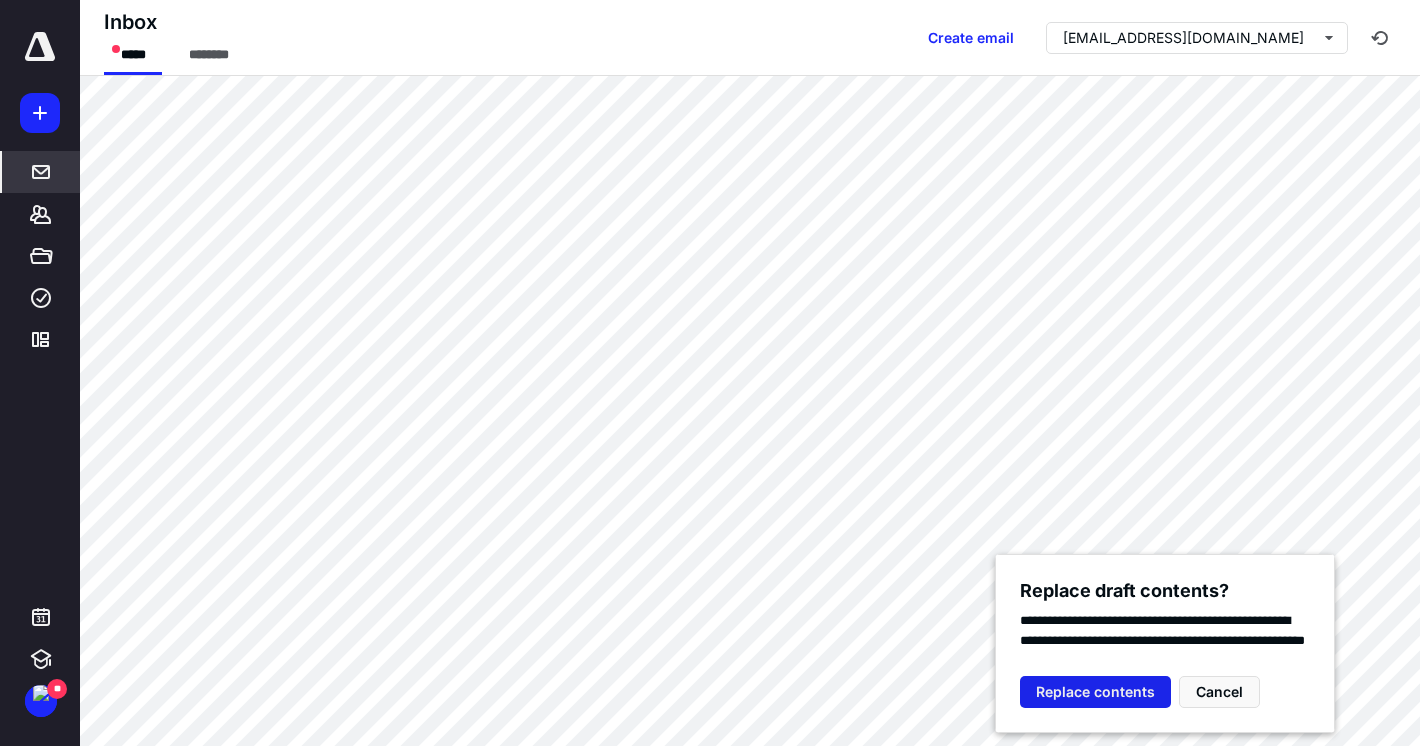 click on "Replace contents" at bounding box center [1095, 692] 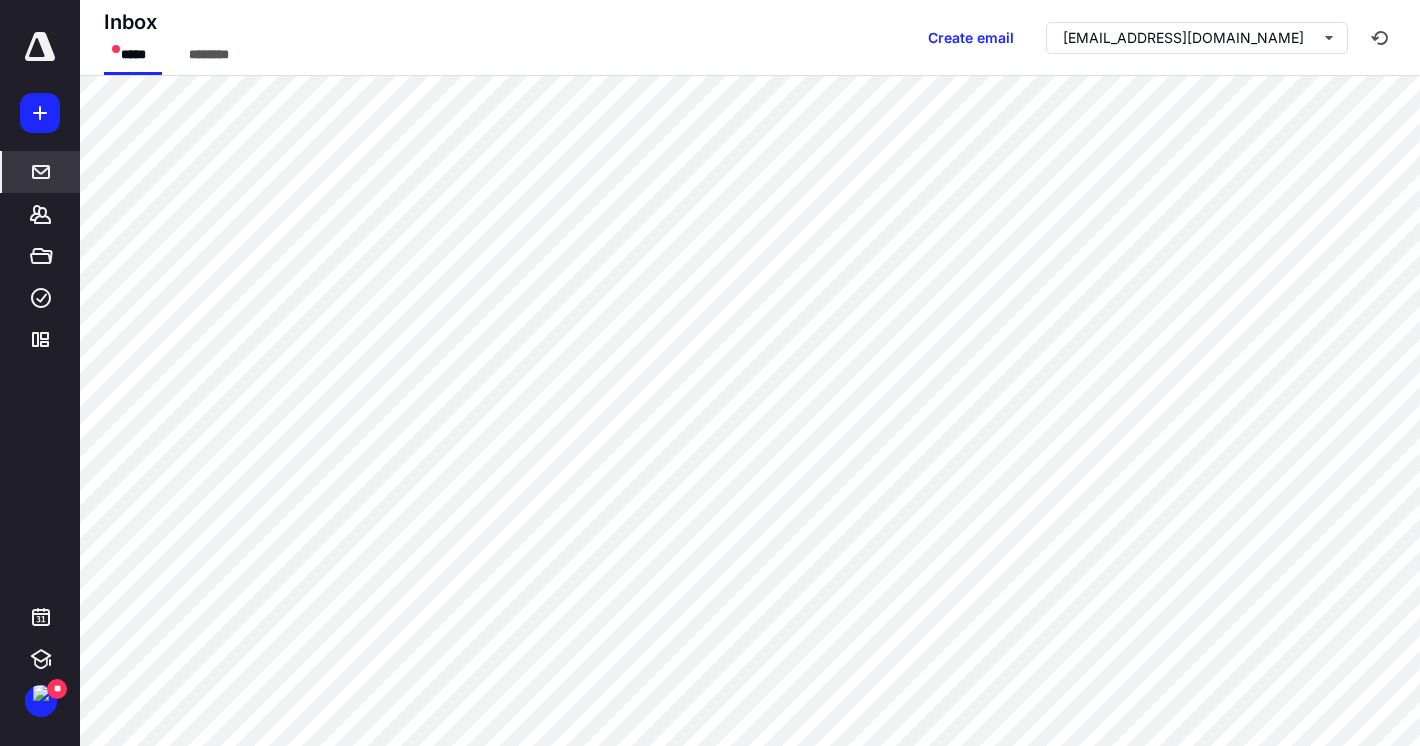 click on "**********" at bounding box center [710, 373] 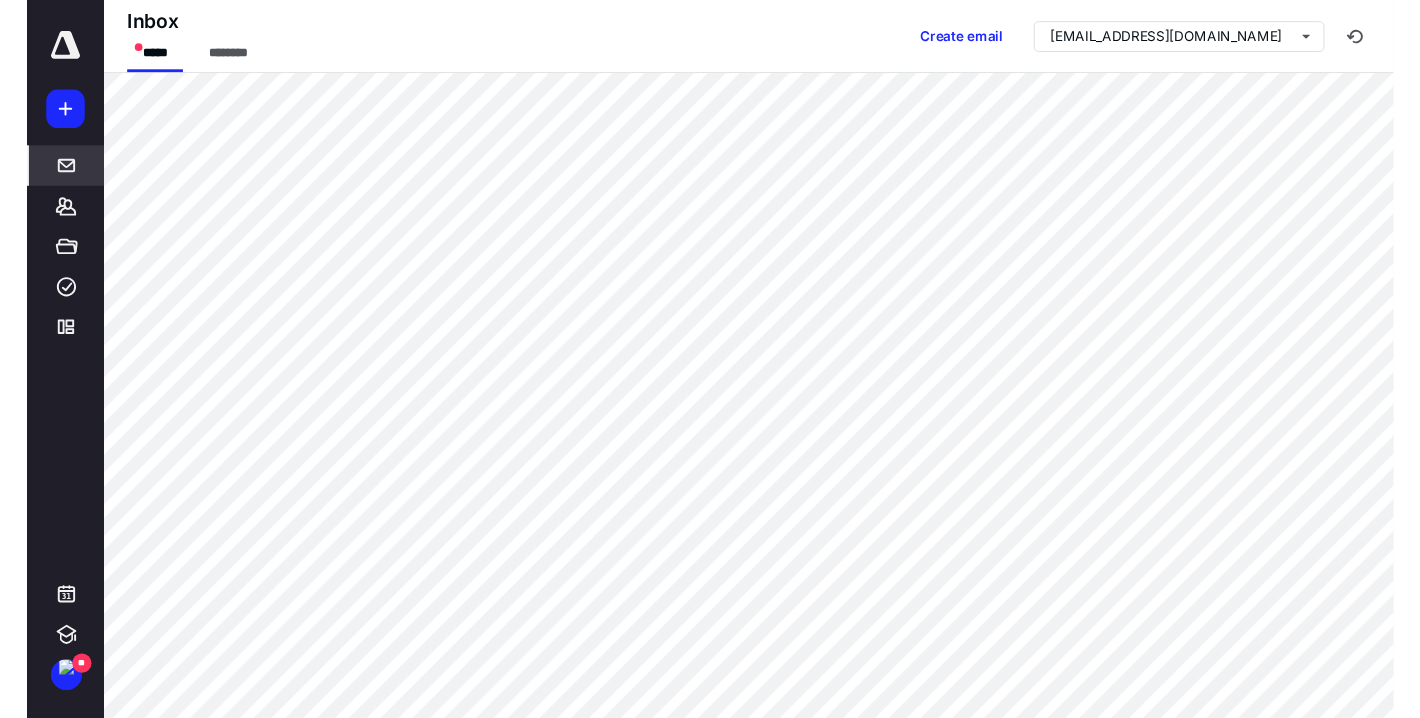 scroll, scrollTop: 0, scrollLeft: 0, axis: both 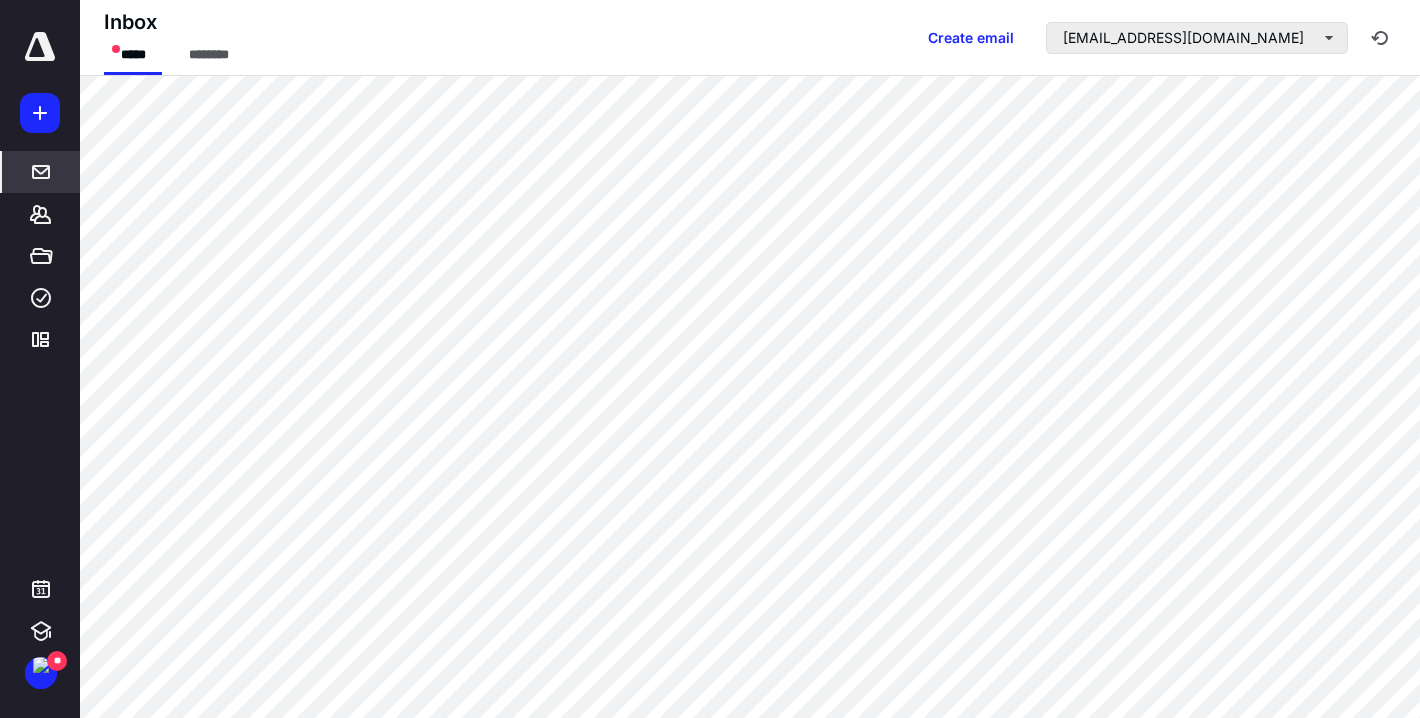 click on "[EMAIL_ADDRESS][DOMAIN_NAME]" at bounding box center (1197, 38) 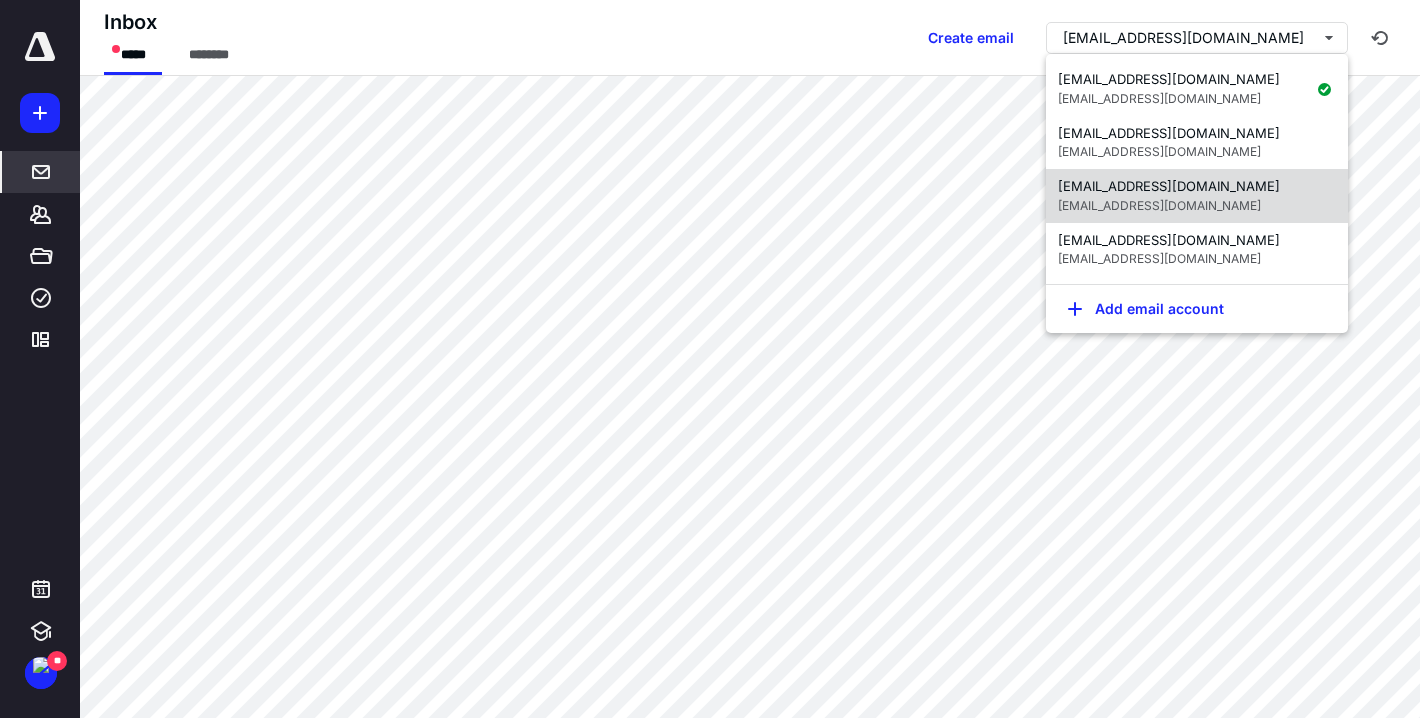 click on "[EMAIL_ADDRESS][DOMAIN_NAME]" at bounding box center [1169, 186] 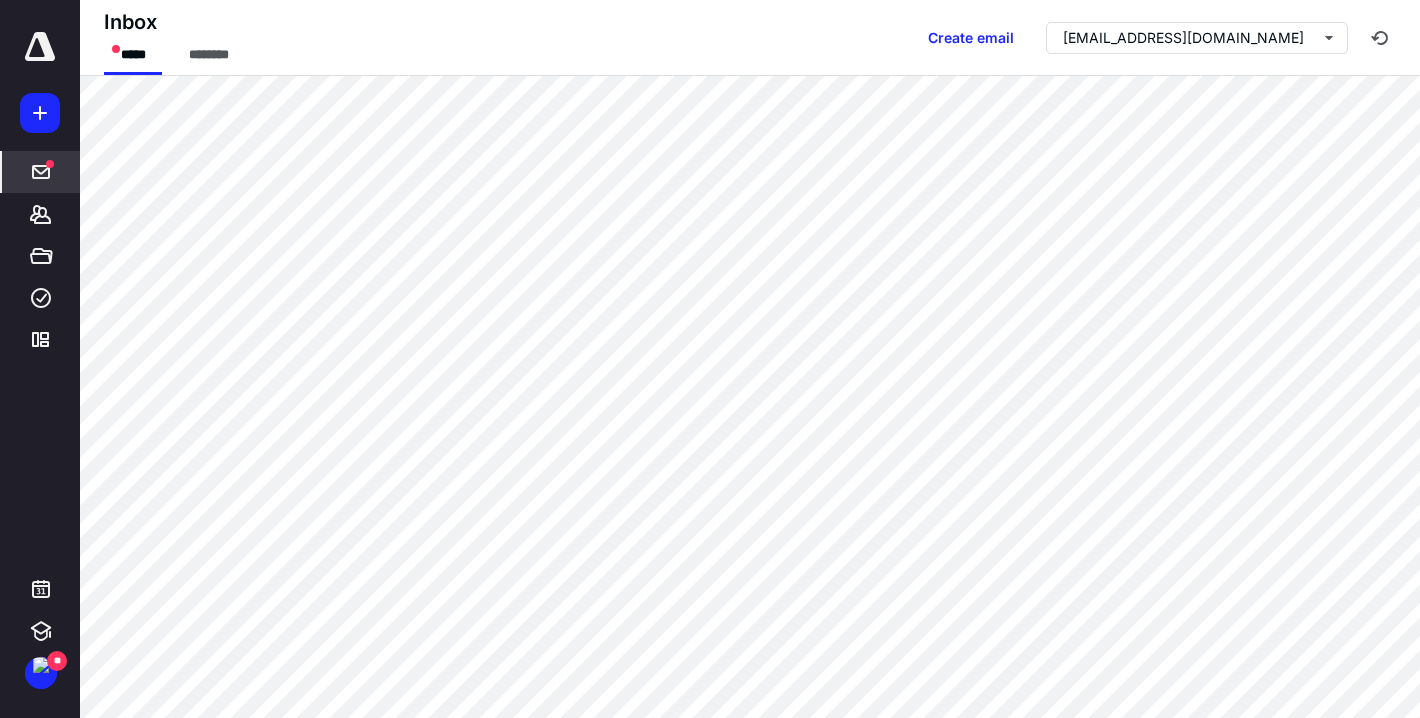 click on "***** ******* ***** **** *********" at bounding box center [40, 196] 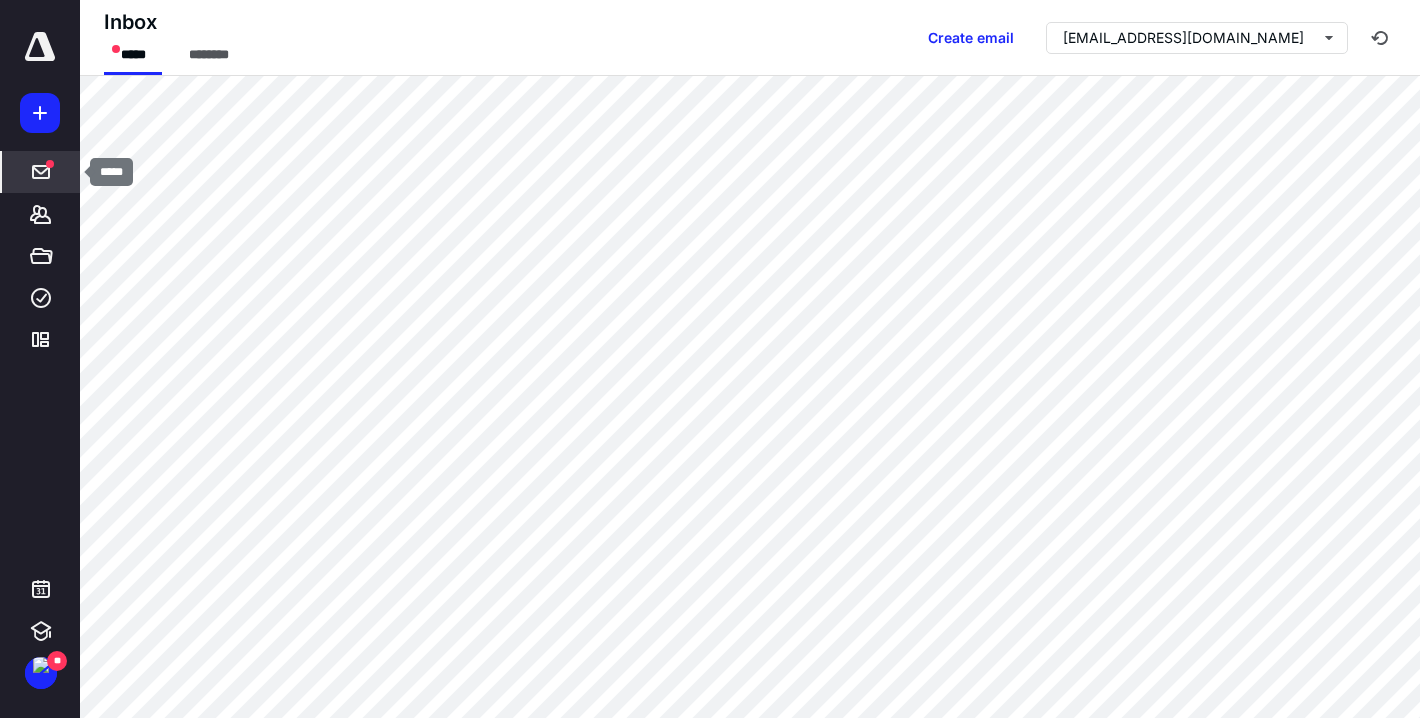 click 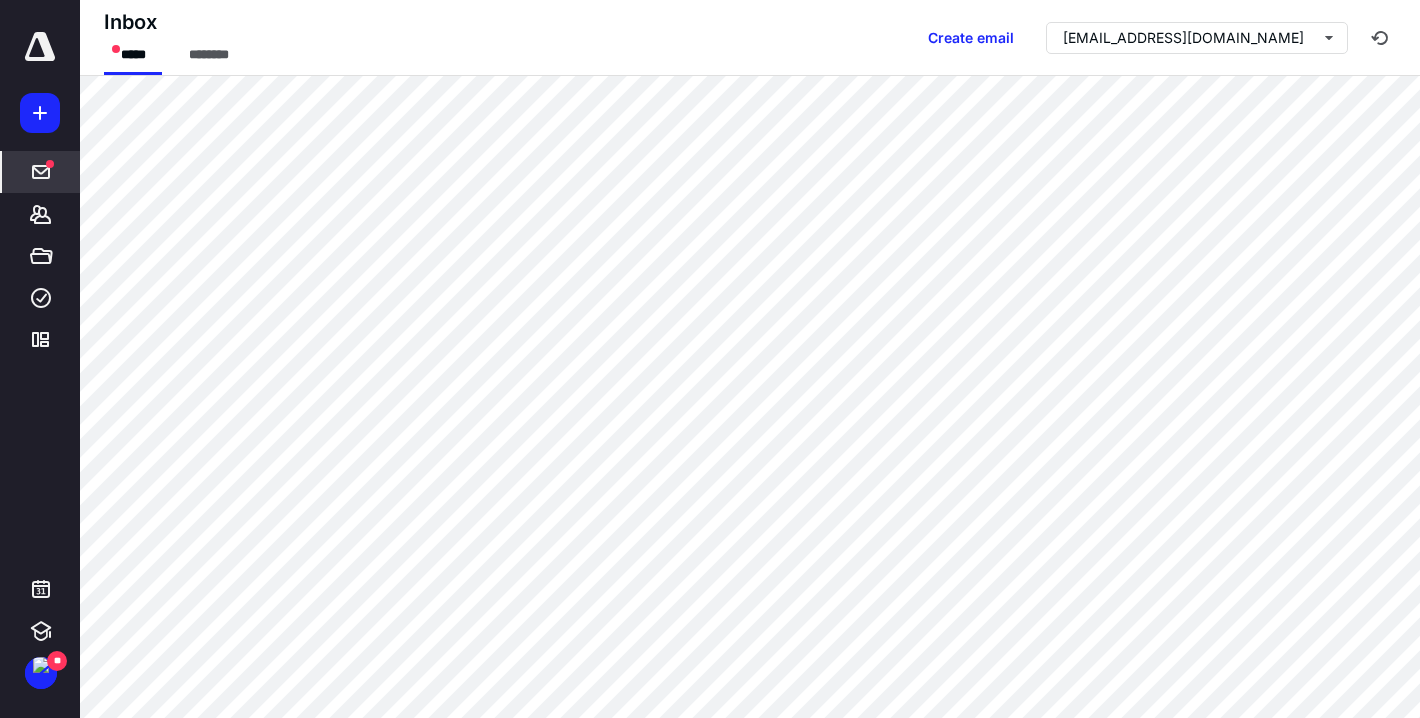 scroll, scrollTop: 0, scrollLeft: 0, axis: both 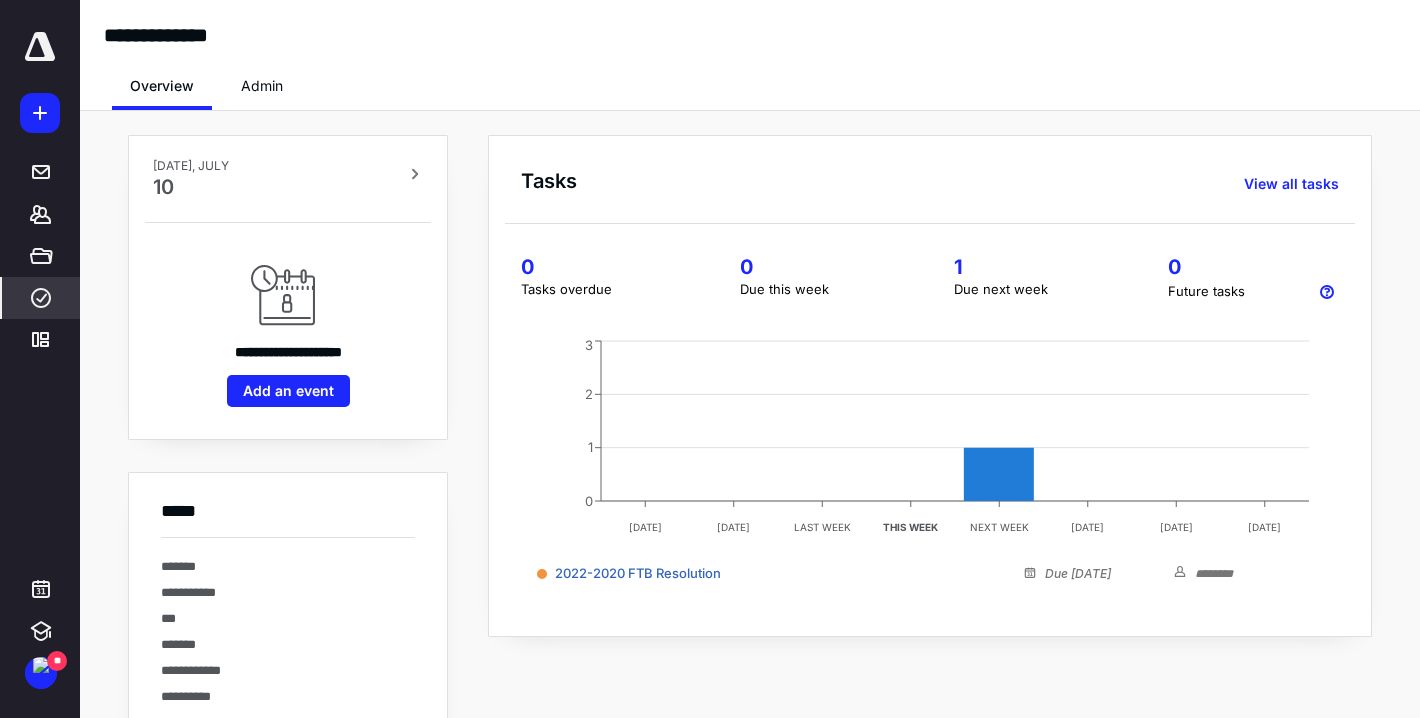 click on "****" at bounding box center [41, 298] 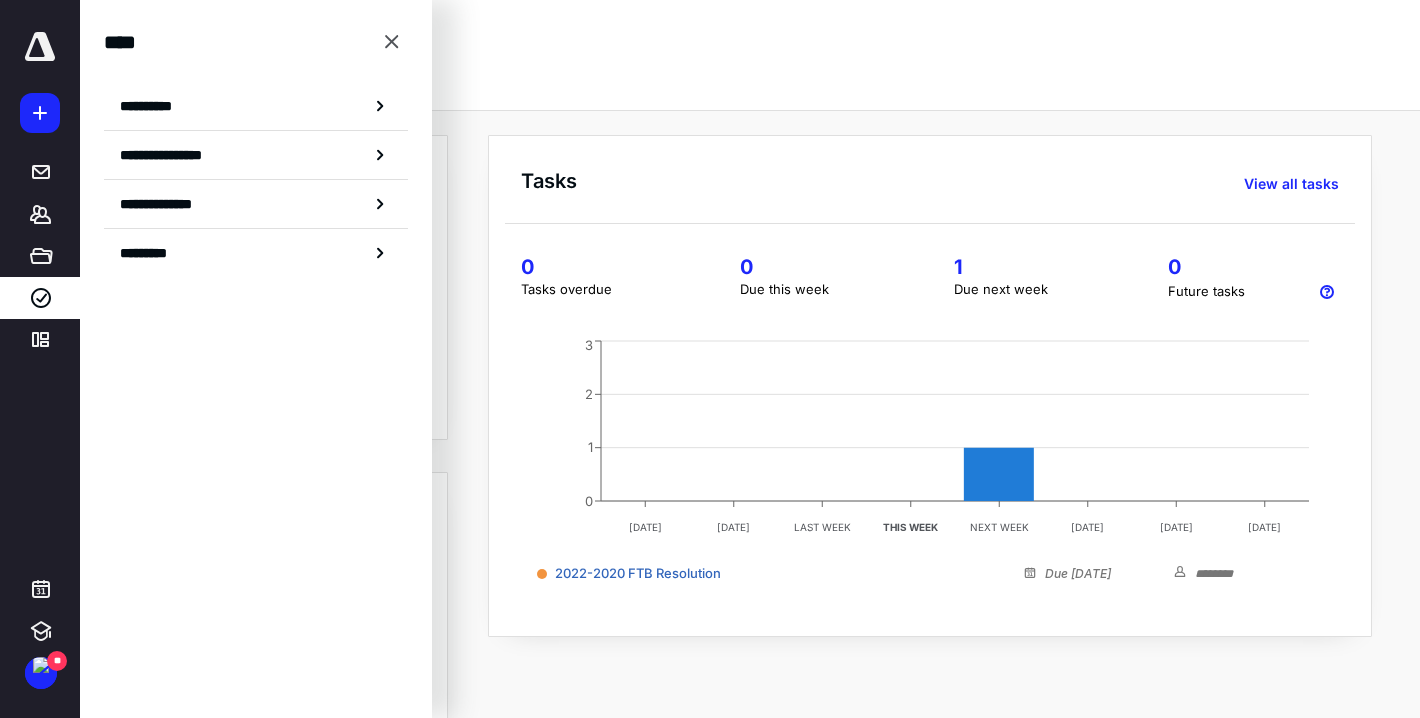 click on "**********" at bounding box center (256, 106) 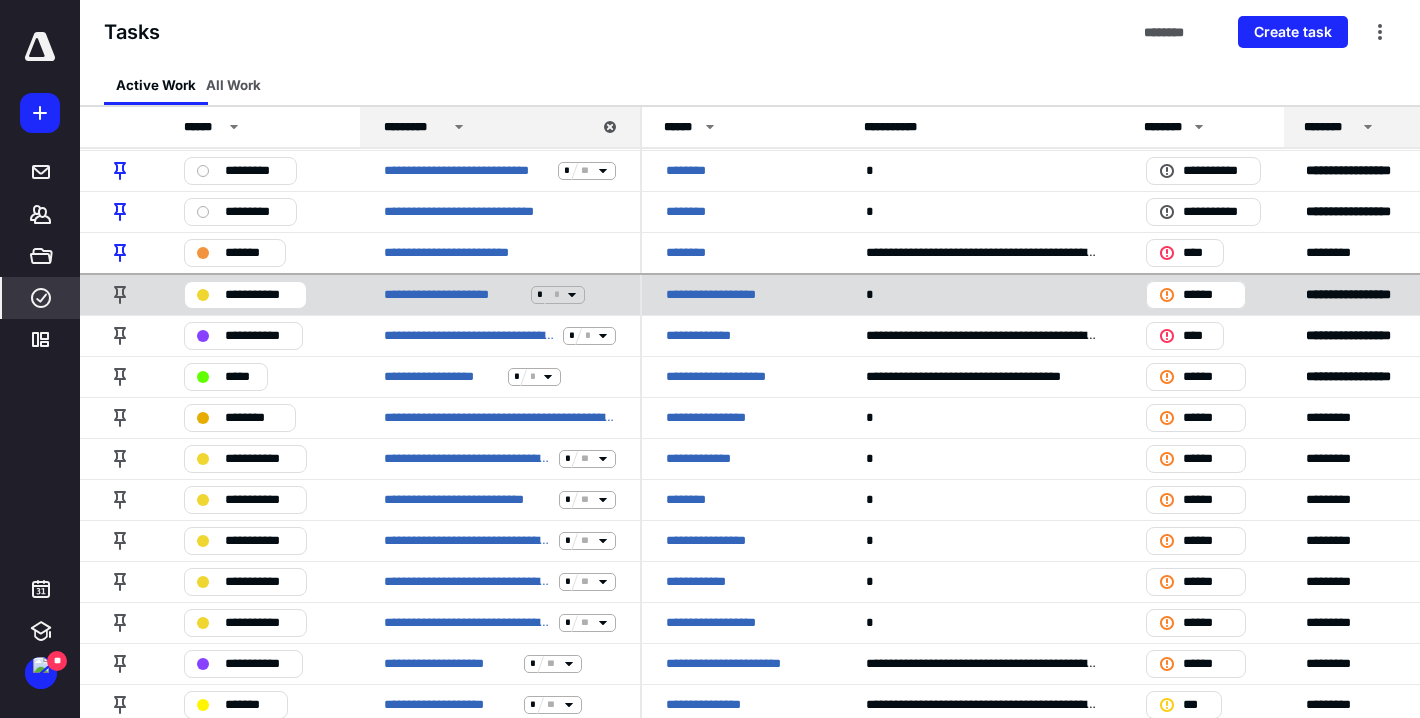 scroll, scrollTop: 53, scrollLeft: 0, axis: vertical 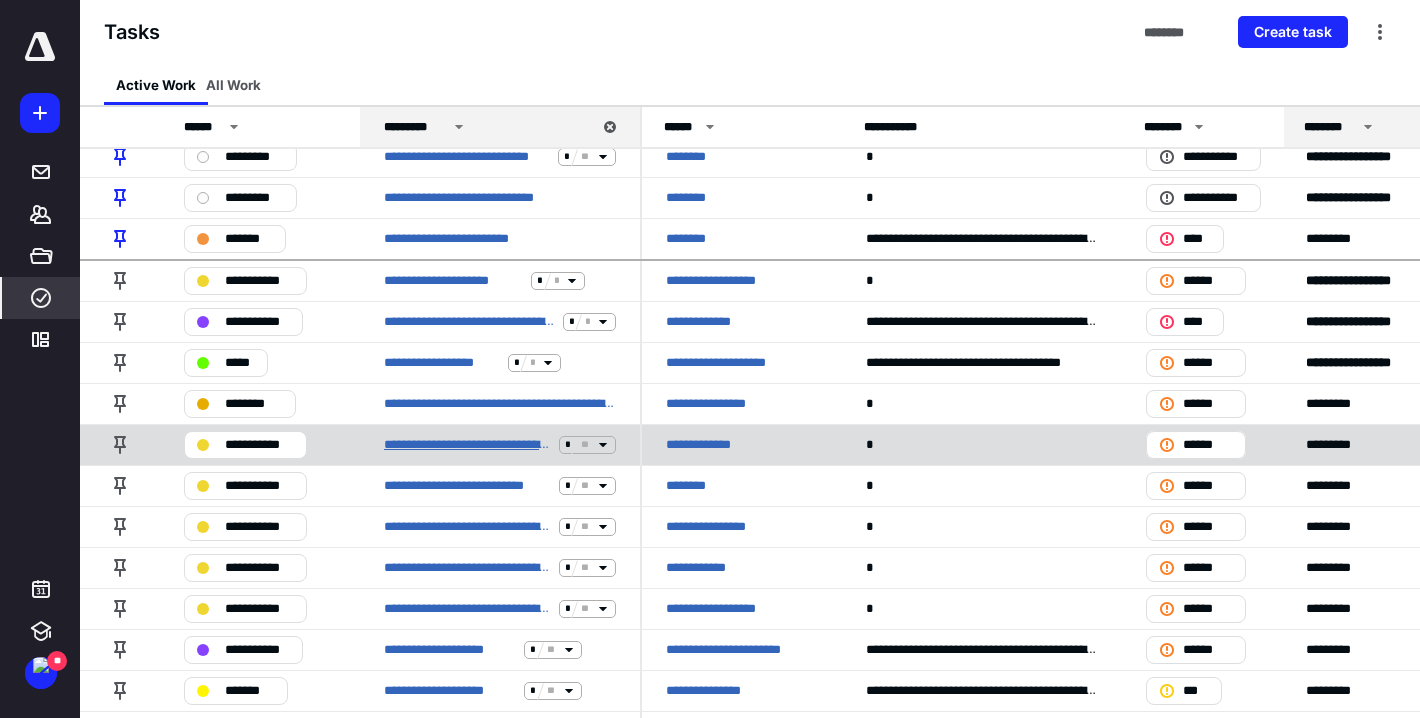 click on "**********" at bounding box center [467, 444] 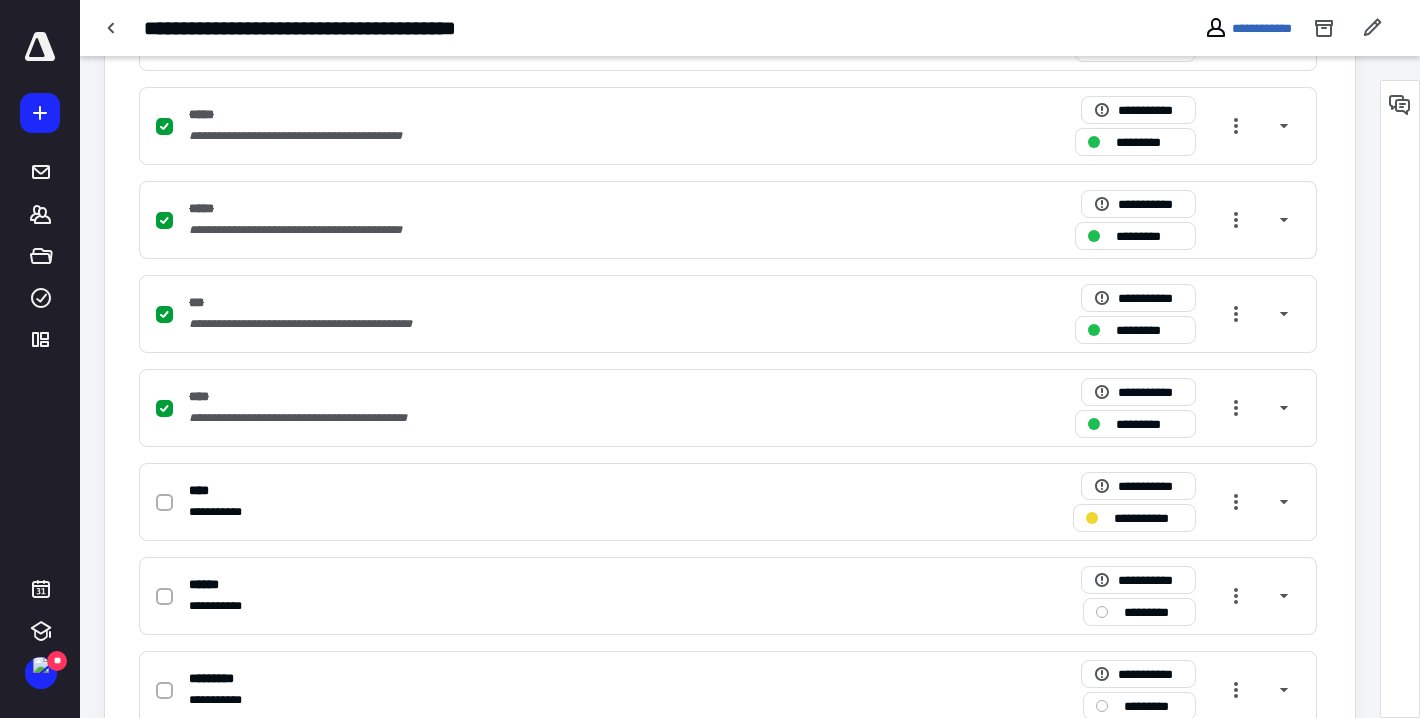 scroll, scrollTop: 726, scrollLeft: 0, axis: vertical 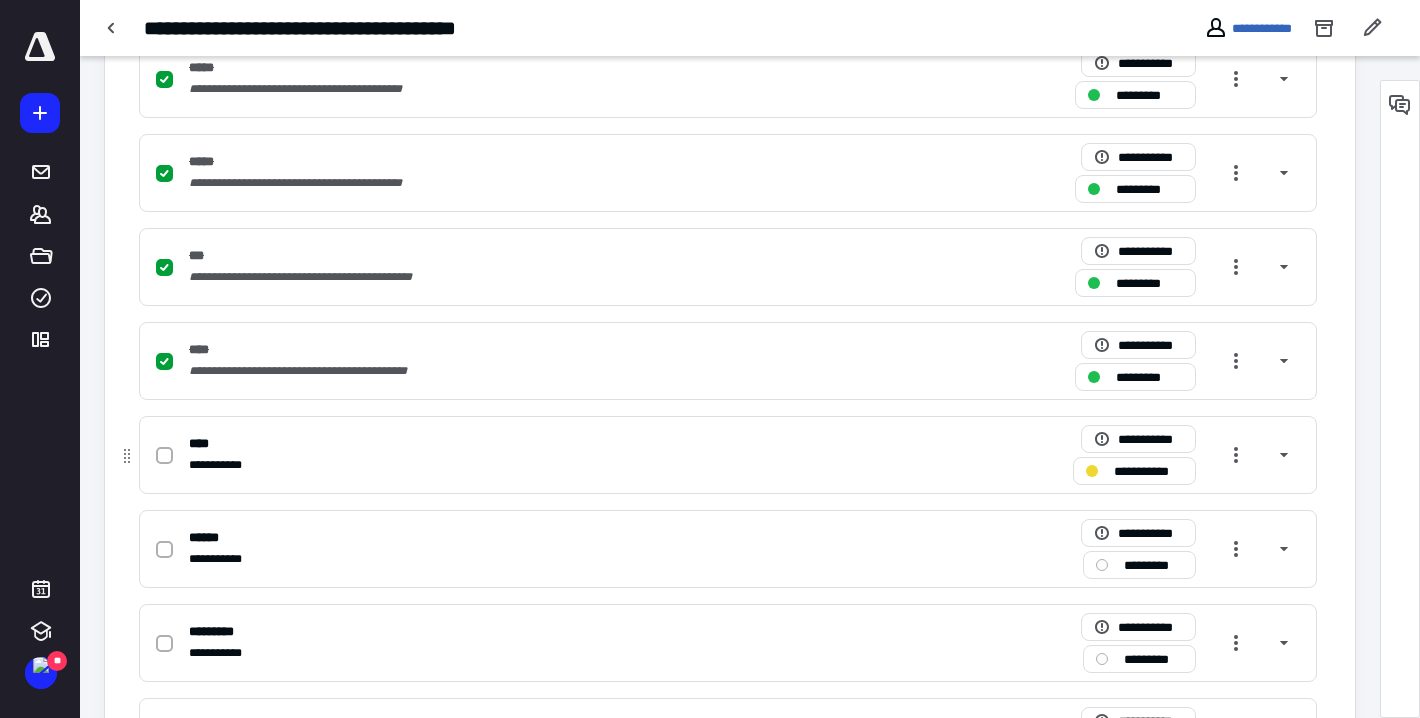 click on "****" at bounding box center (465, 443) 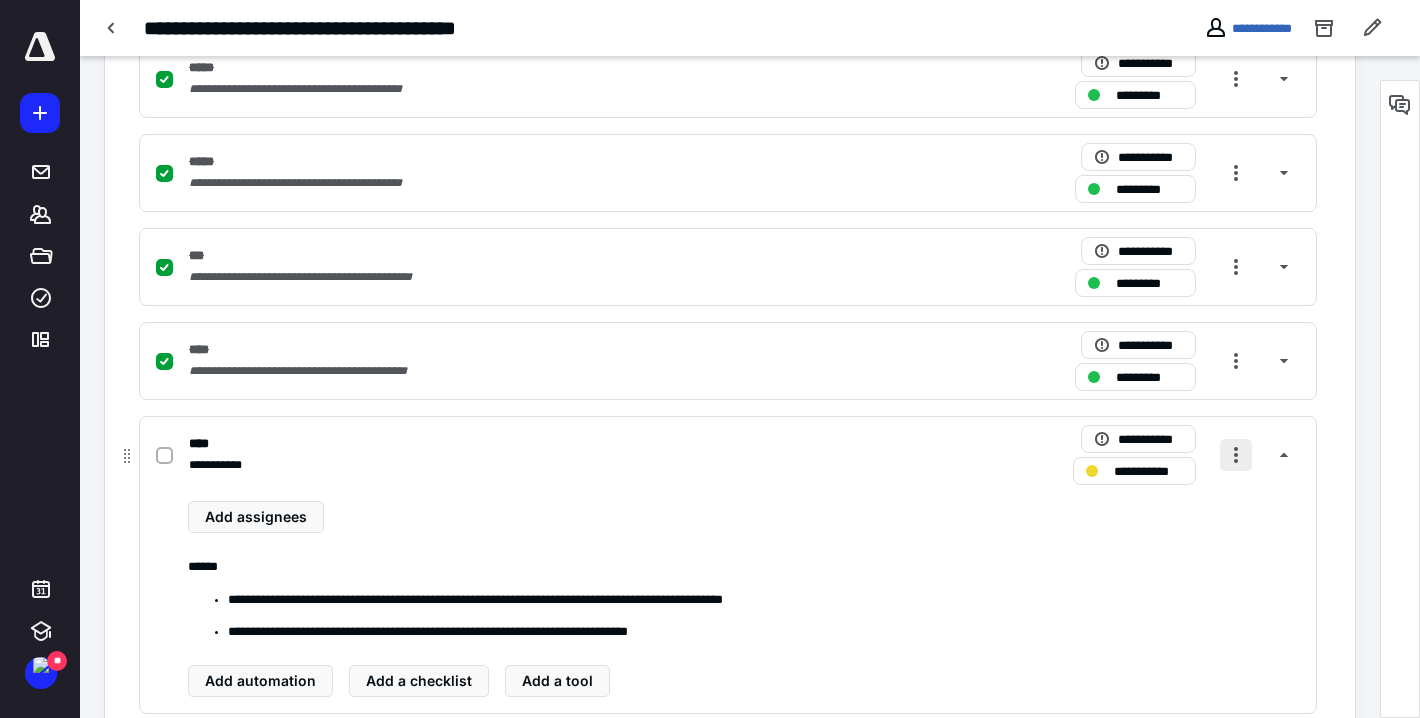 click at bounding box center (1236, 455) 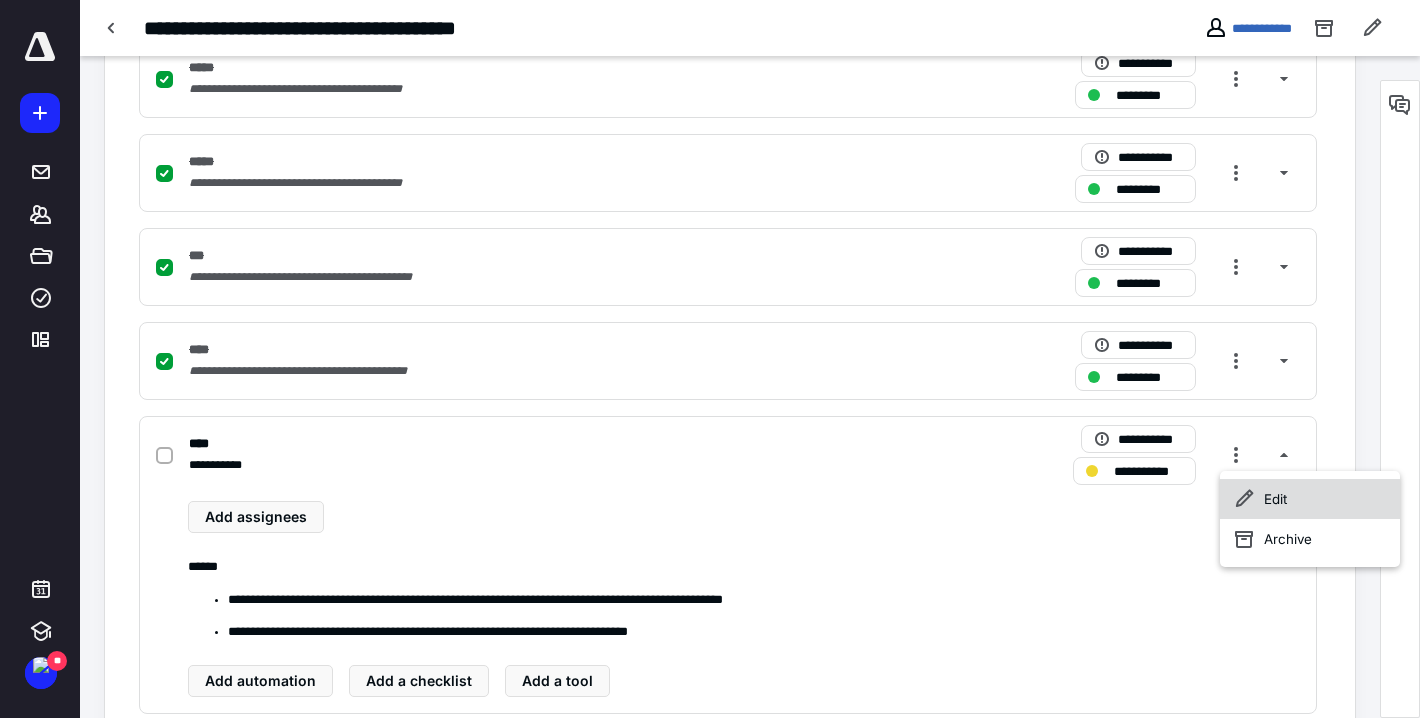 click 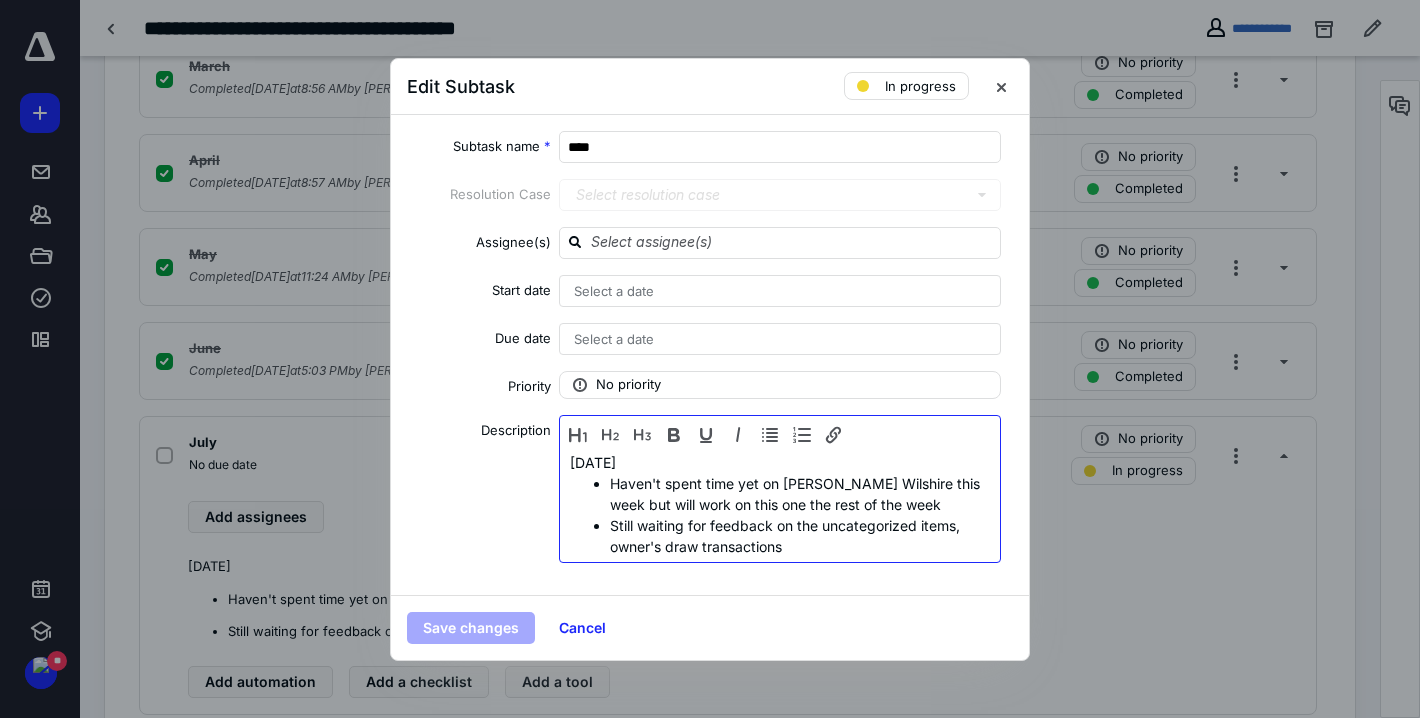 click on "7/2/25 Haven't spent time yet on Kennedy Wilshire this week but will work on this one the rest of the week Still waiting for feedback on the uncategorized items, owner's draw transactions" at bounding box center (780, 504) 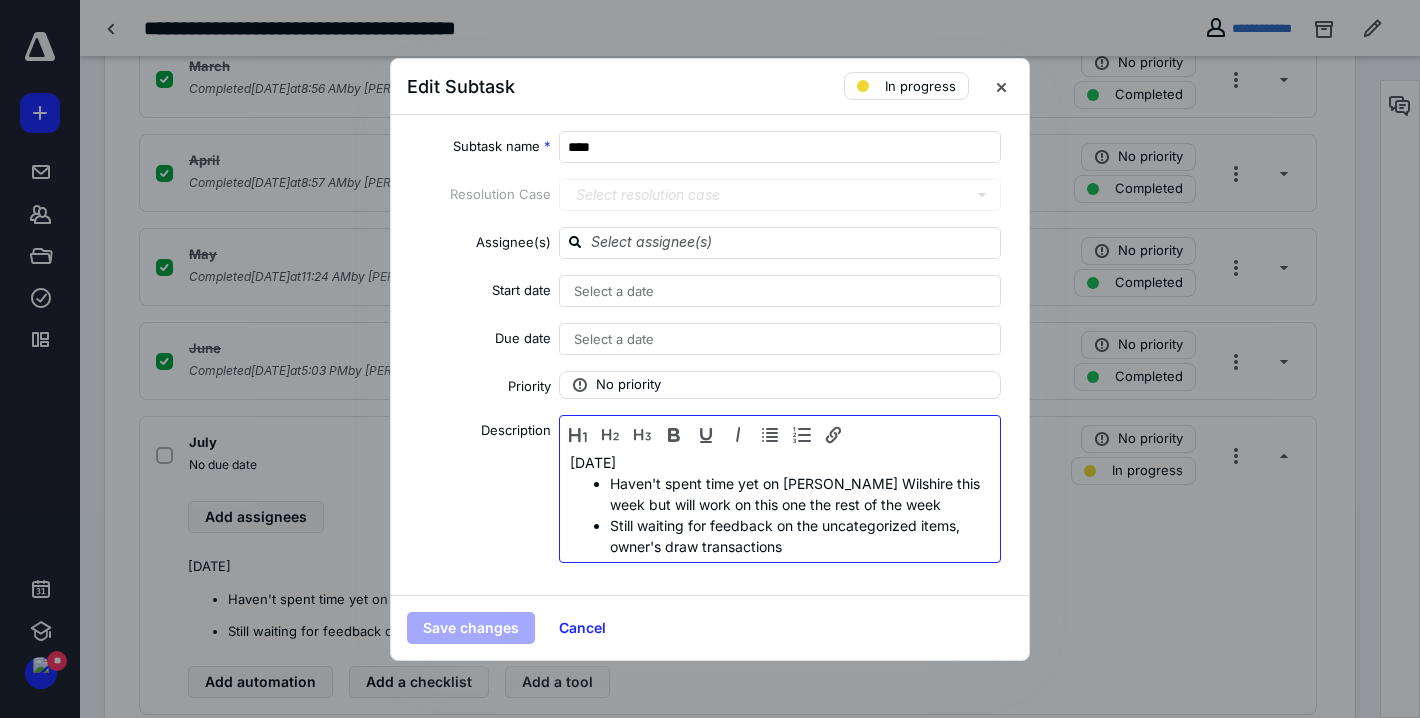 type 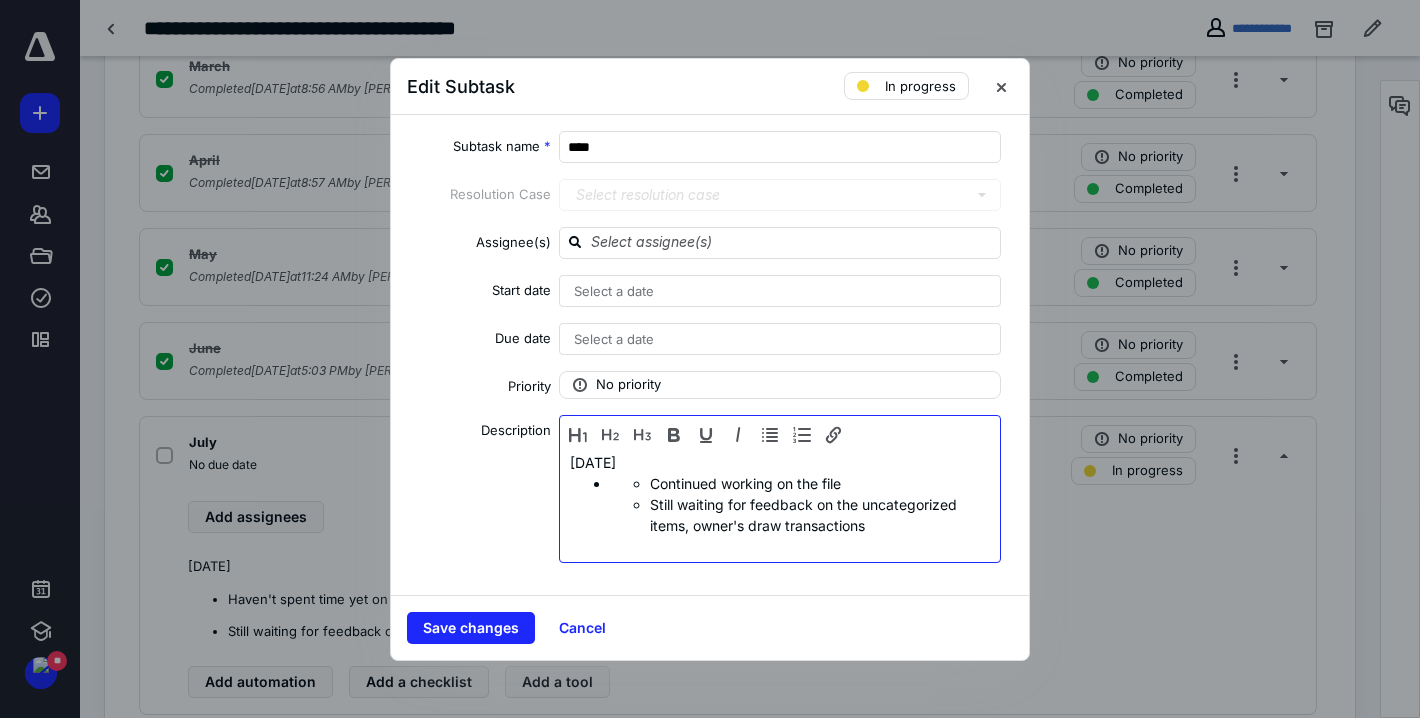 click on "Continued working on the file" at bounding box center [820, 483] 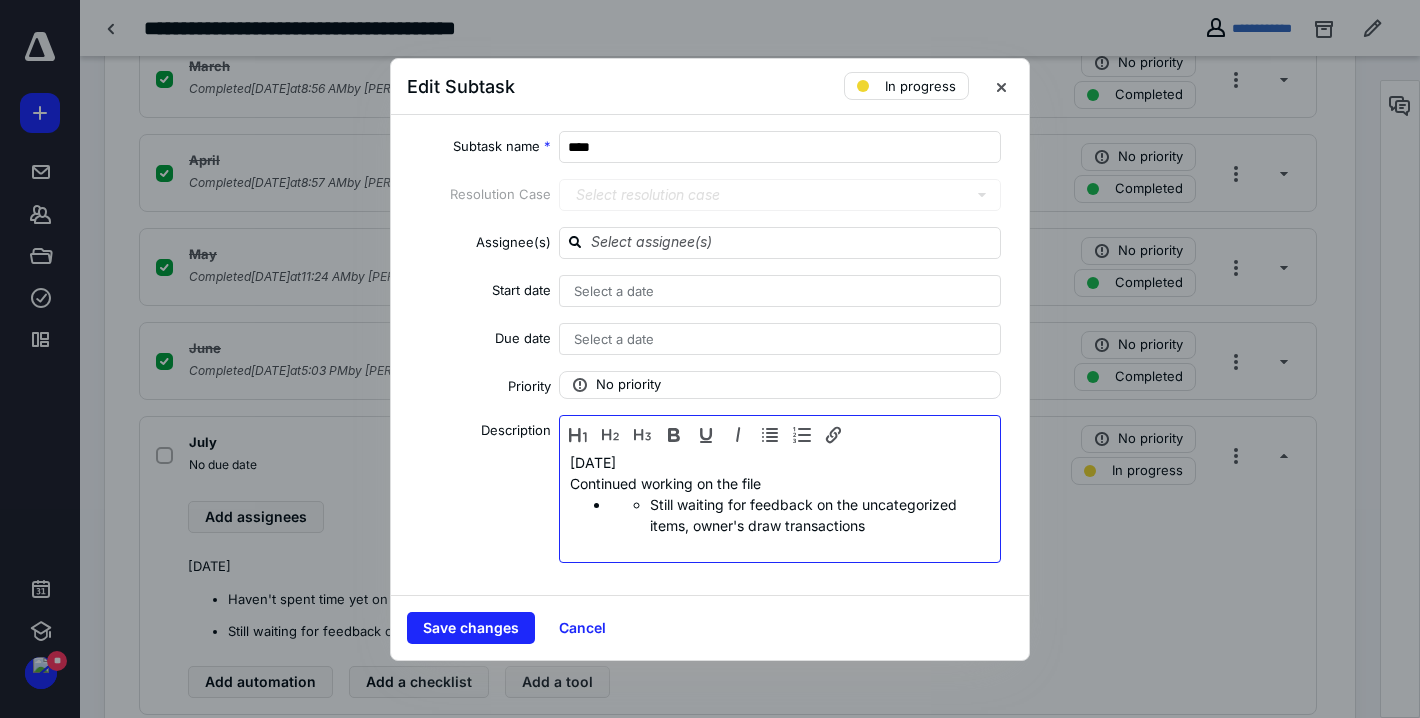 drag, startPoint x: 648, startPoint y: 503, endPoint x: 749, endPoint y: 512, distance: 101.4002 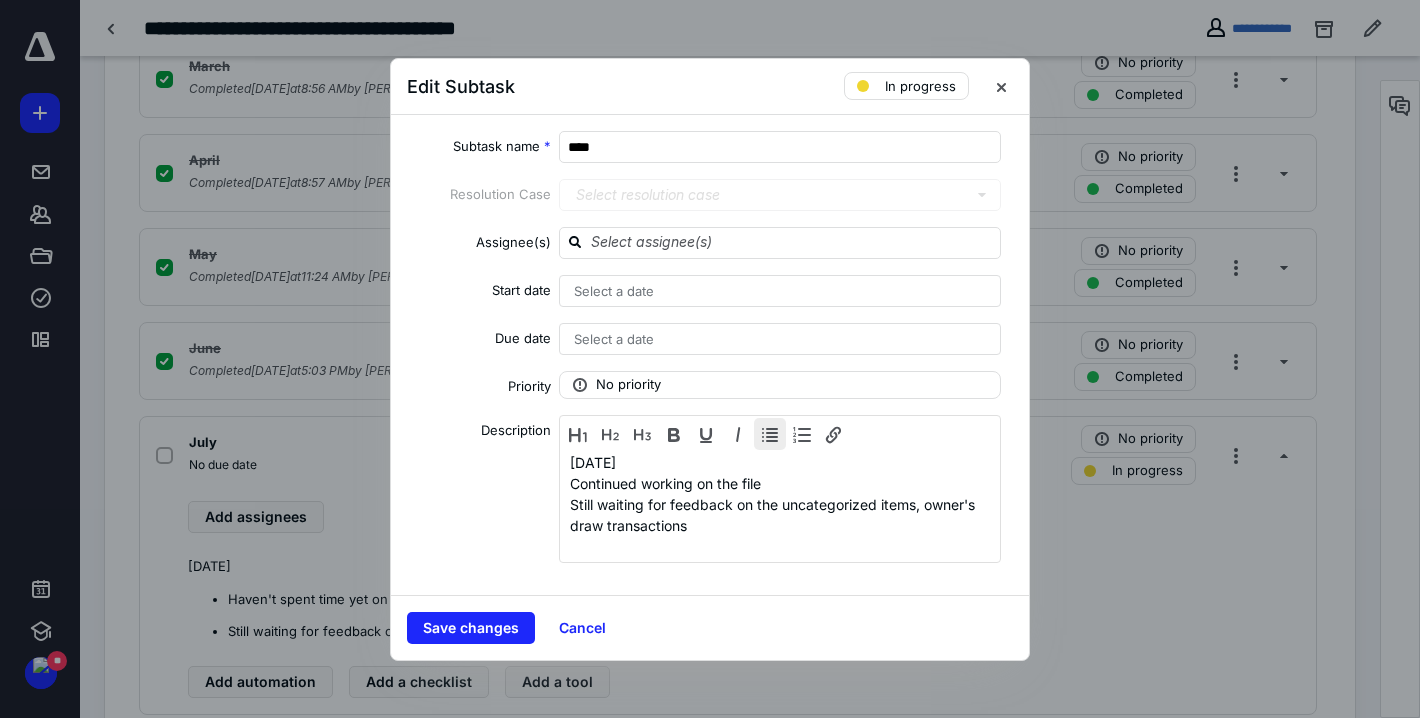 click at bounding box center [770, 434] 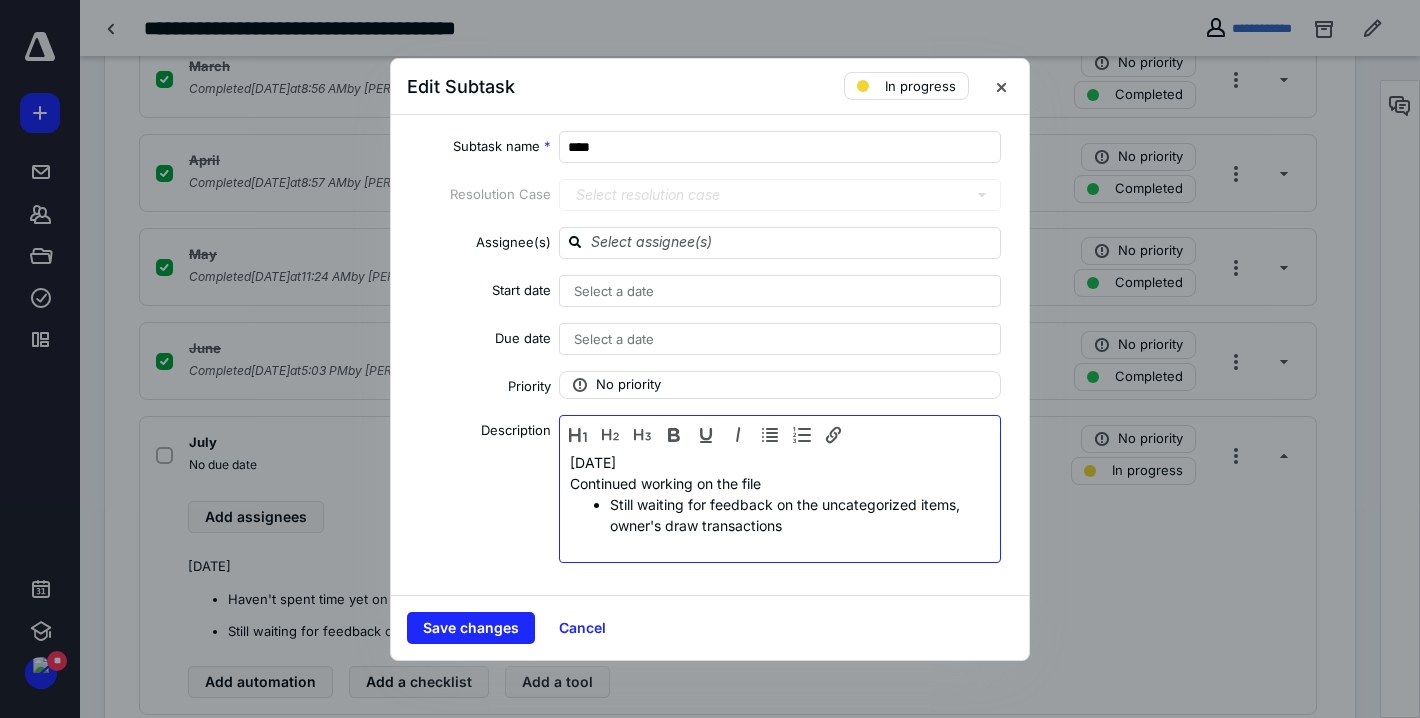 click on "Continued working on the file" at bounding box center [665, 483] 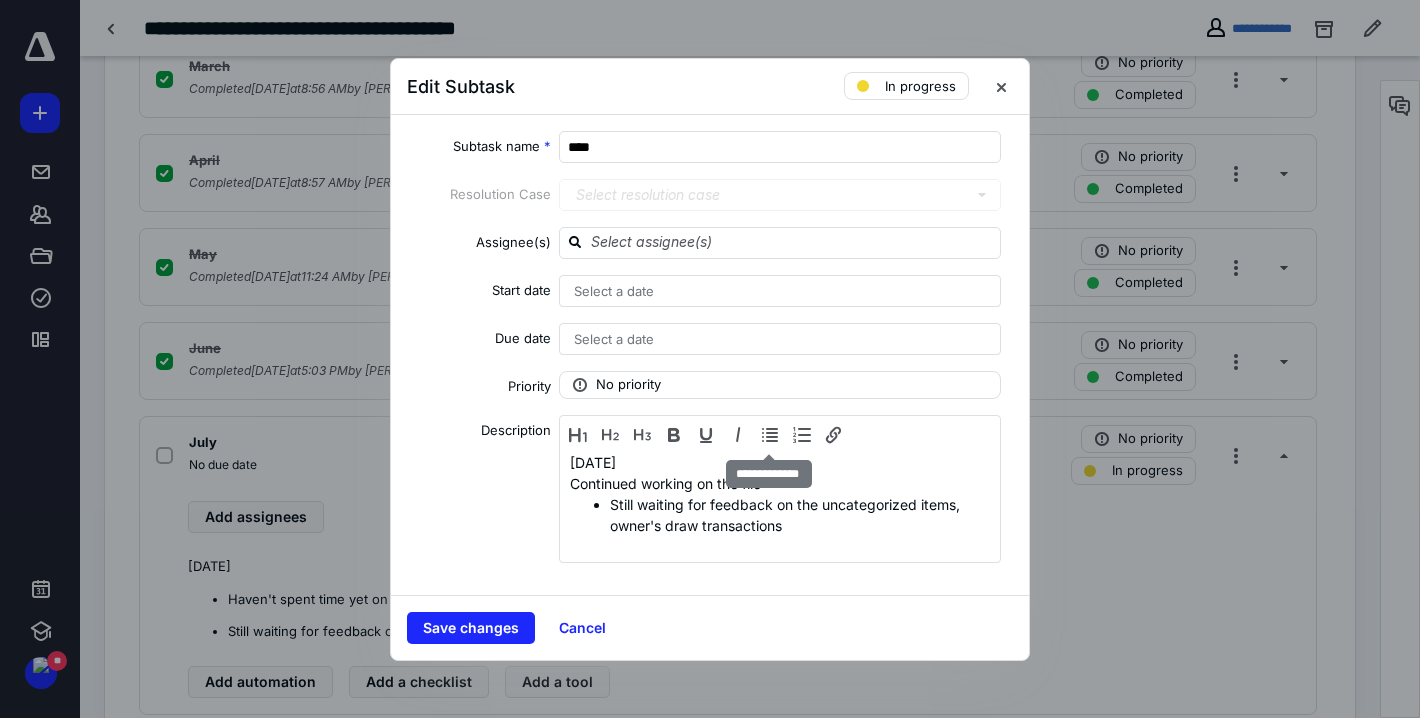 drag, startPoint x: 771, startPoint y: 437, endPoint x: 772, endPoint y: 468, distance: 31.016125 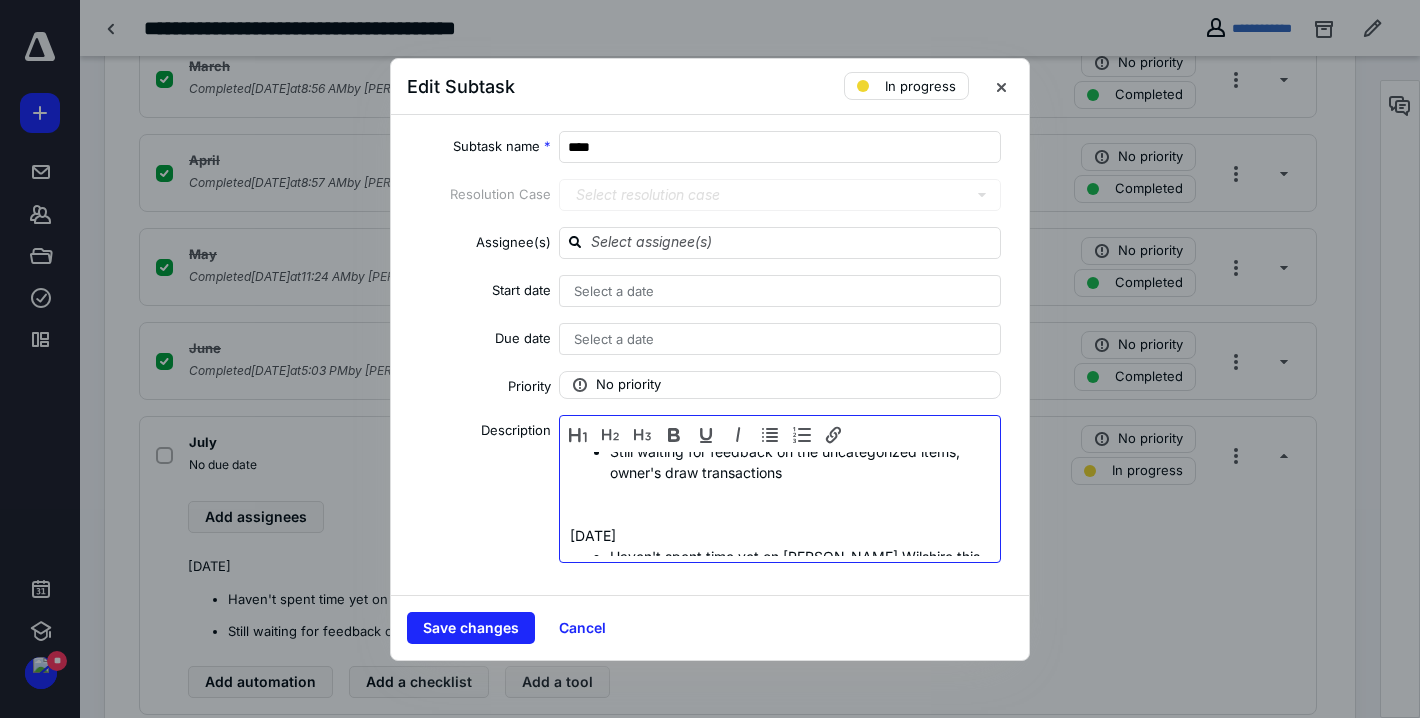 scroll, scrollTop: 43, scrollLeft: 0, axis: vertical 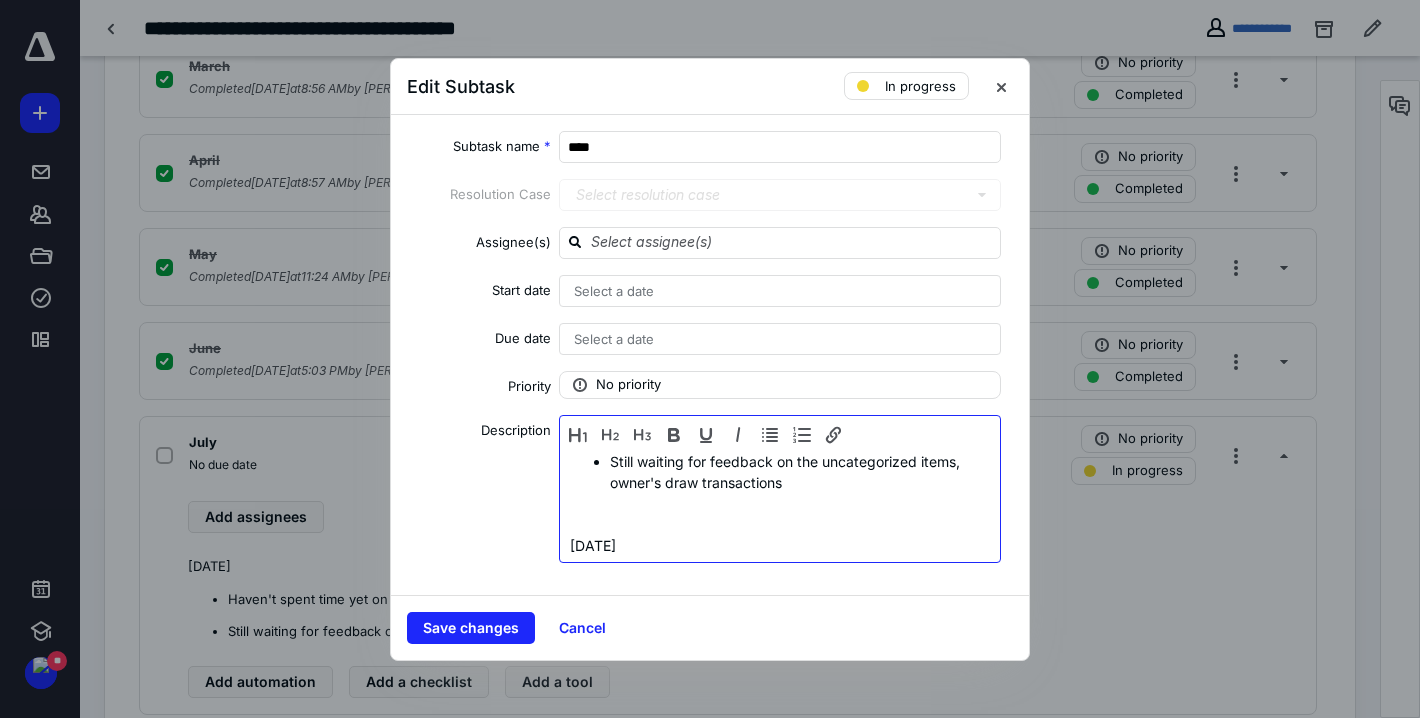 click at bounding box center (780, 514) 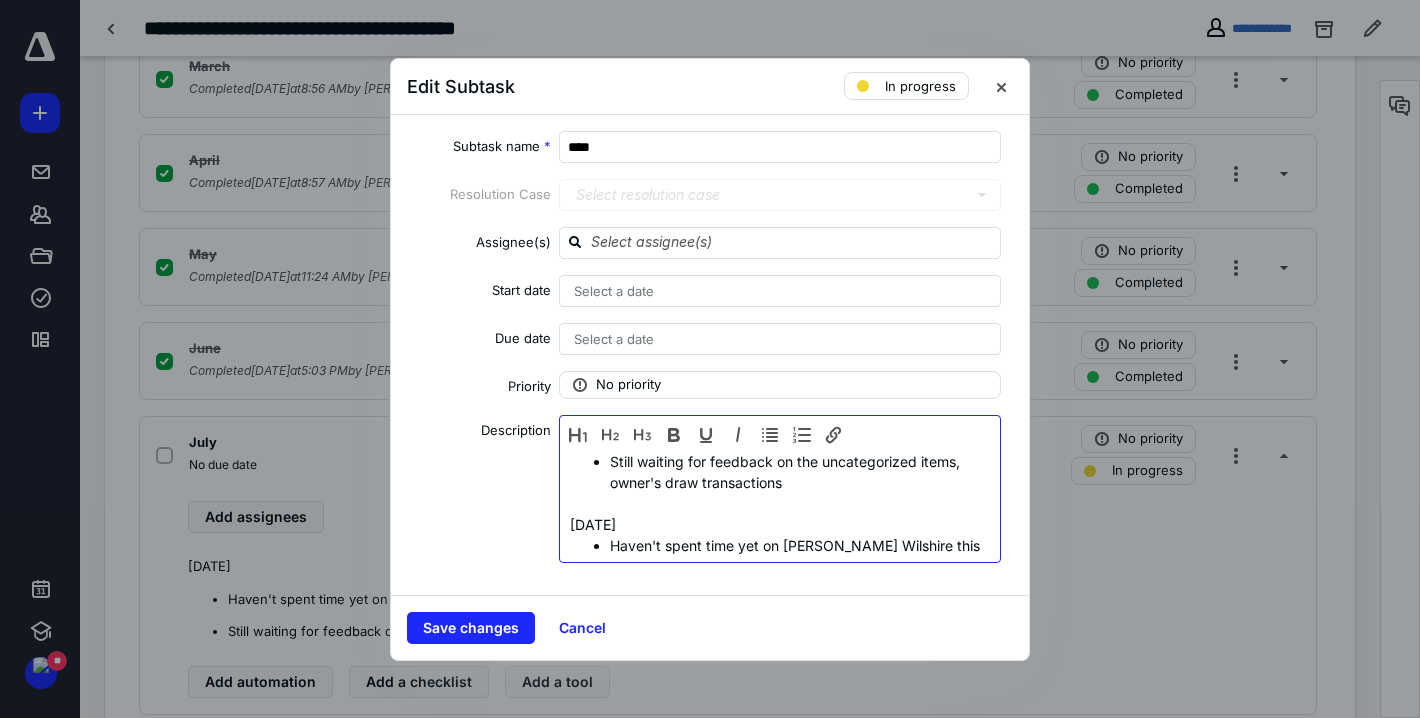 click at bounding box center (780, 503) 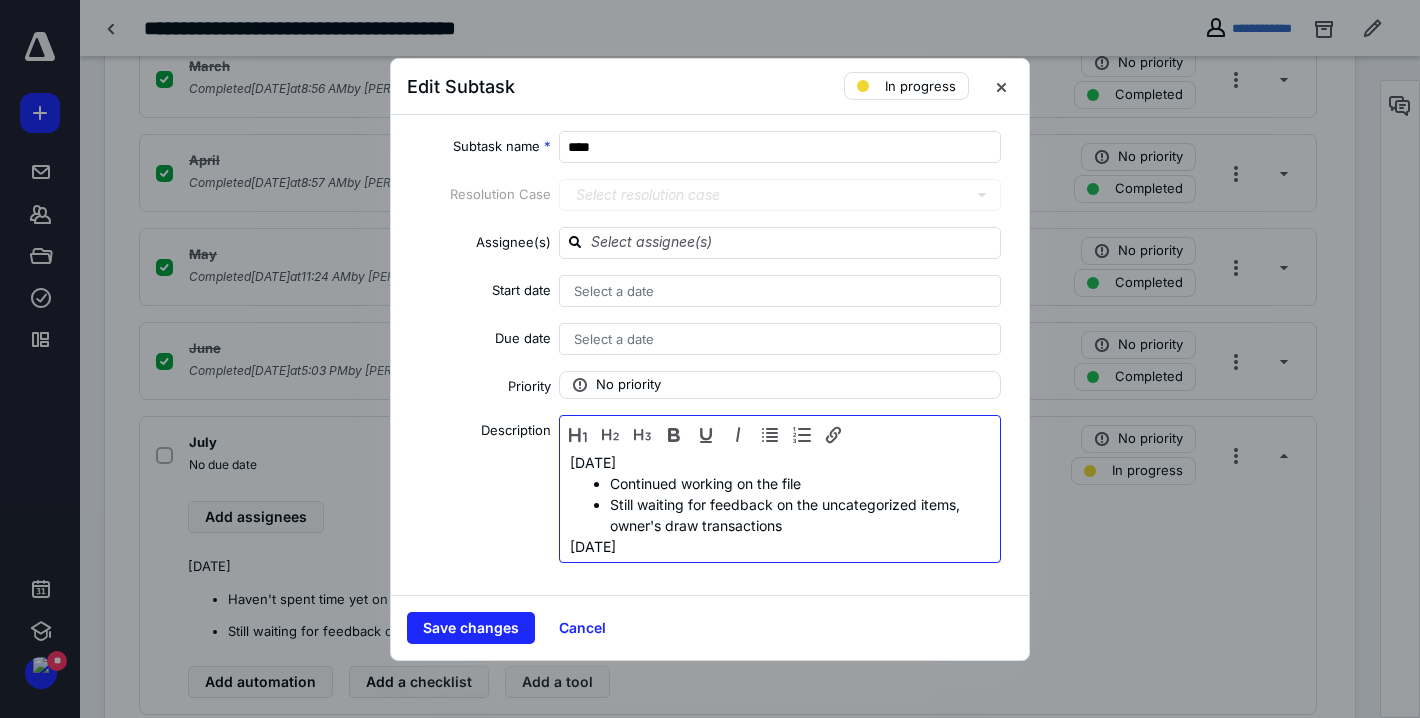 scroll, scrollTop: 0, scrollLeft: 0, axis: both 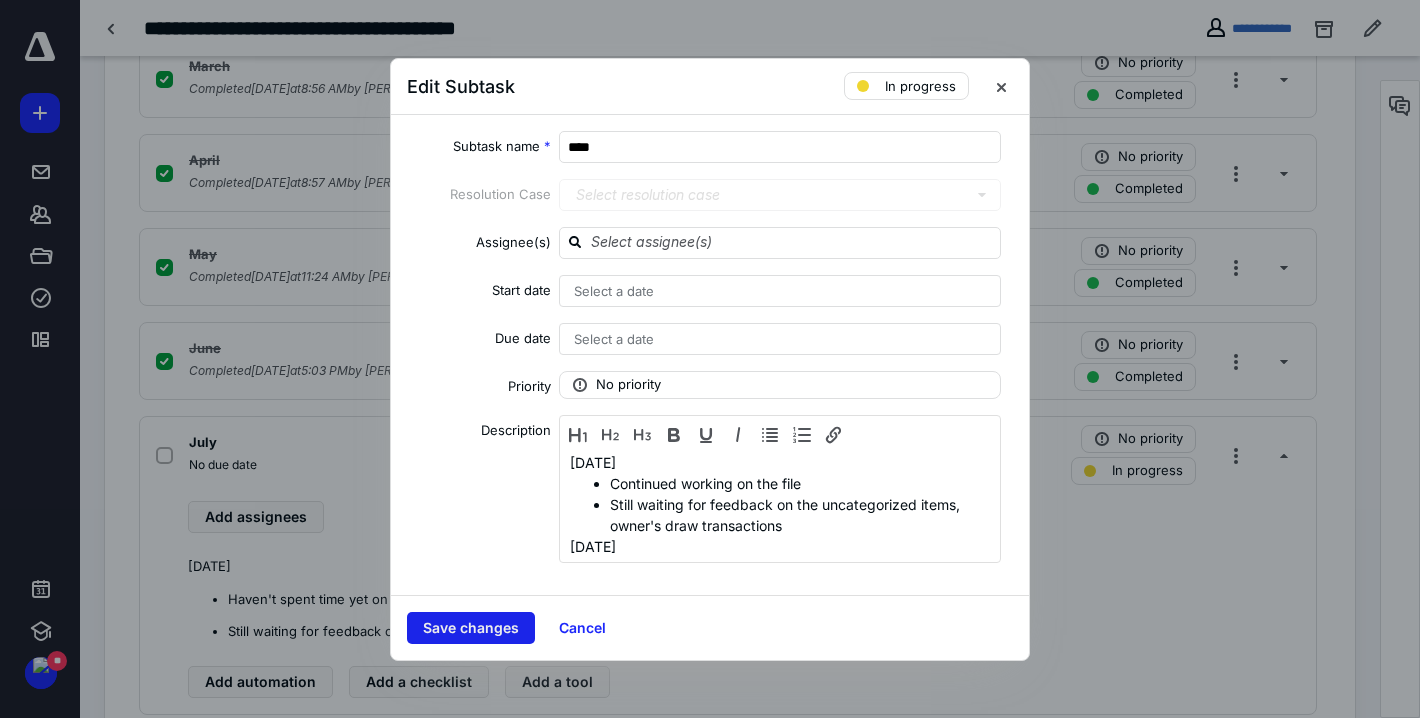 click on "Save changes" at bounding box center [471, 628] 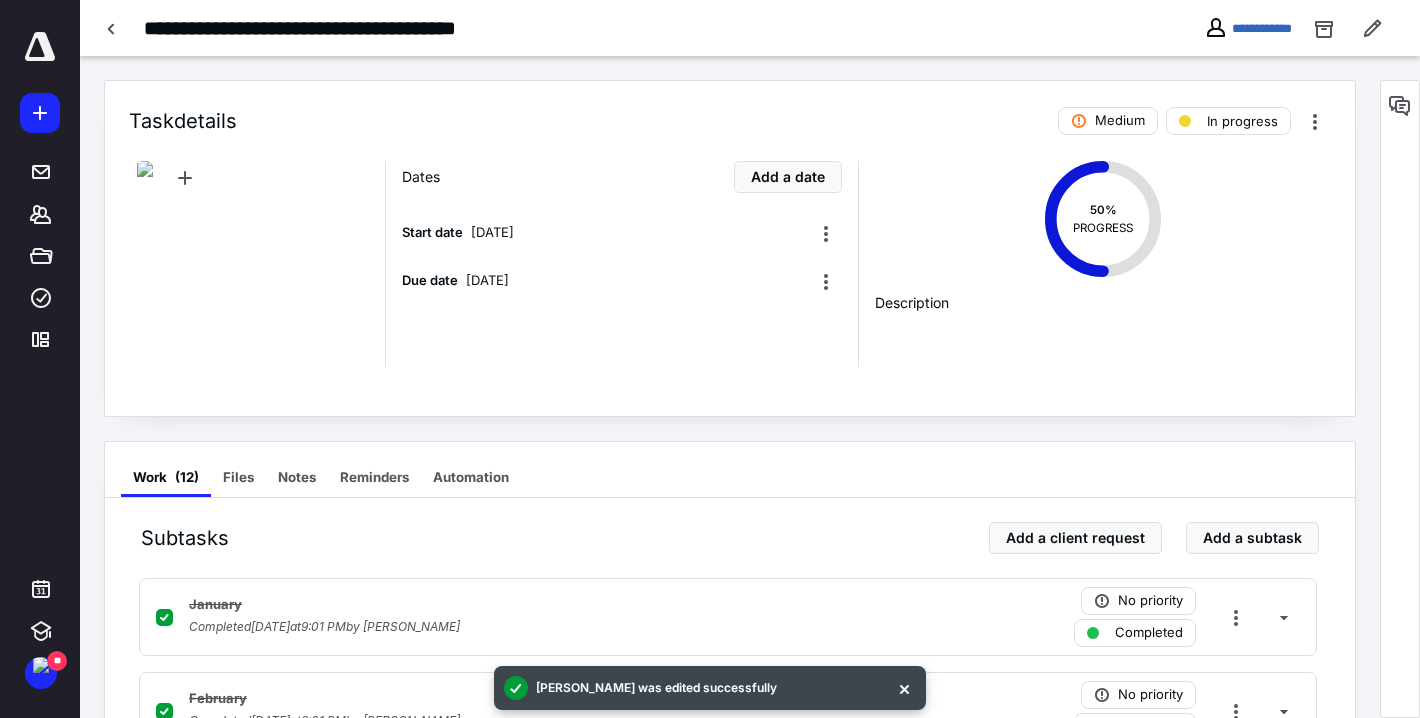 scroll, scrollTop: 0, scrollLeft: 0, axis: both 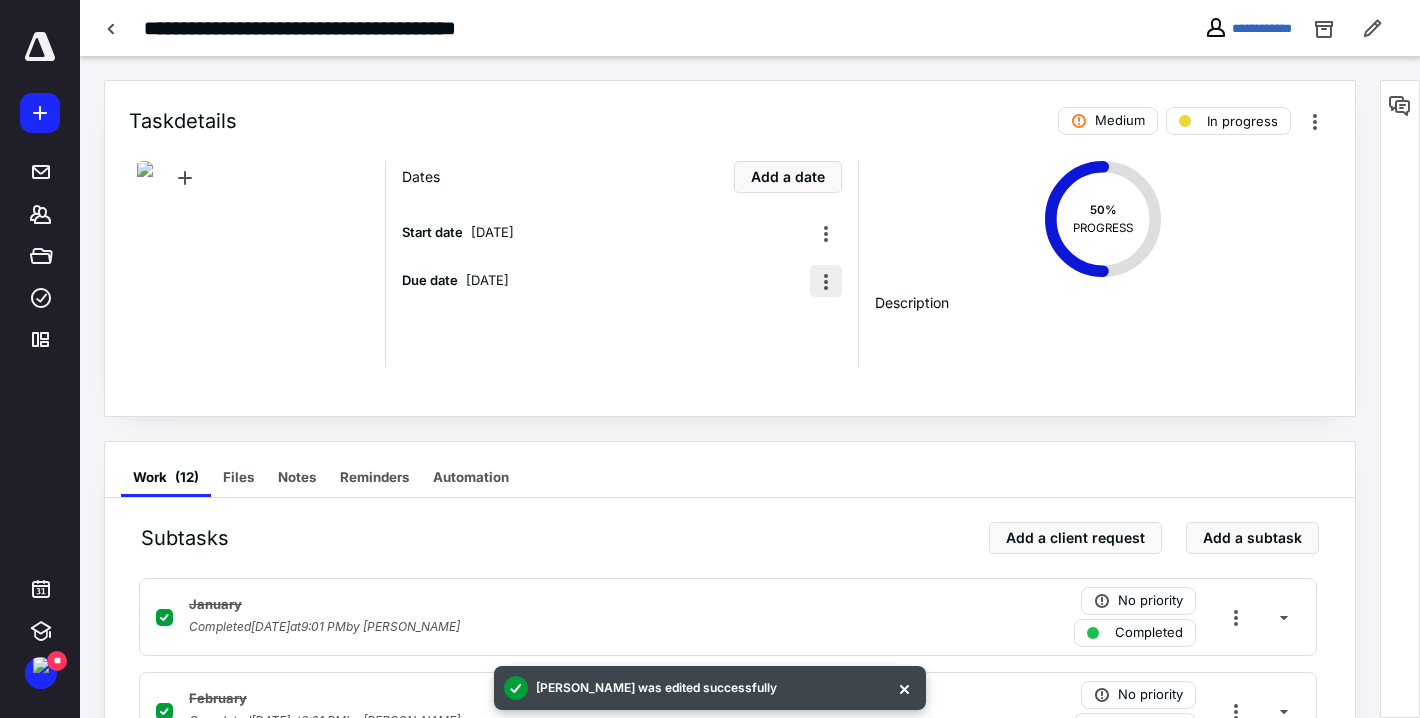 click at bounding box center (826, 281) 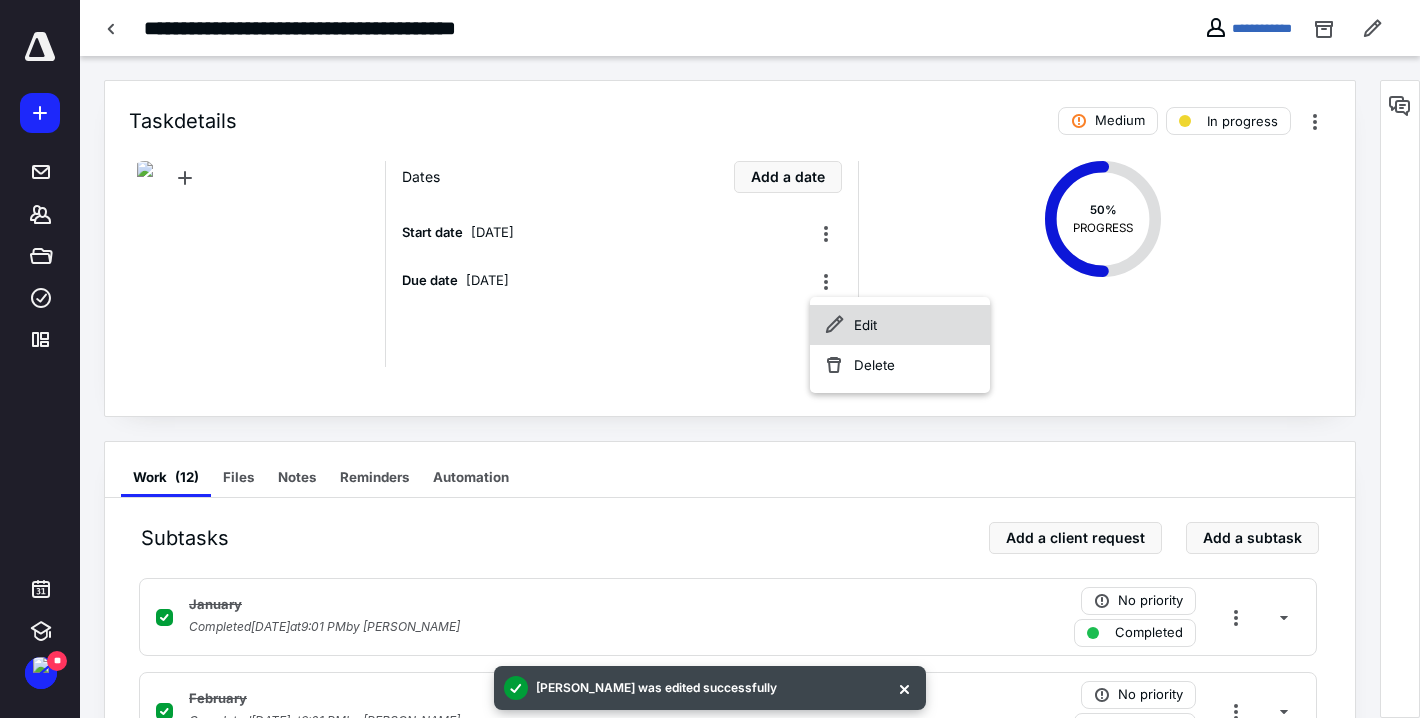 click on "Edit" at bounding box center (900, 325) 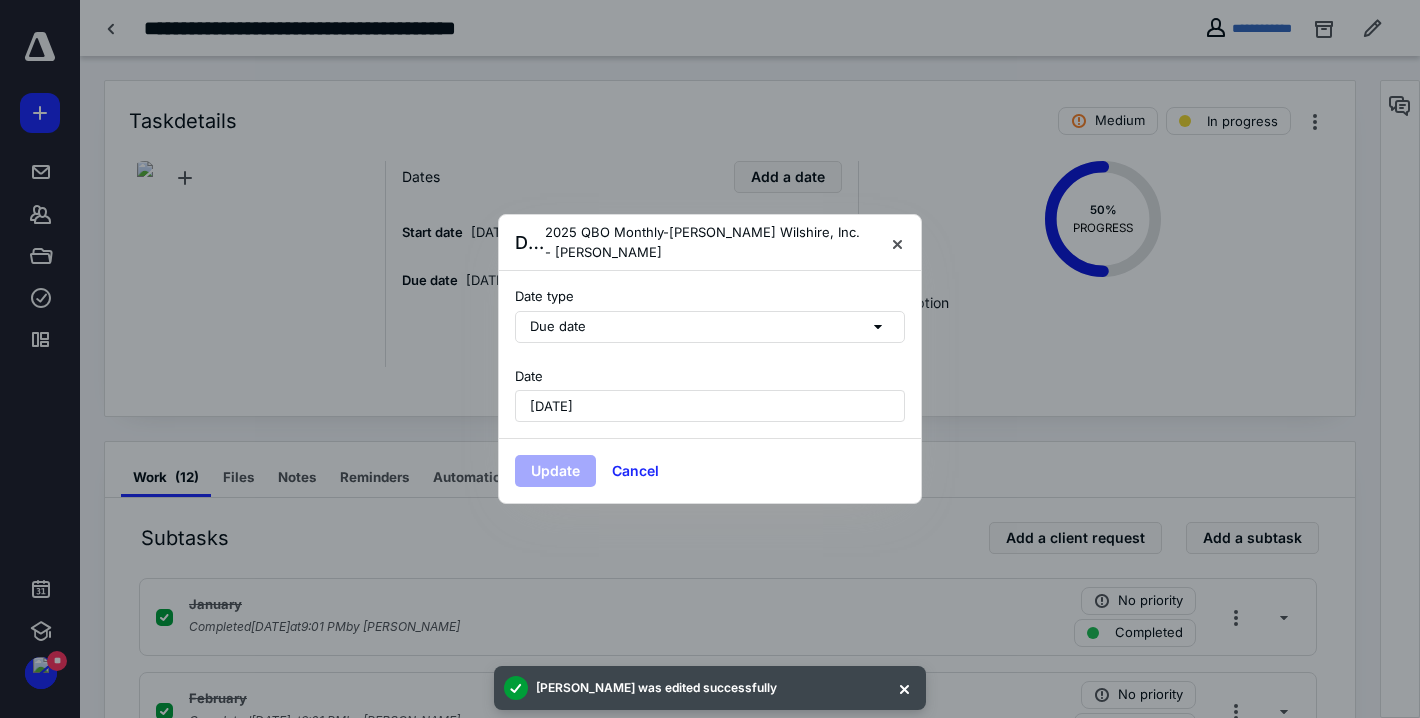 click on "July 10, 2025" at bounding box center (710, 406) 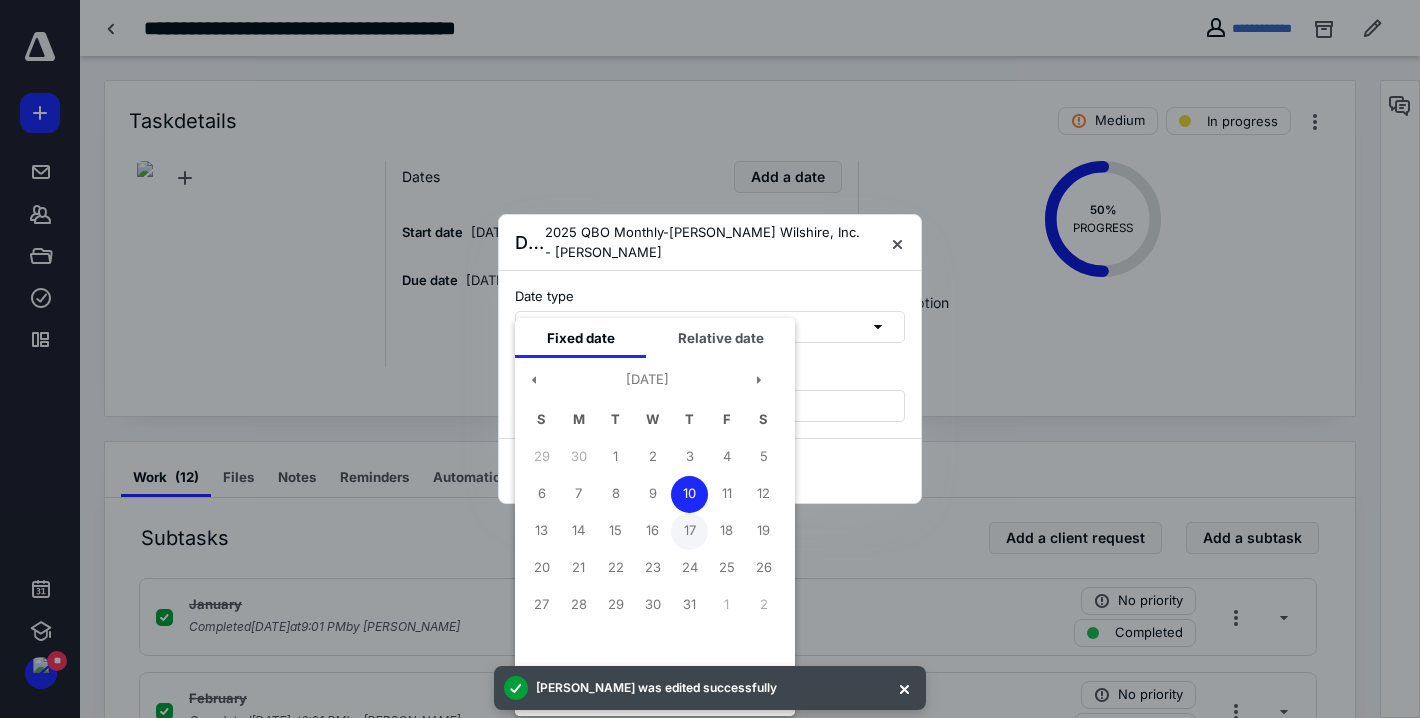click on "17" at bounding box center [689, 531] 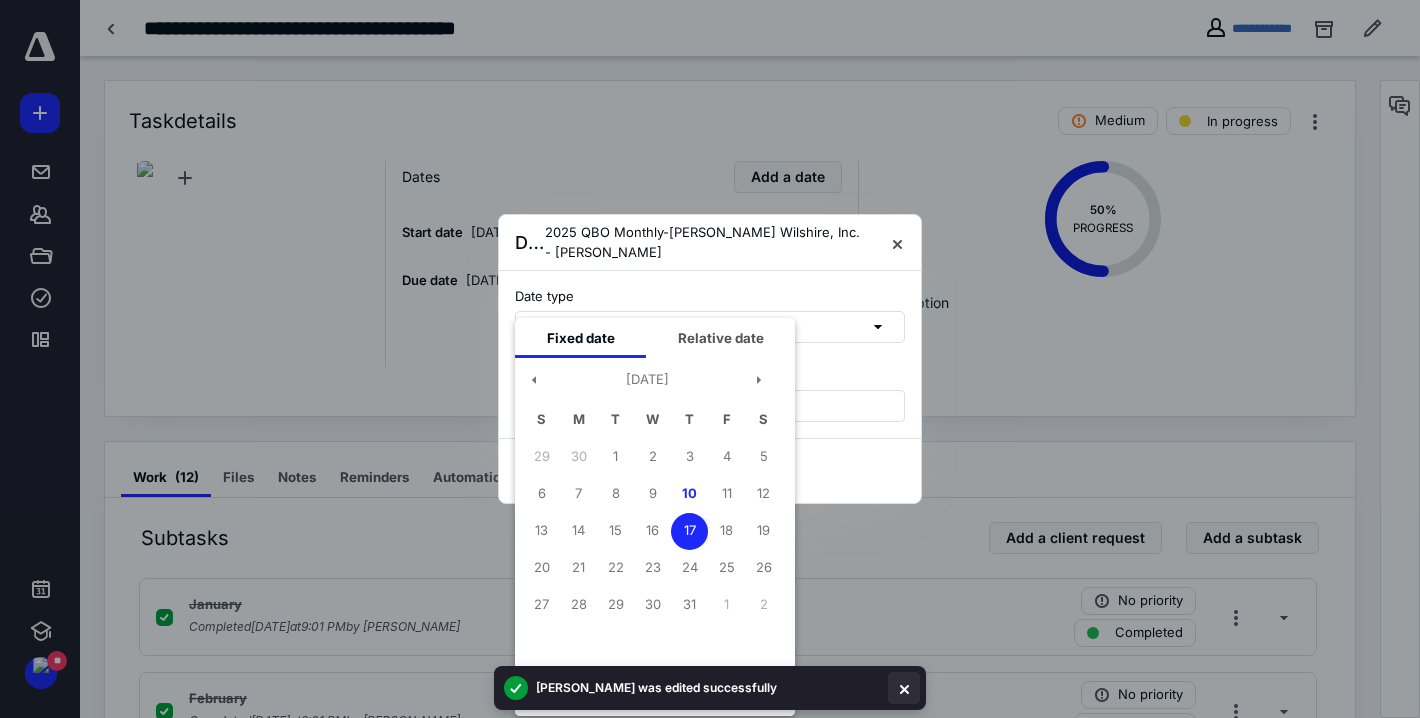 click at bounding box center (904, 688) 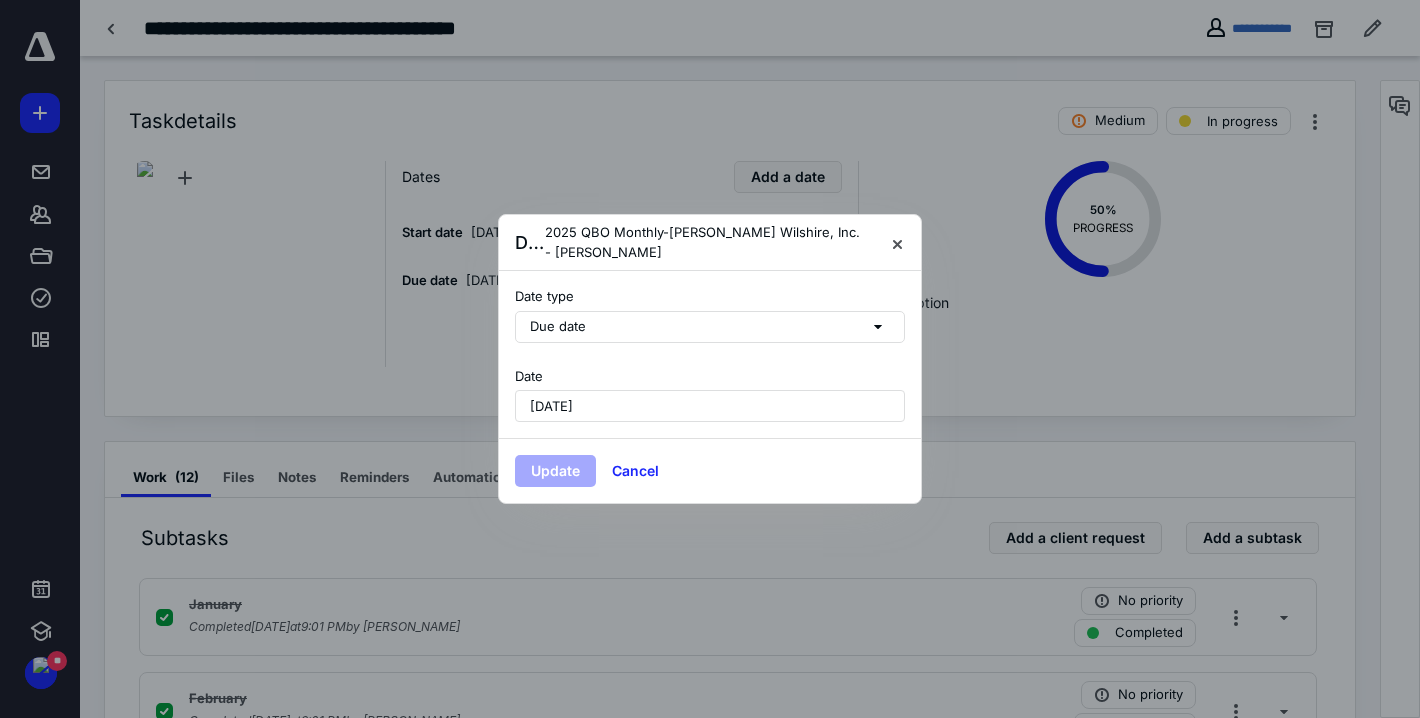 click on "July 10, 2025" at bounding box center [710, 406] 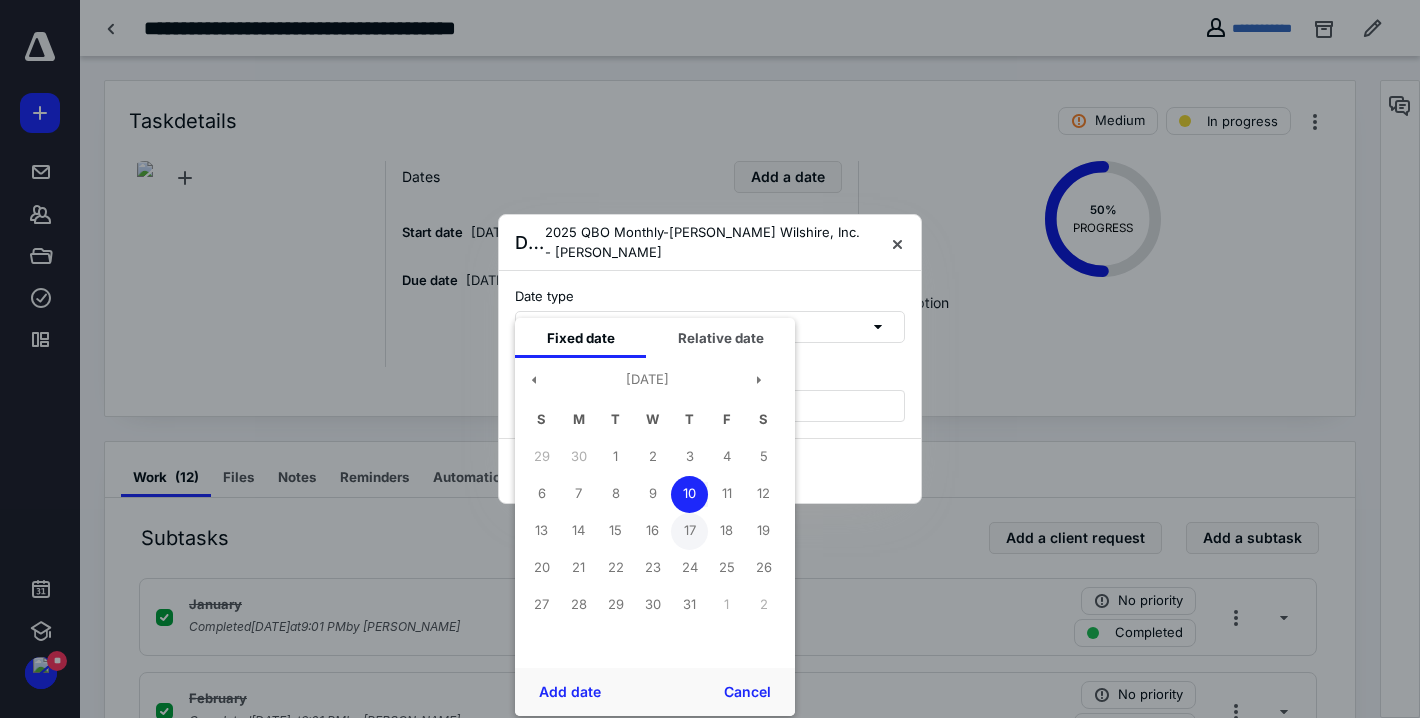 click on "17" at bounding box center [689, 531] 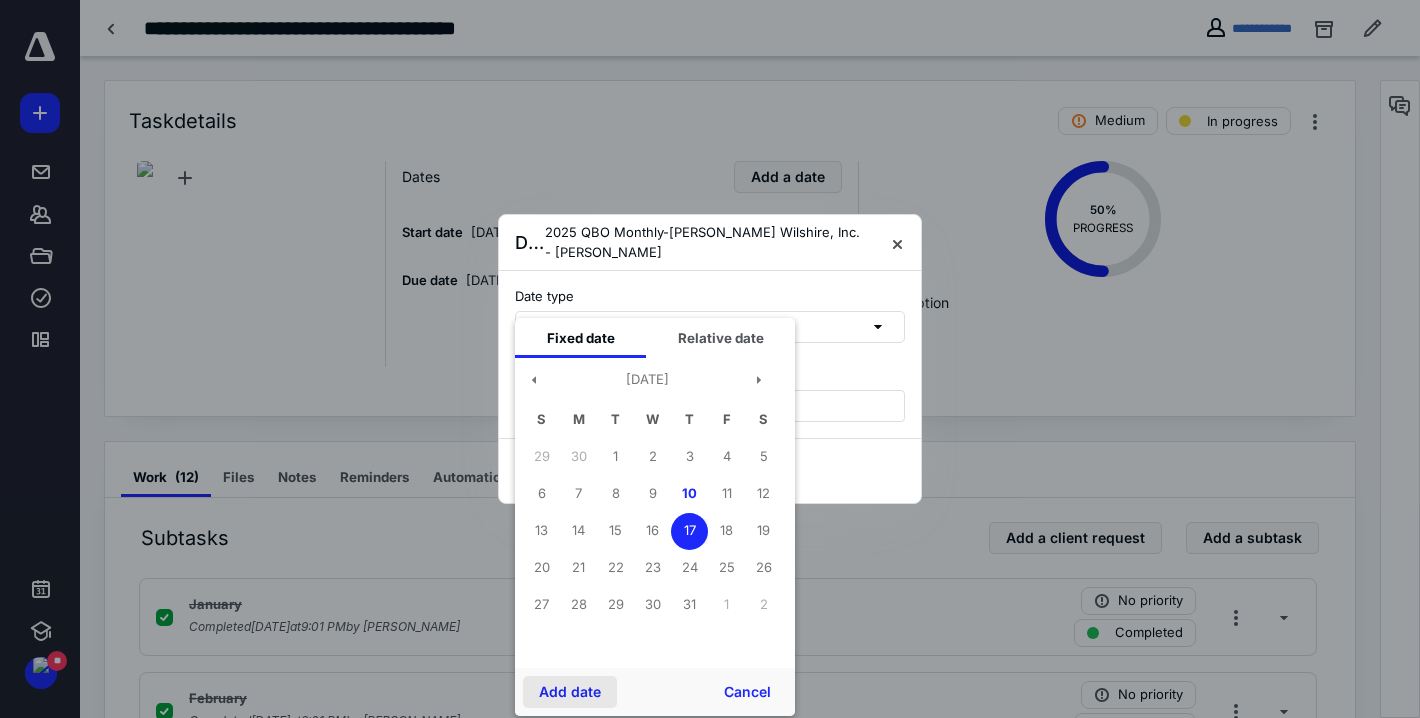 click on "Add date" at bounding box center (570, 692) 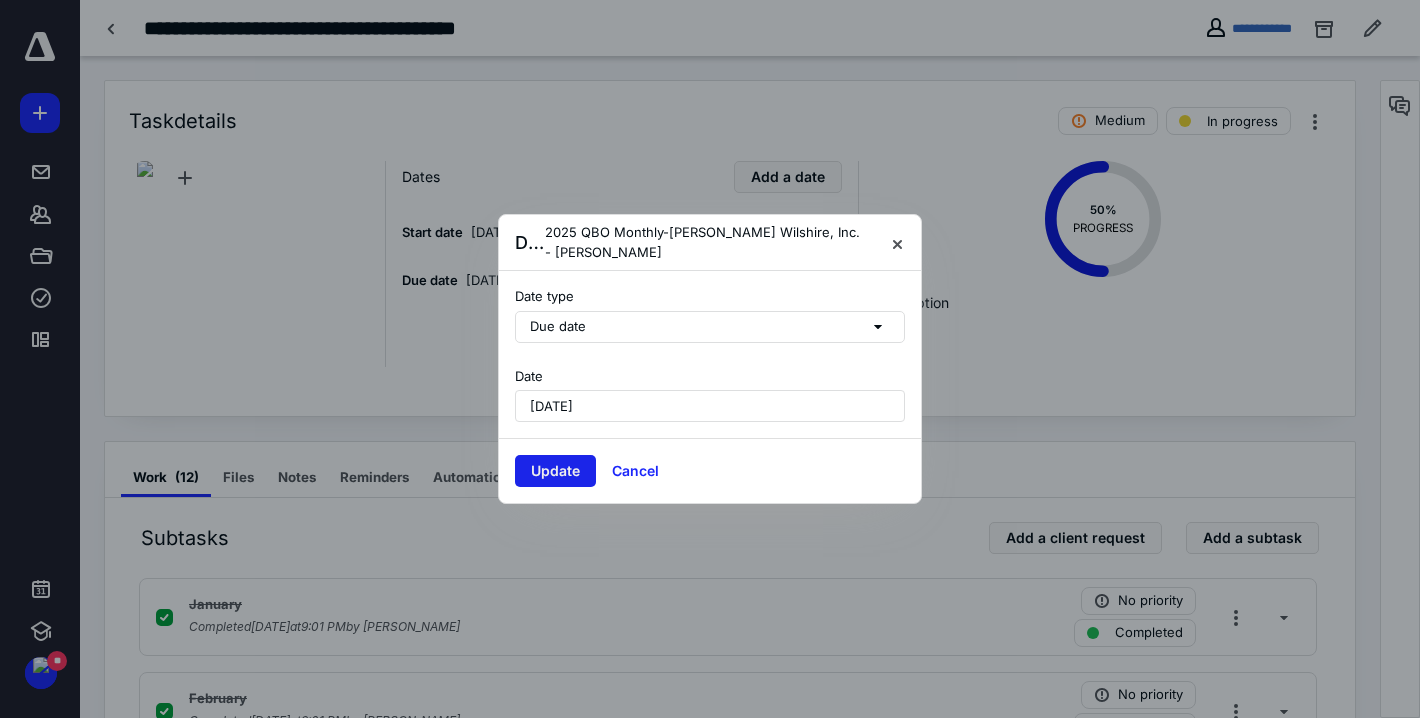 click on "Update" at bounding box center (555, 471) 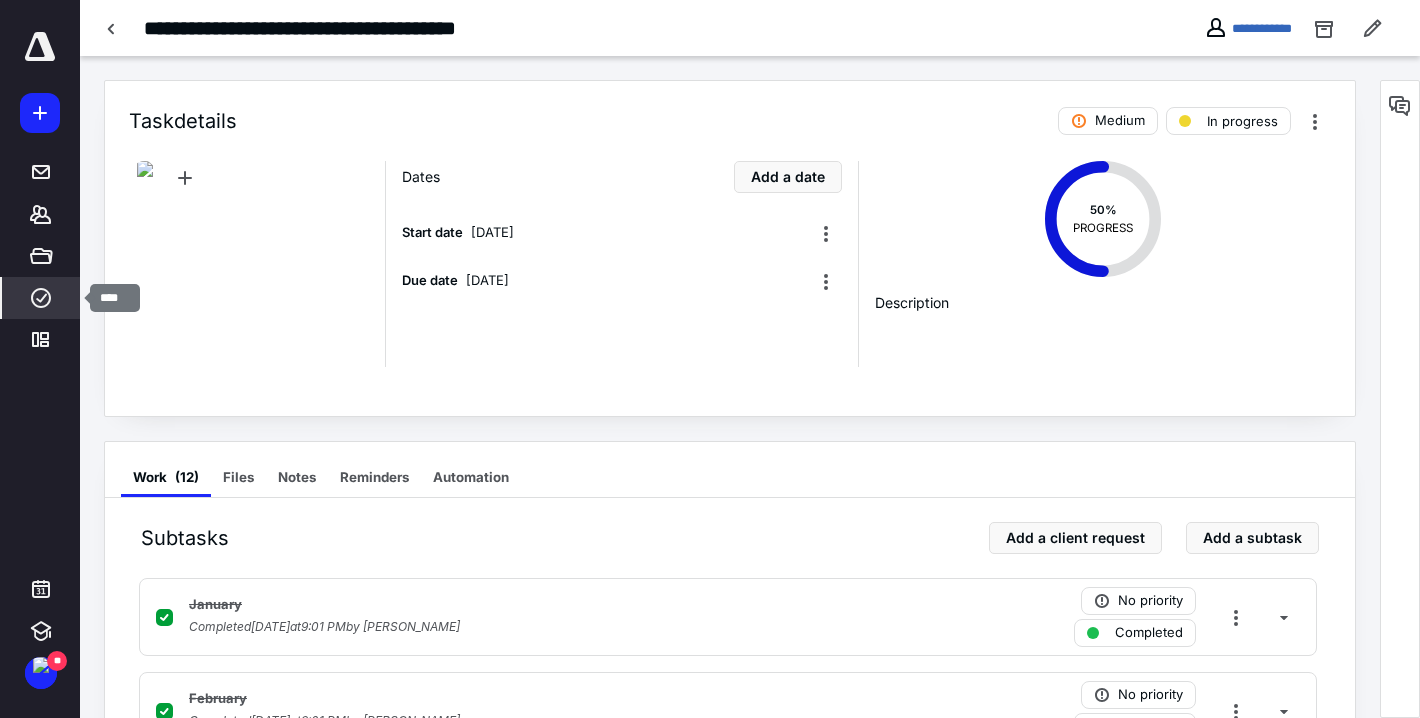 click 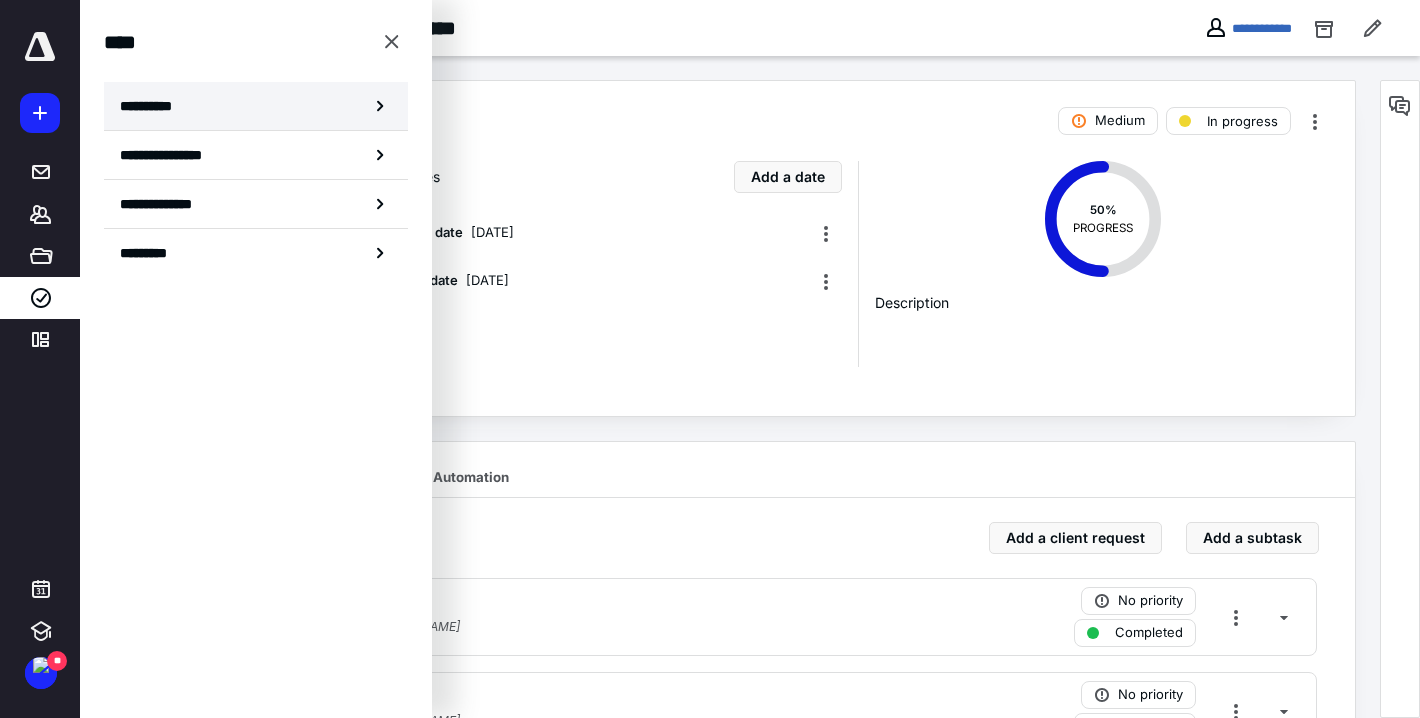 click on "**********" at bounding box center (153, 106) 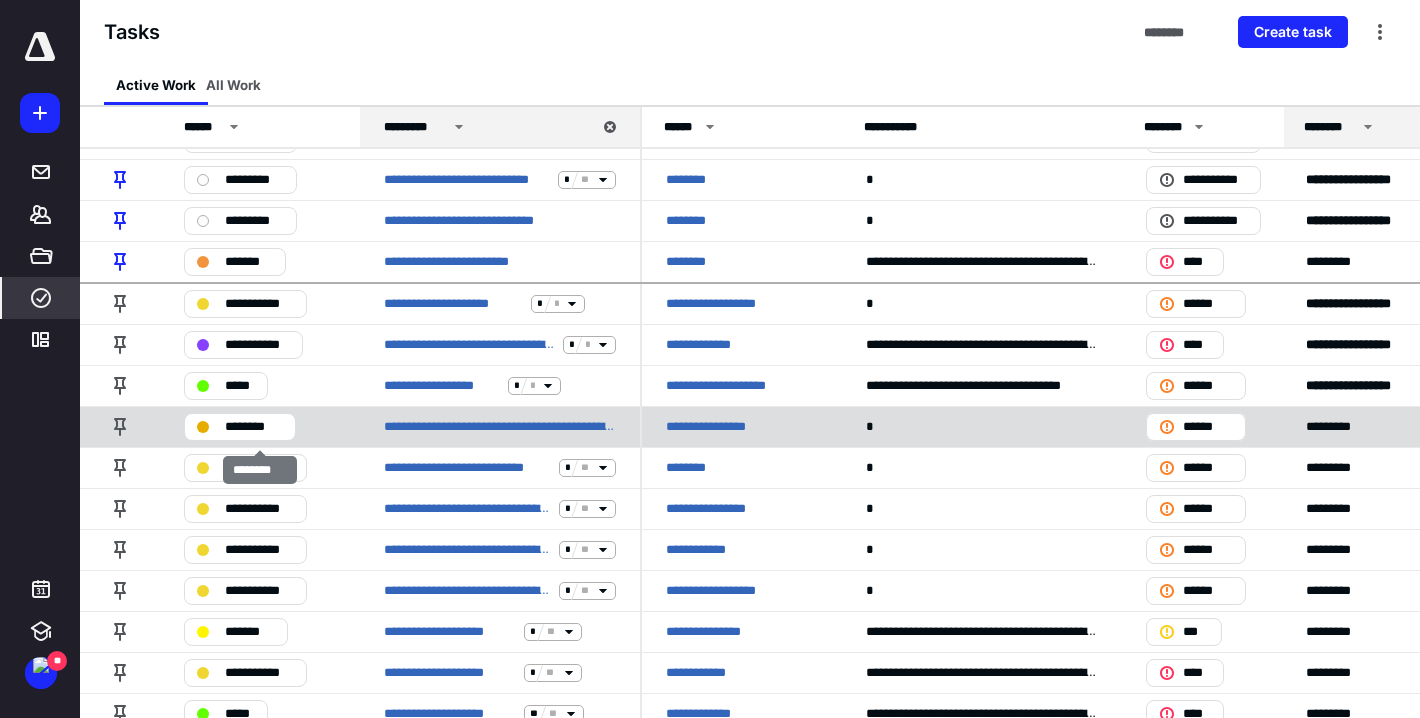 scroll, scrollTop: 31, scrollLeft: 0, axis: vertical 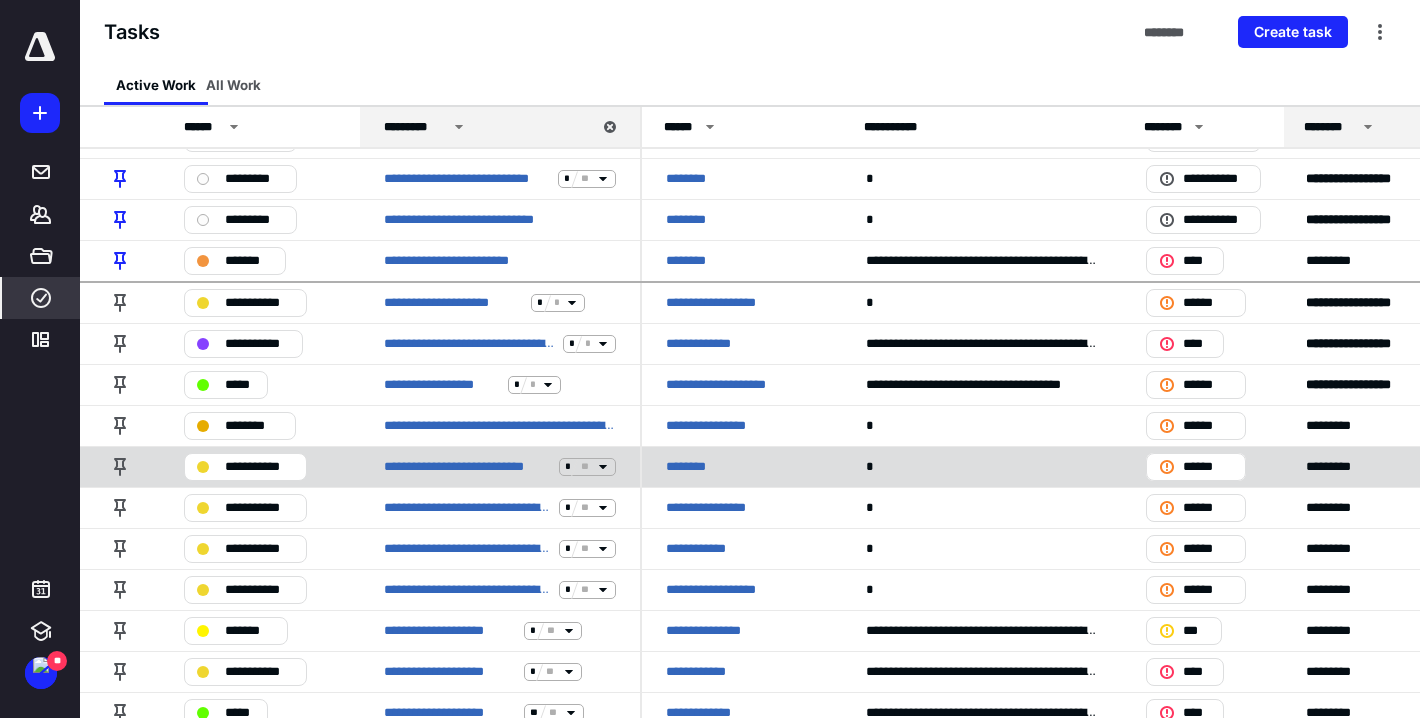 click on "********" at bounding box center [695, 466] 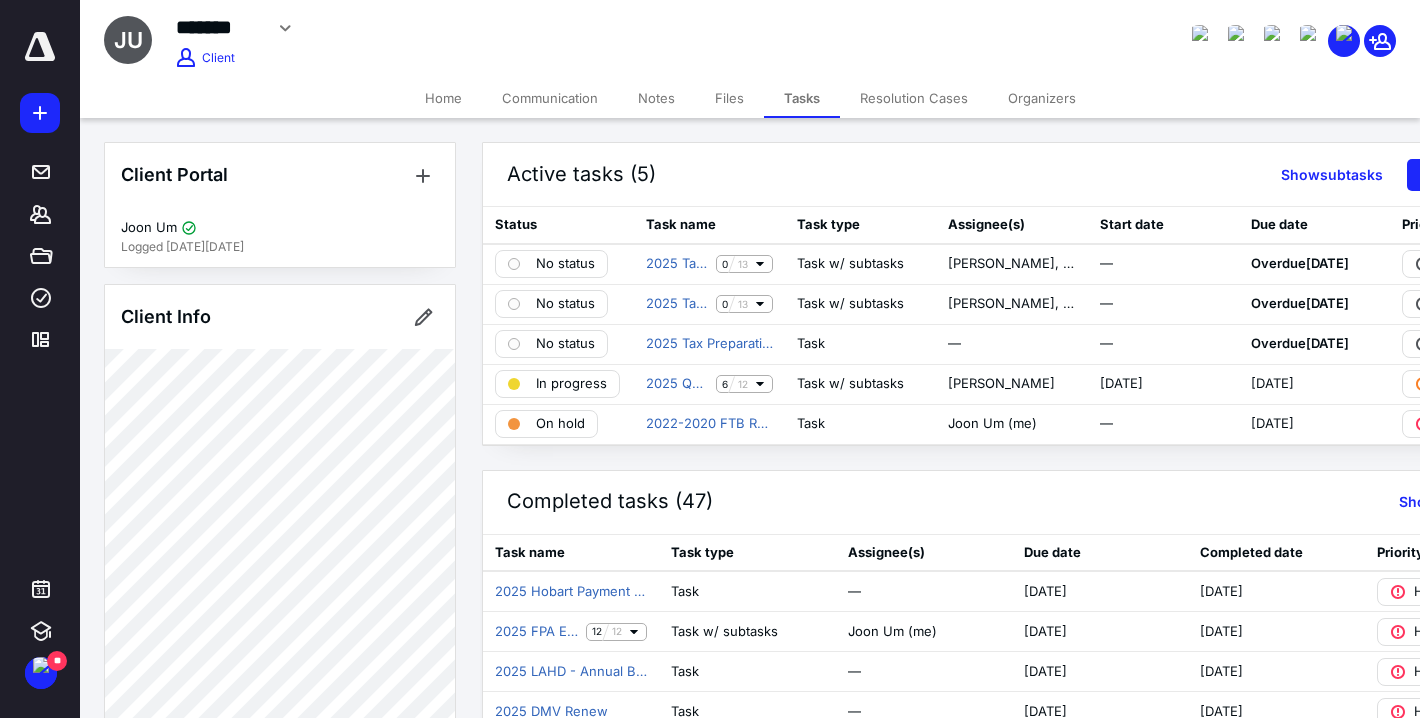 scroll, scrollTop: 1, scrollLeft: 0, axis: vertical 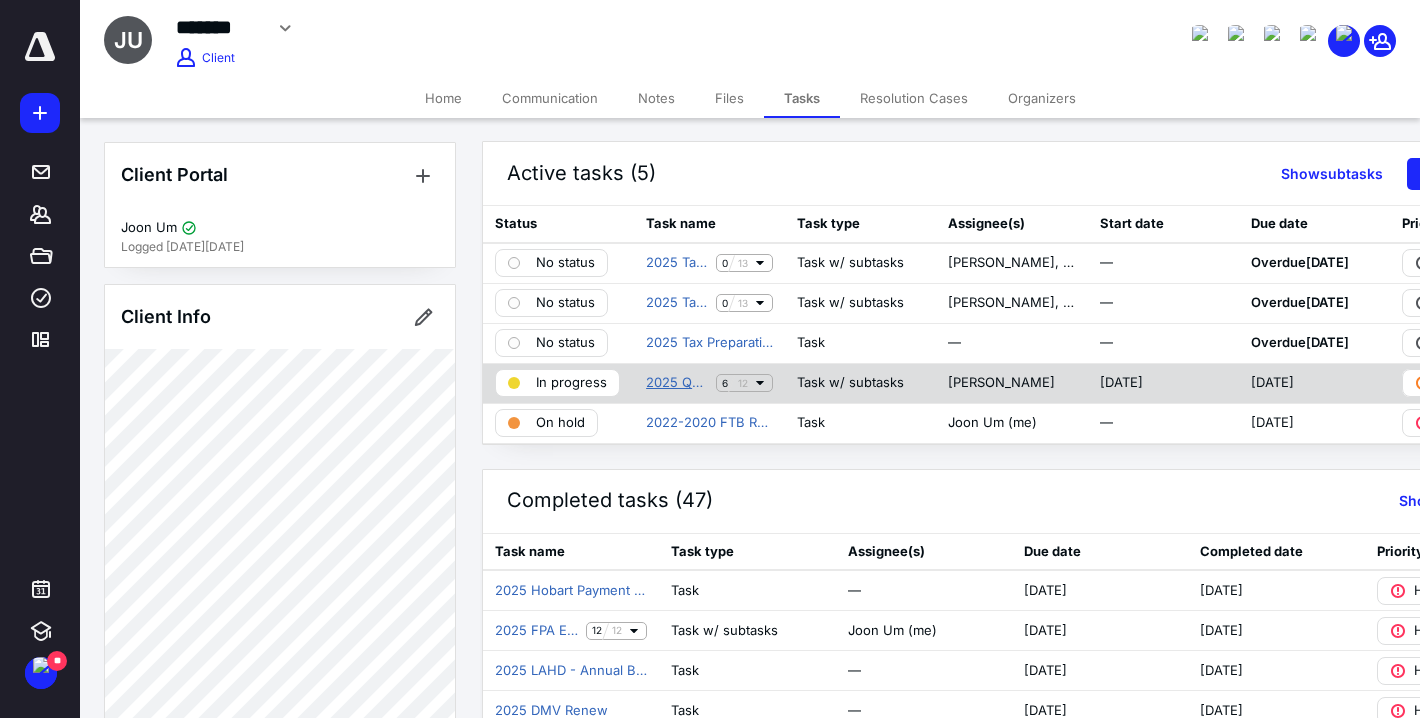 click on "2025 QBO Monthly-RE Holdings" at bounding box center (677, 383) 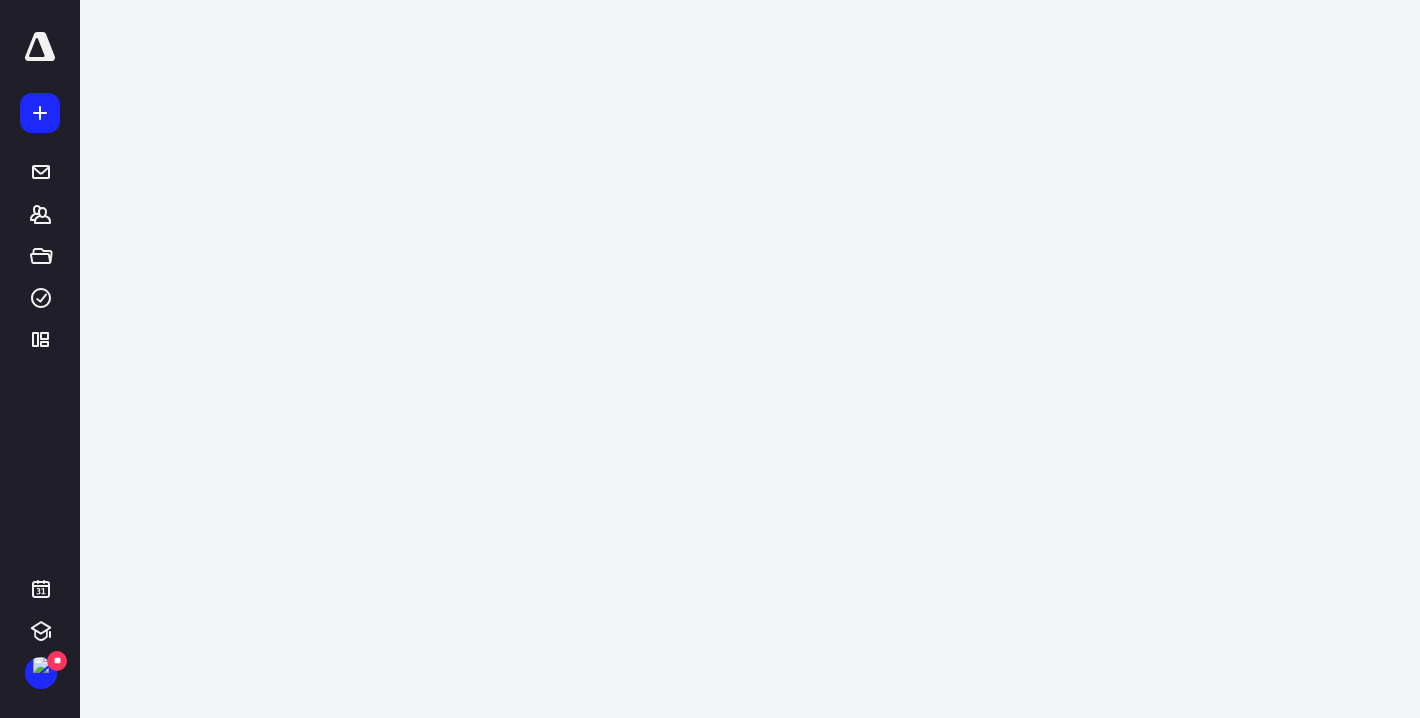 scroll, scrollTop: 0, scrollLeft: 0, axis: both 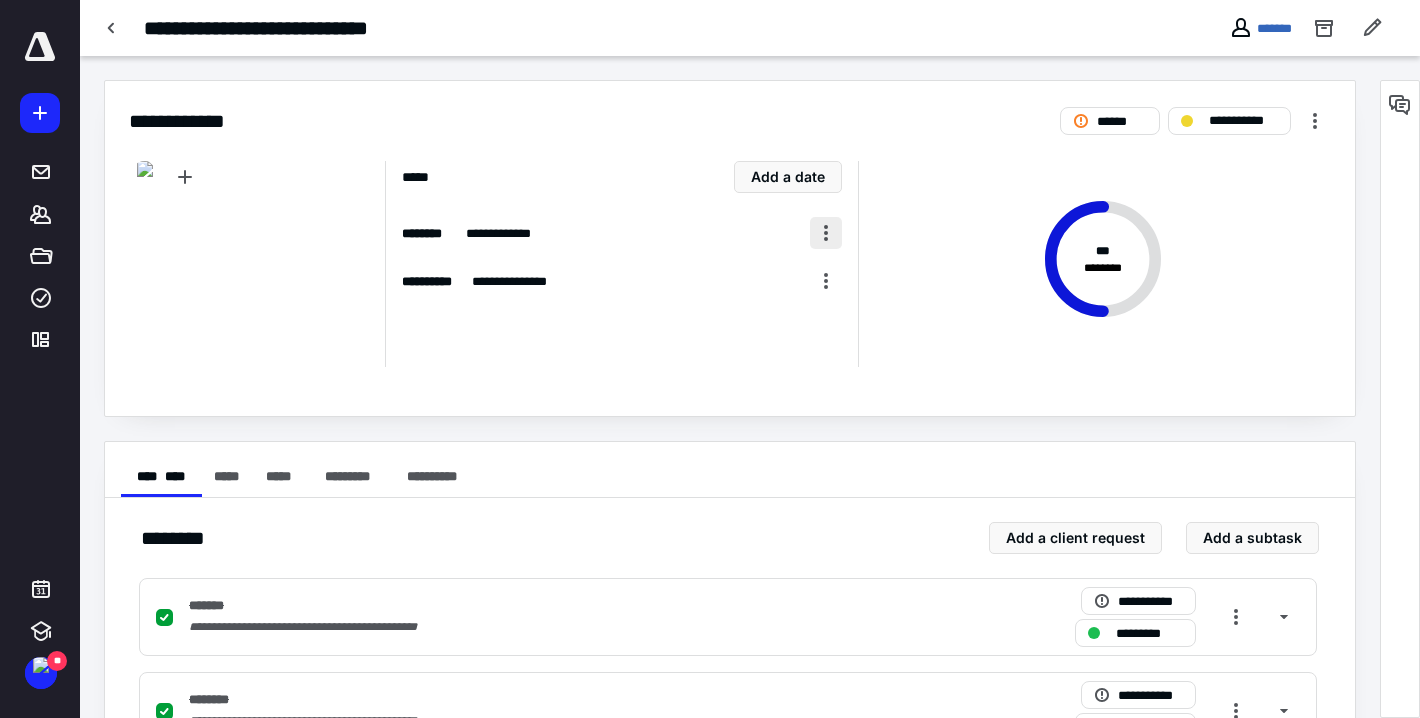 drag, startPoint x: 829, startPoint y: 224, endPoint x: 838, endPoint y: 244, distance: 21.931713 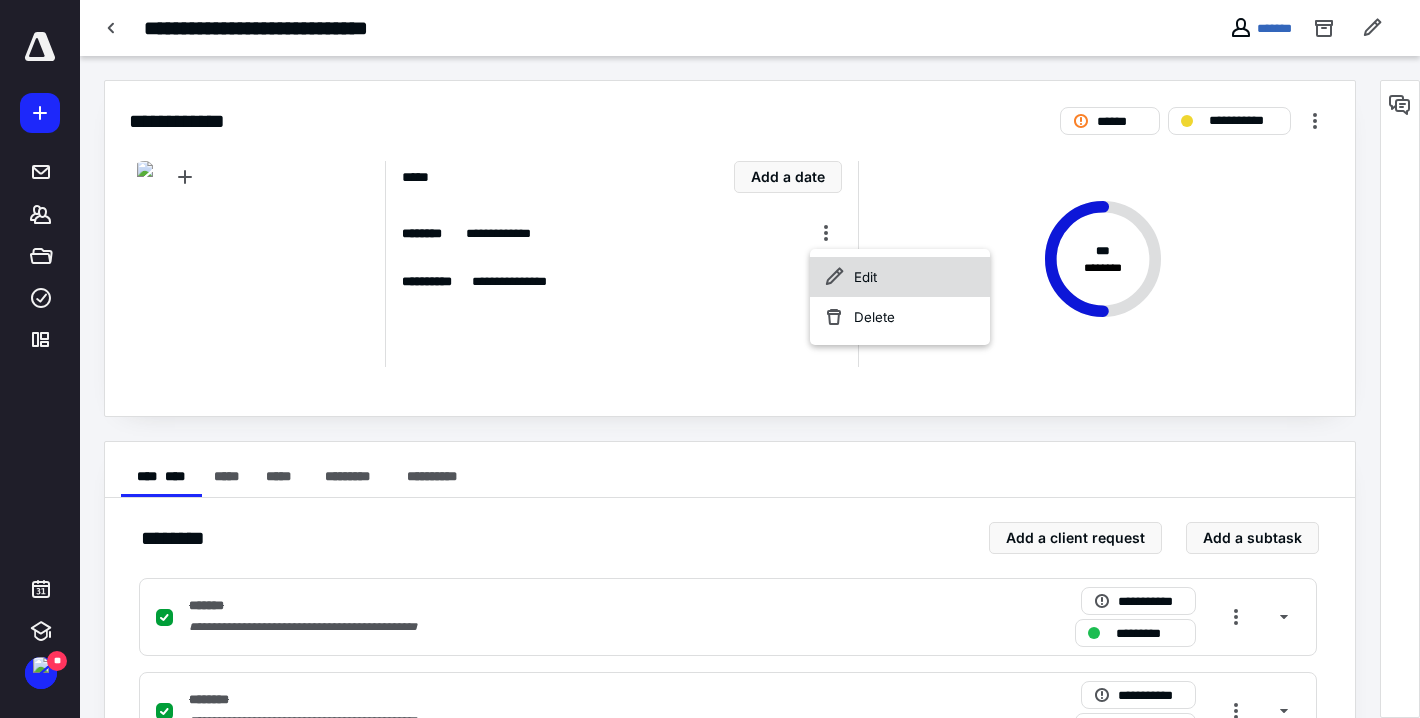 scroll, scrollTop: 1, scrollLeft: 0, axis: vertical 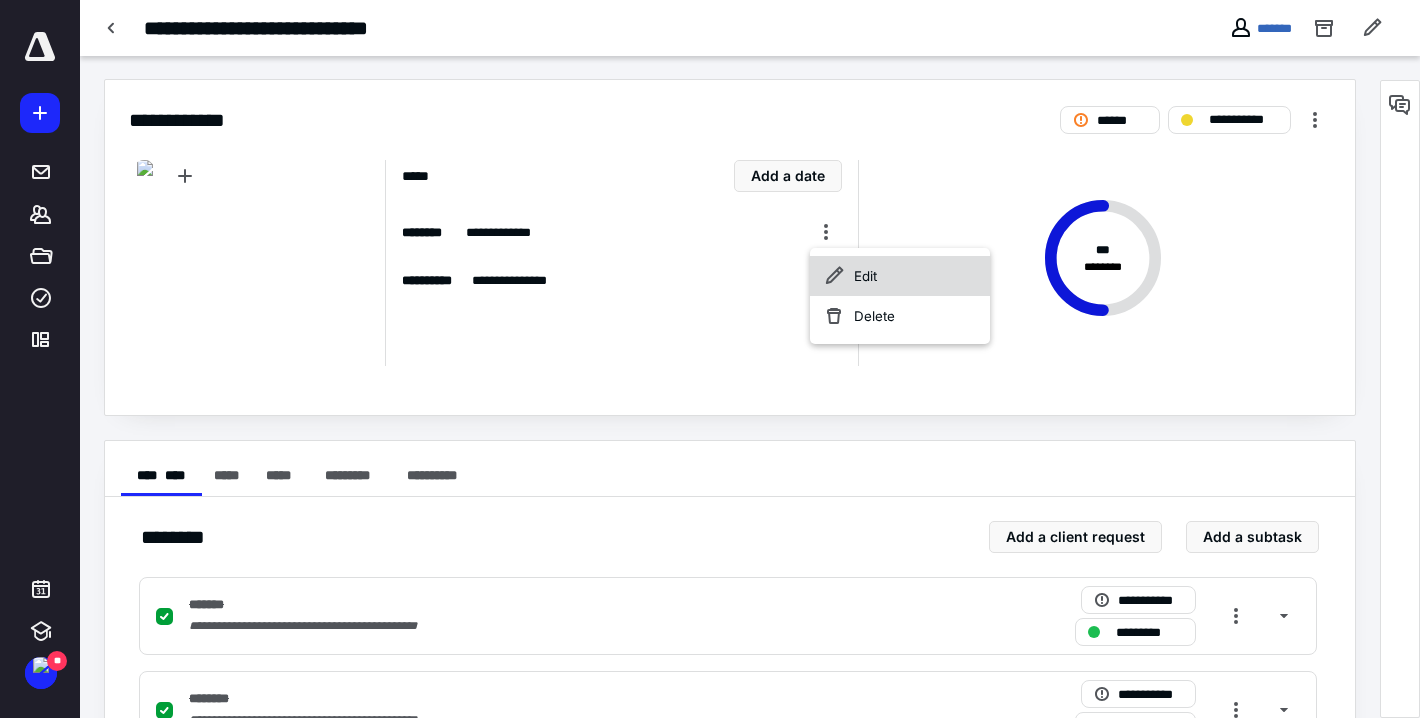 click on "Edit" at bounding box center (900, 276) 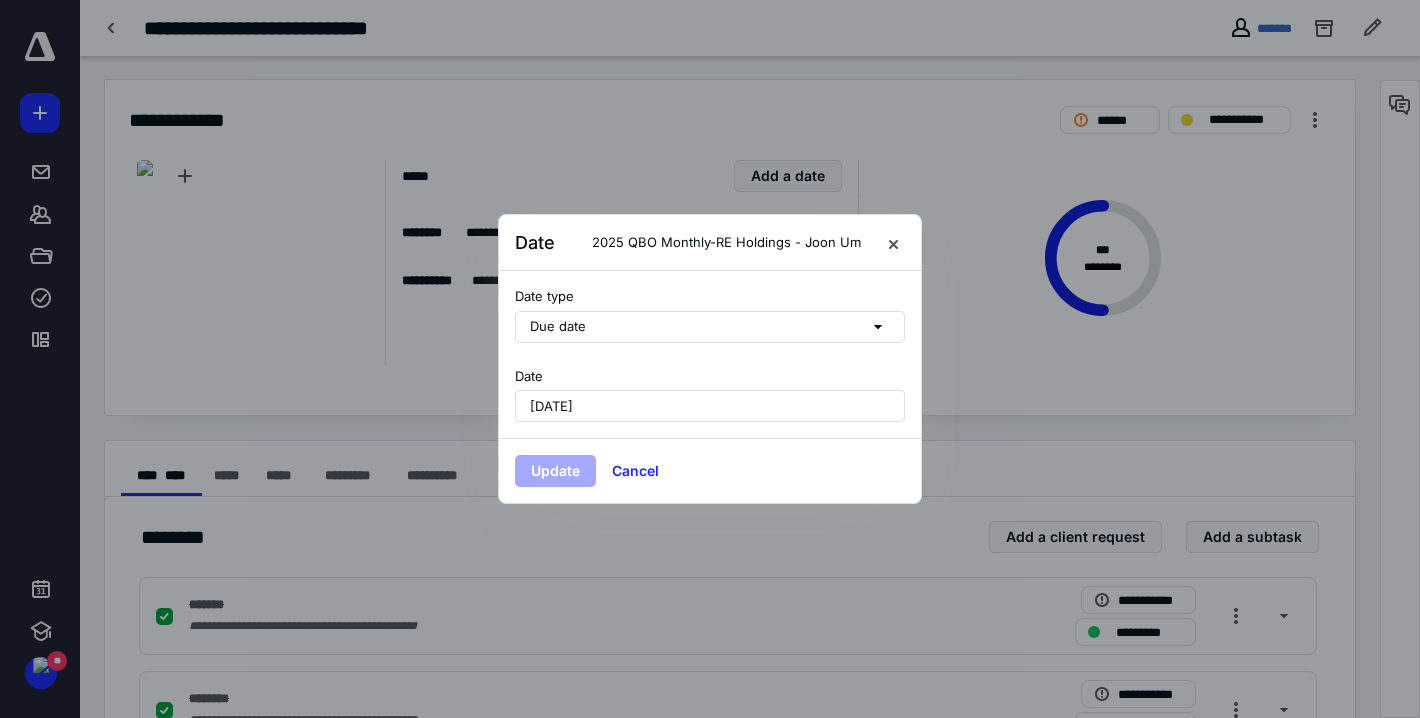 click on "July 10, 2025" at bounding box center [551, 406] 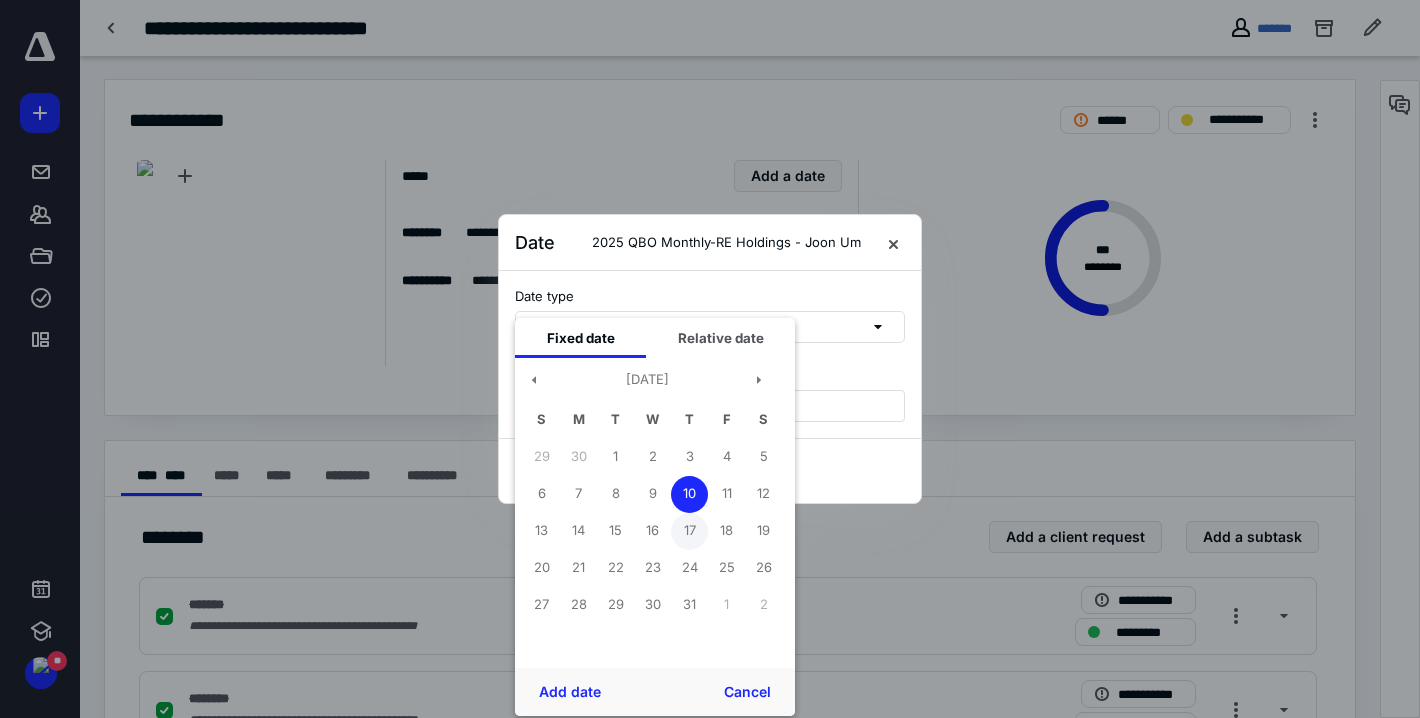 click on "17" at bounding box center [689, 531] 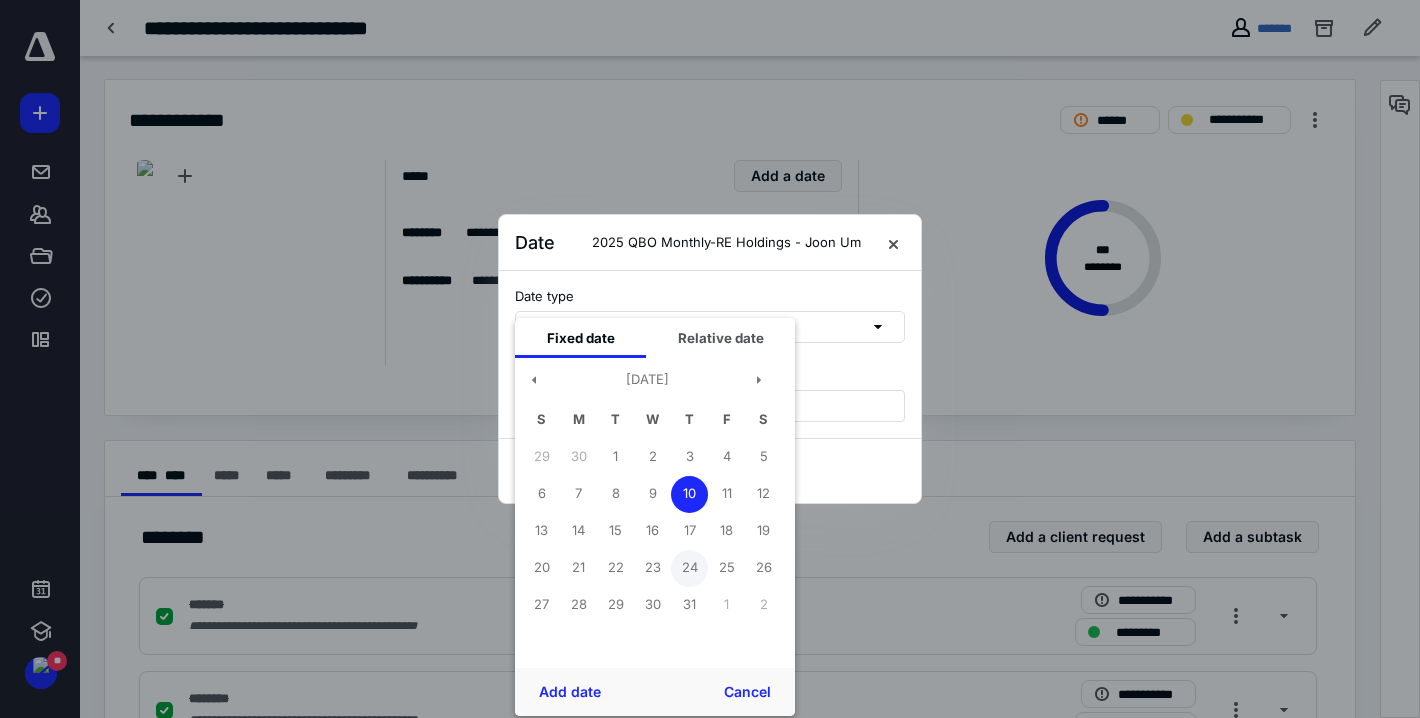drag, startPoint x: 699, startPoint y: 531, endPoint x: 684, endPoint y: 552, distance: 25.806976 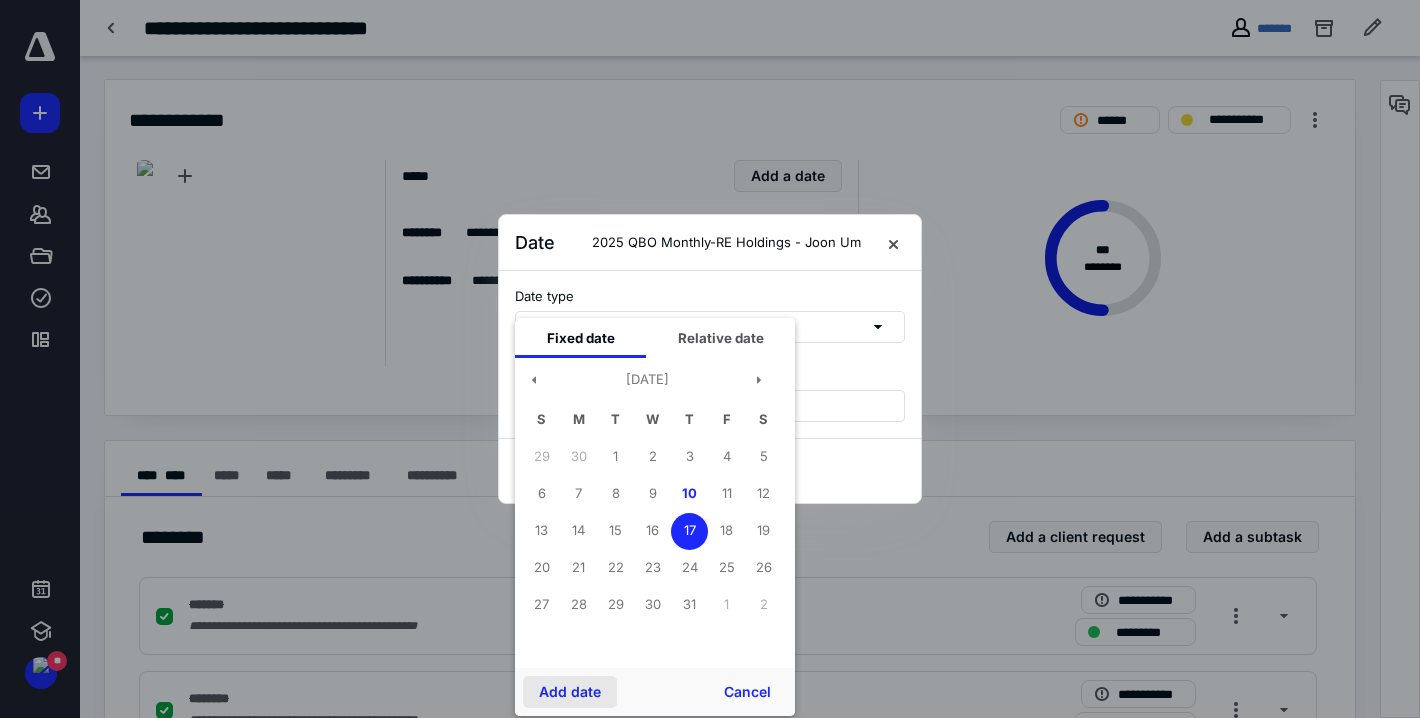 click on "Add date" at bounding box center (570, 692) 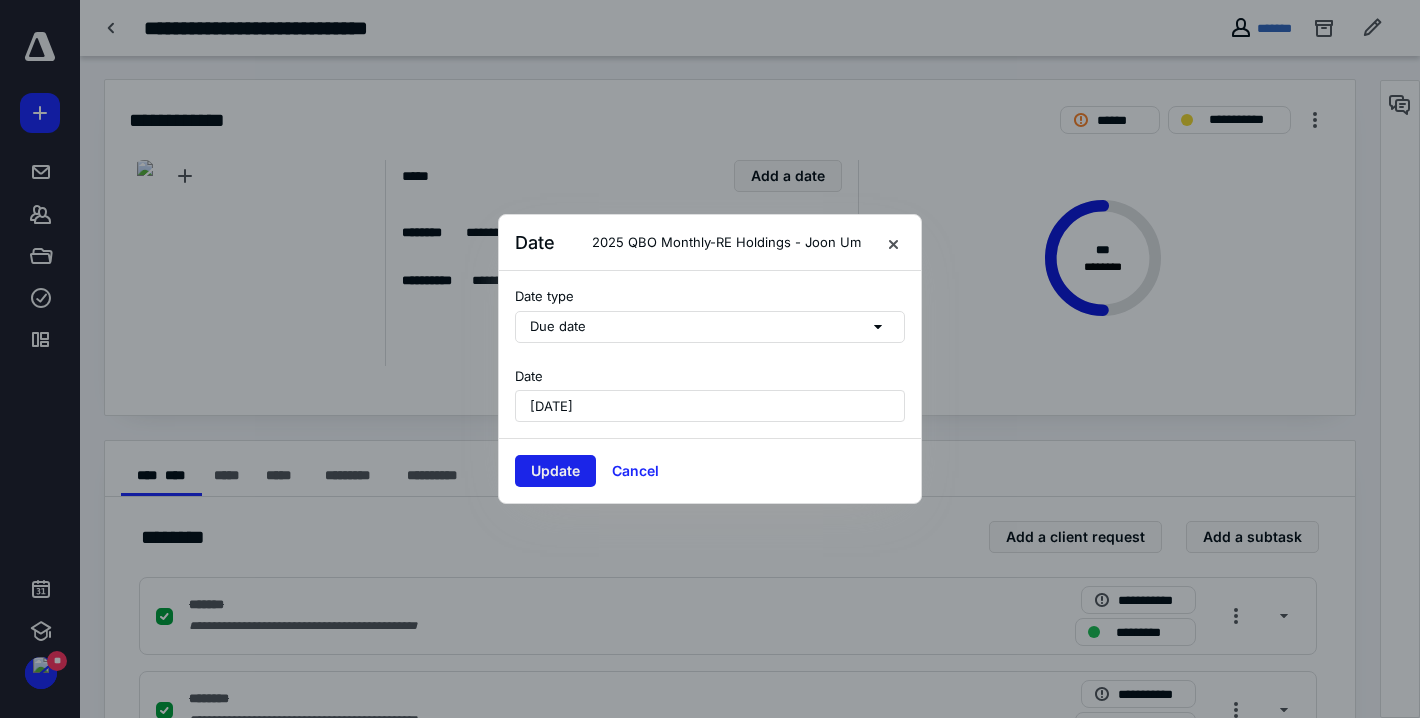 click on "Update" at bounding box center [555, 471] 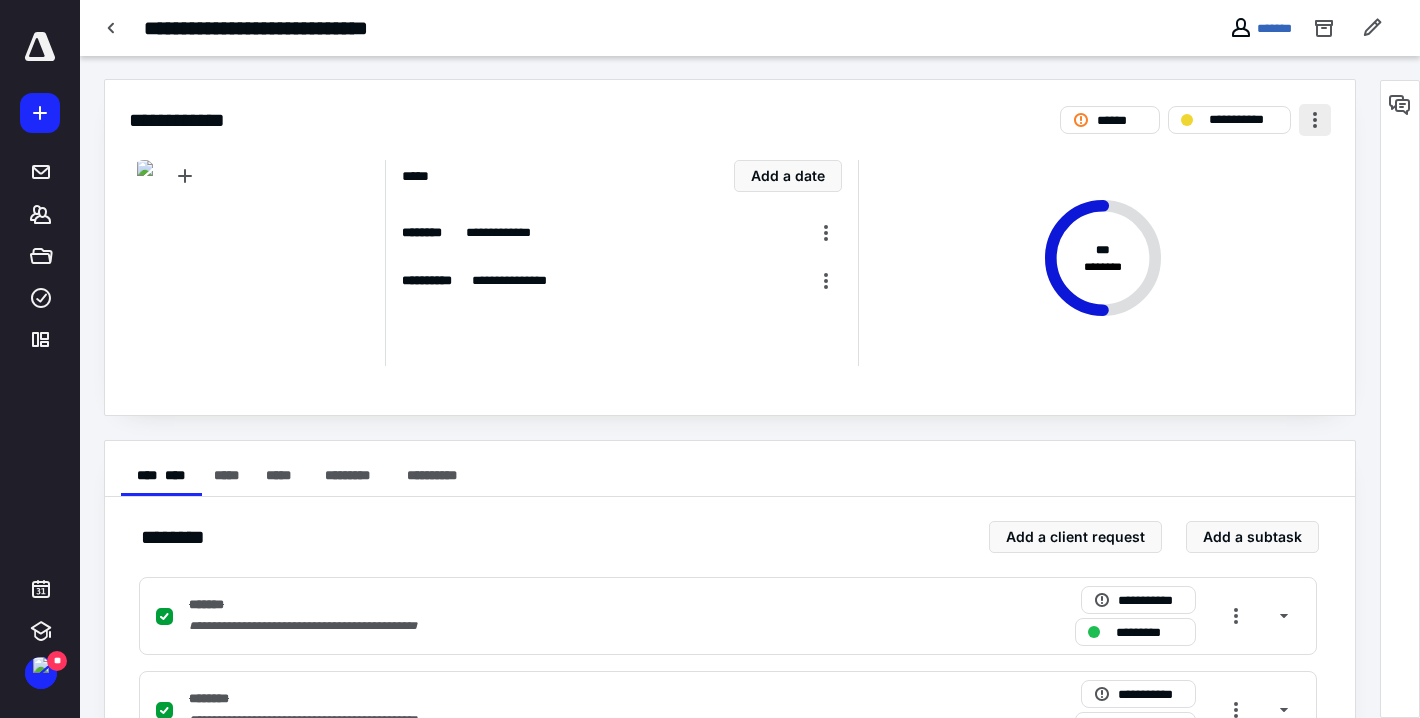 click at bounding box center (1315, 120) 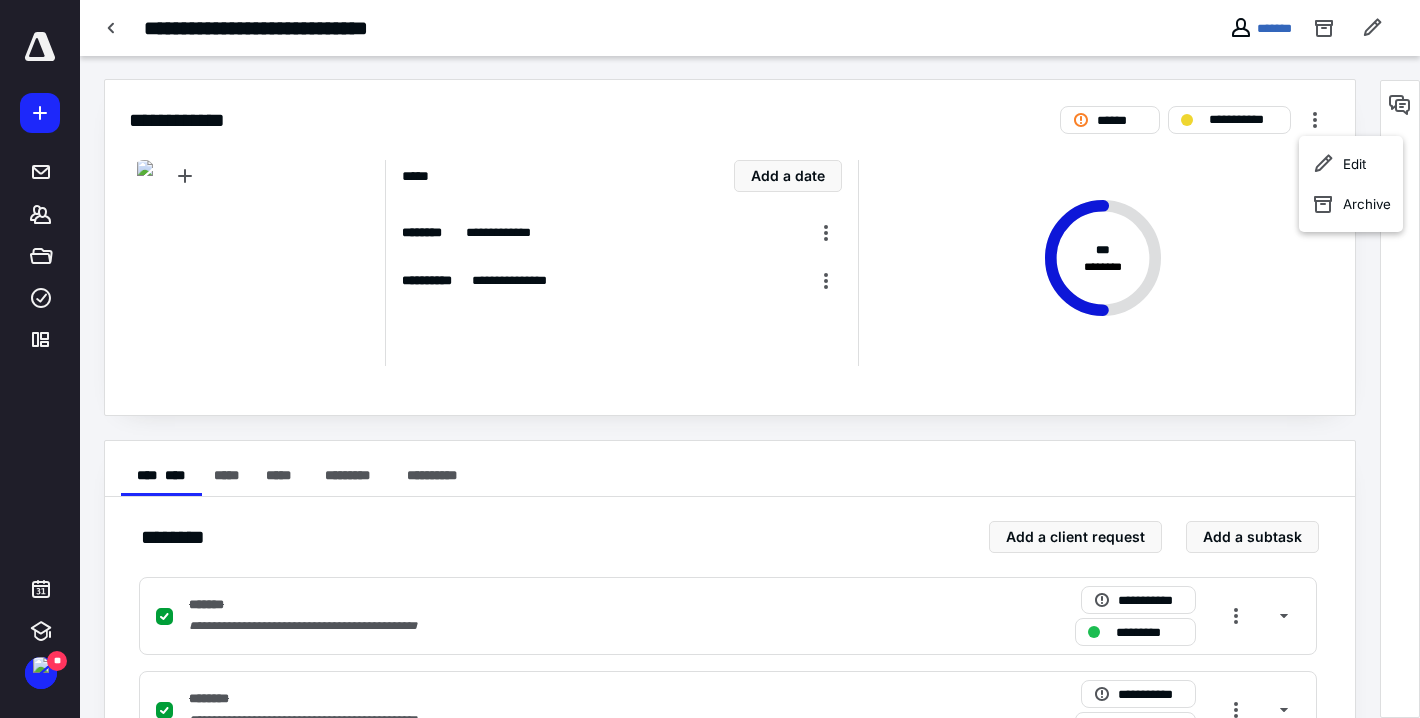 click on "** * ********" at bounding box center (1094, 263) 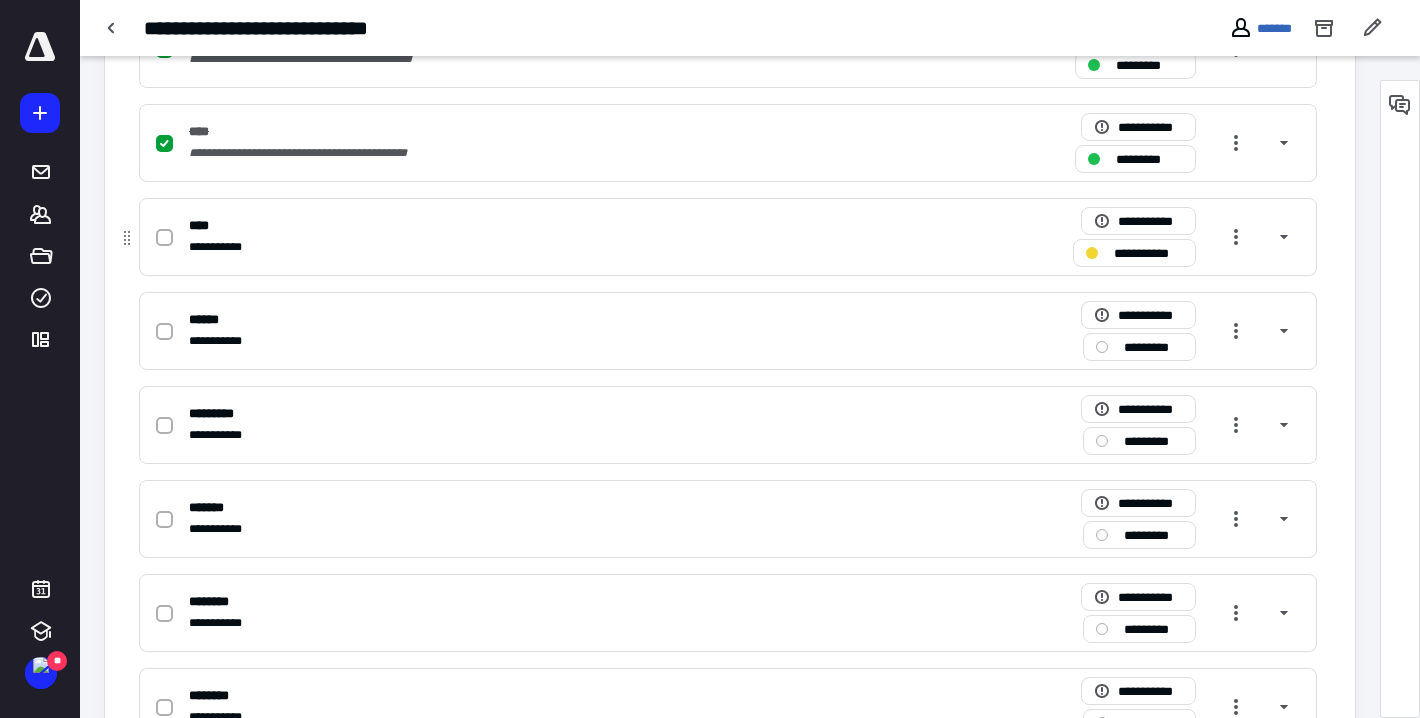 click on "****" at bounding box center (465, 225) 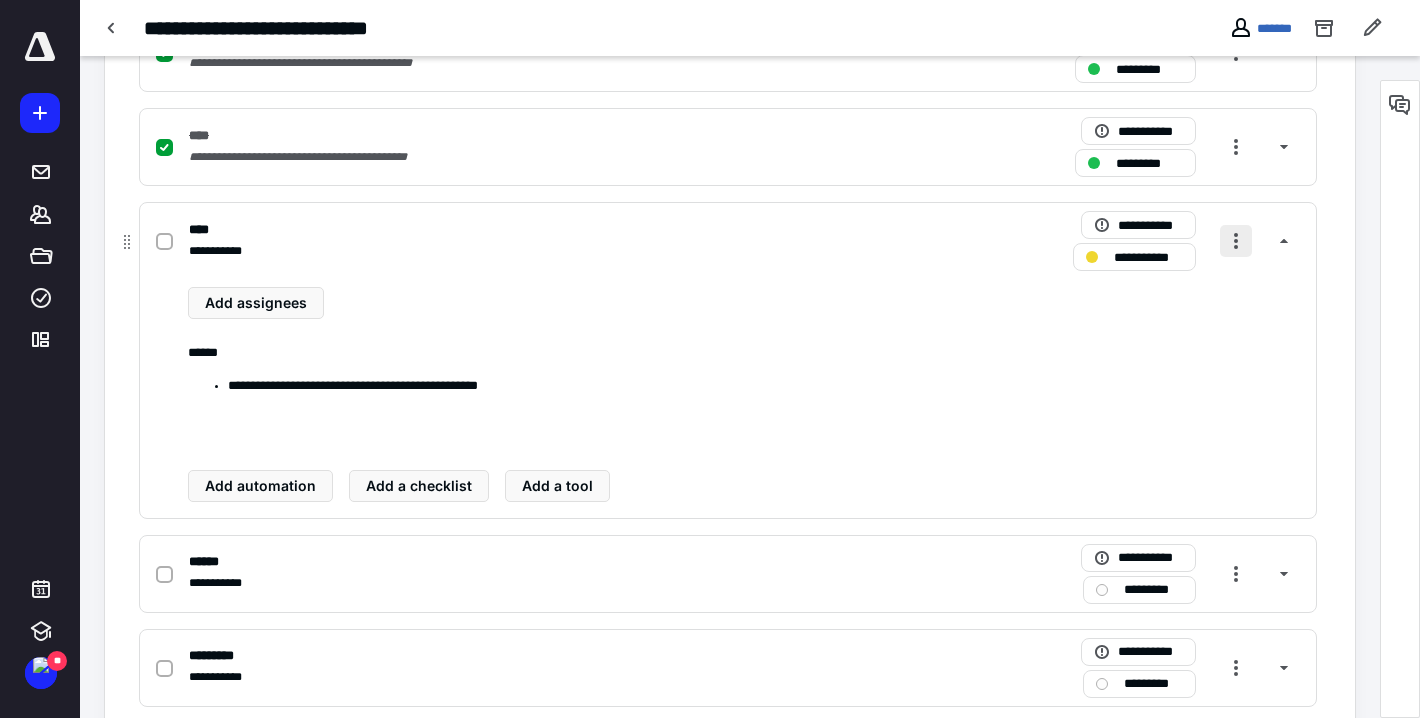 click at bounding box center (1236, 241) 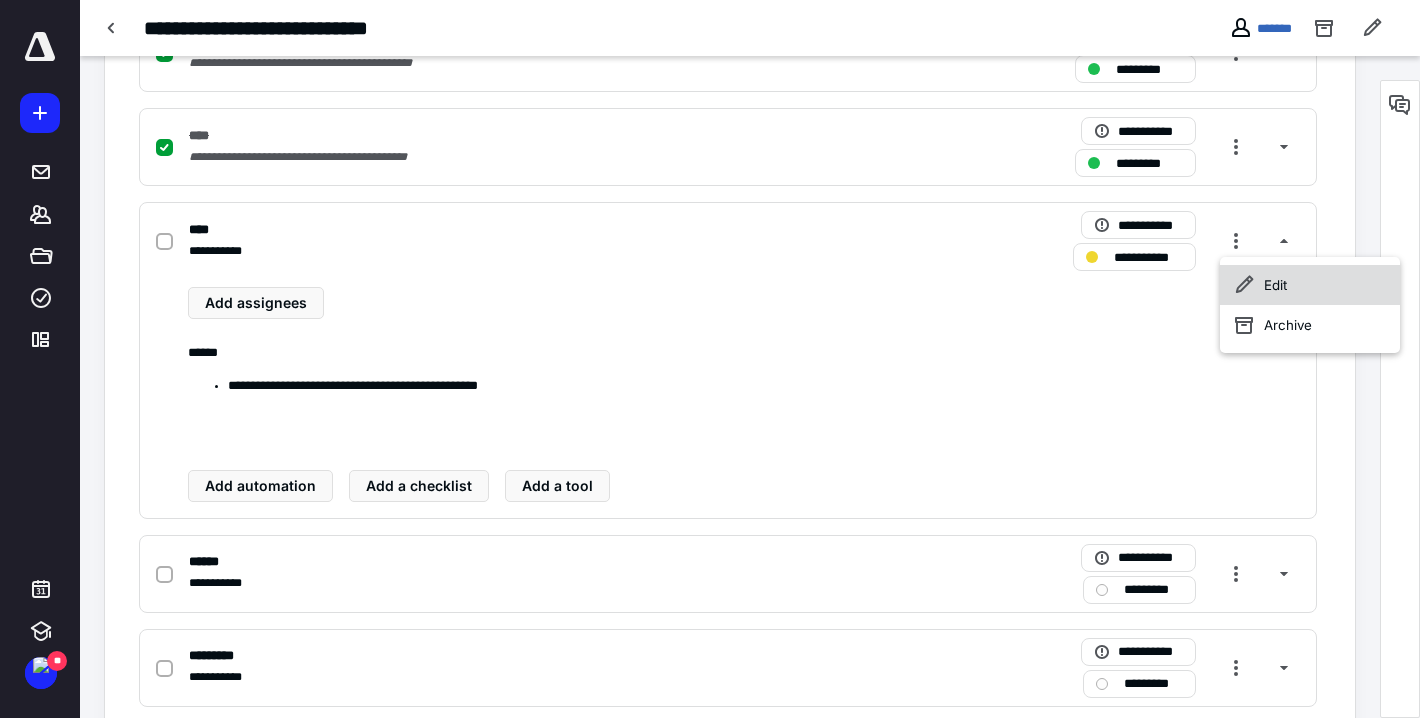 click on "Edit" at bounding box center [1310, 285] 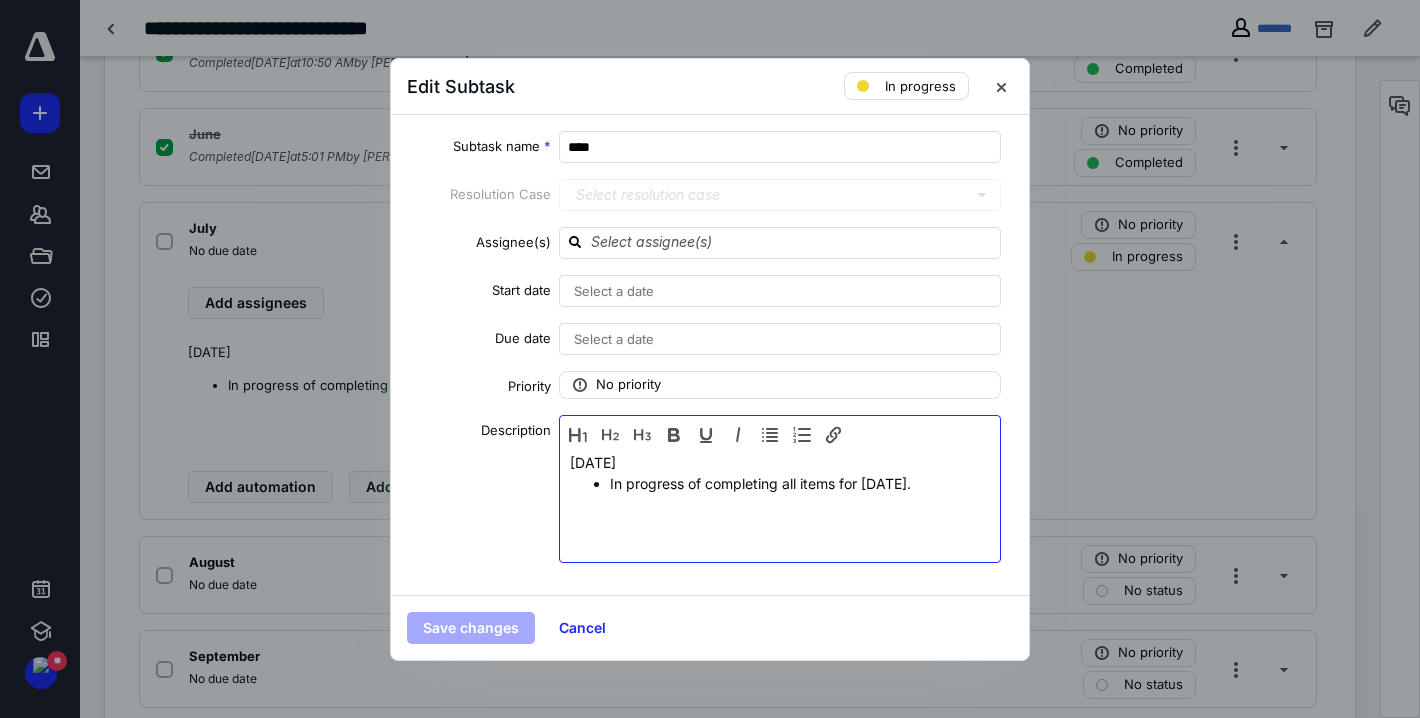 click on "7/2/25 In progress of completing all items for June 2025." at bounding box center [780, 504] 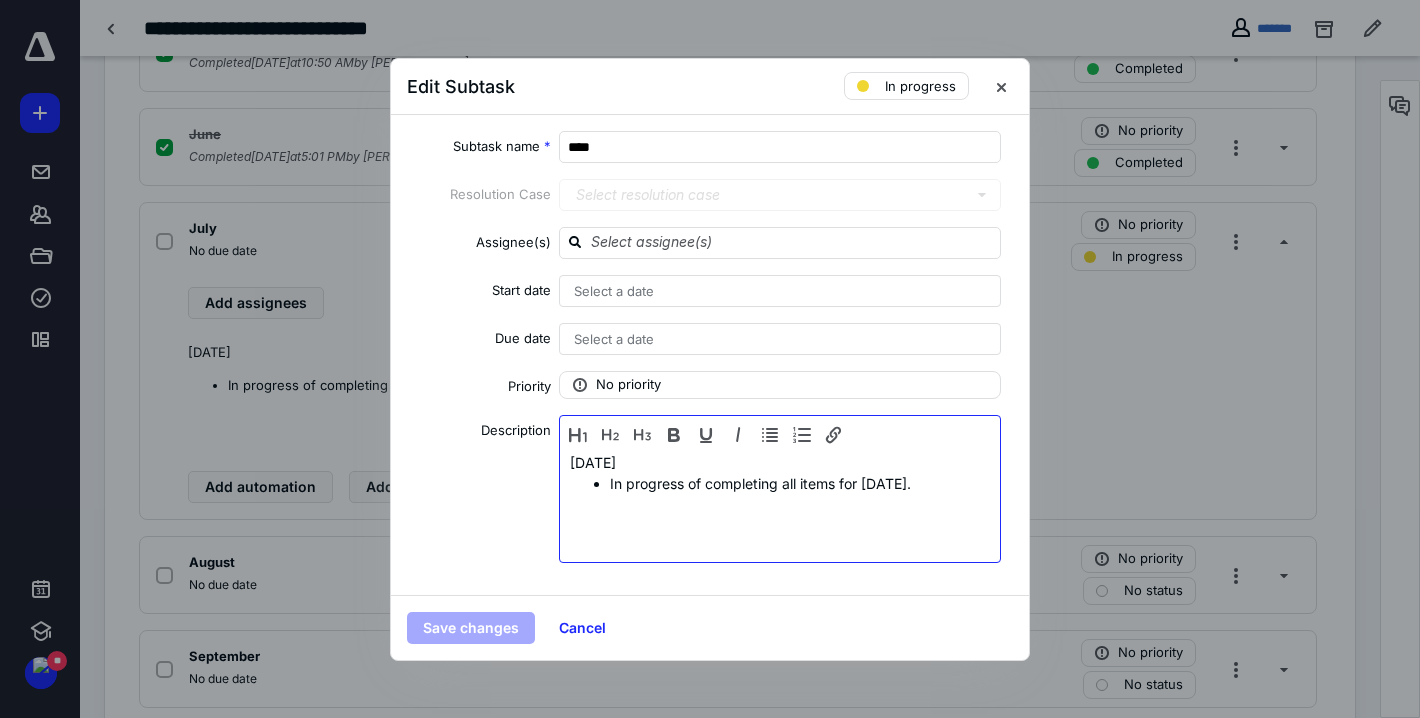 type 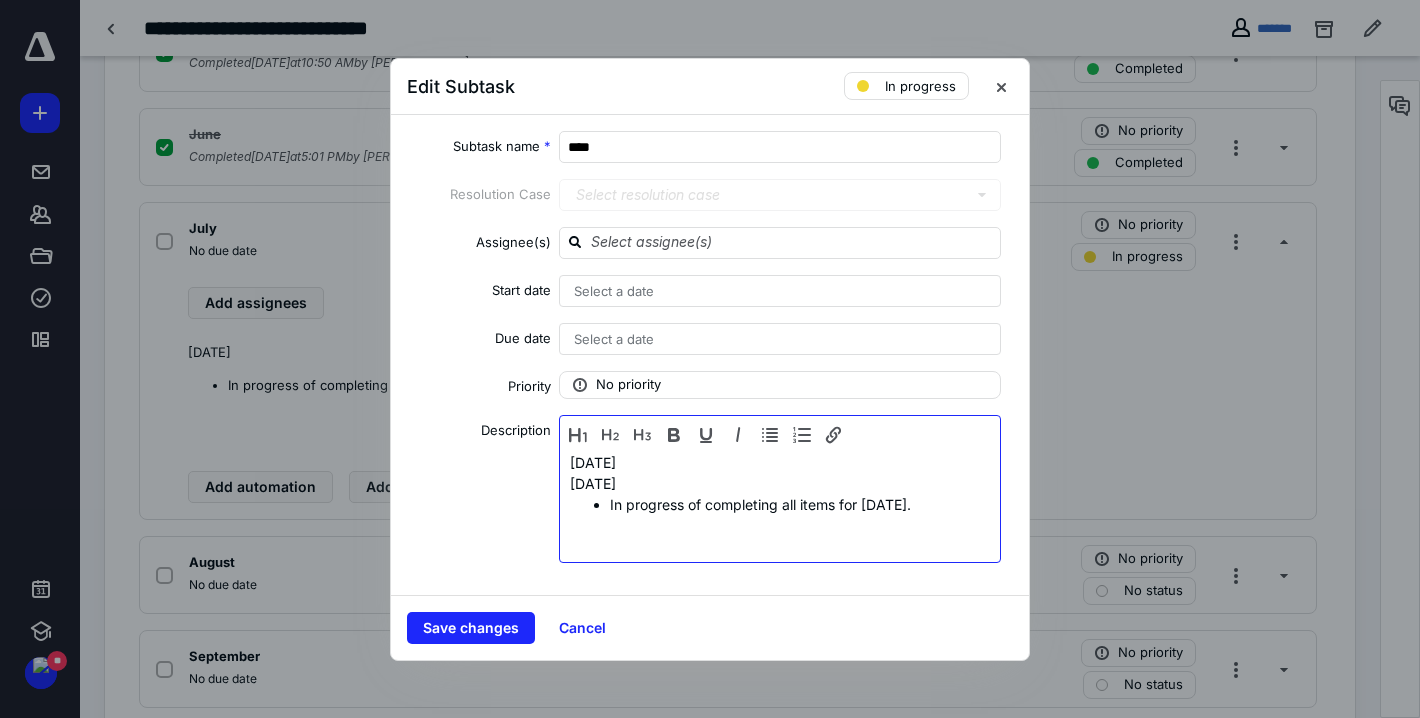 click on "7/10/25 7/2/25 In progress of completing all items for June 2025." at bounding box center (780, 504) 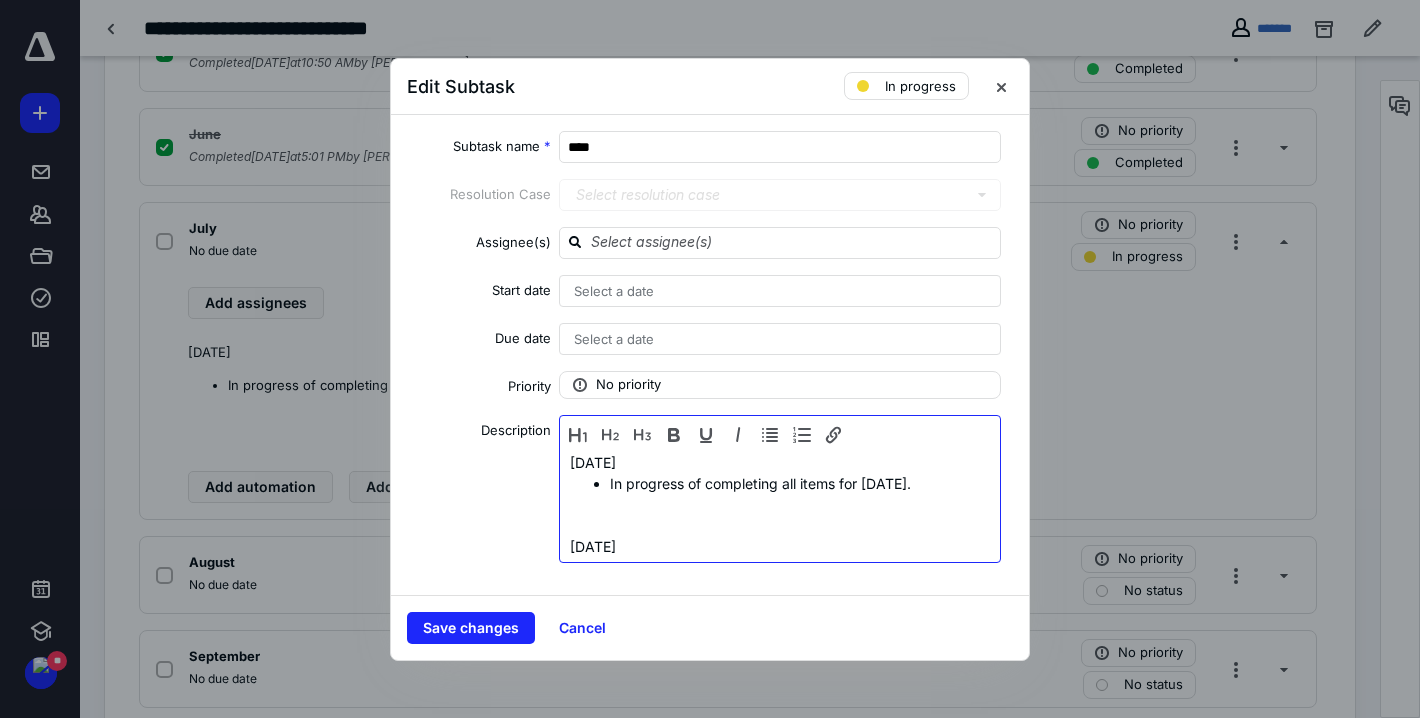 click on "7/10/25 In progress of completing all items for June 2025. 7/2/25 In progress of completing all items for June 2025." at bounding box center (780, 536) 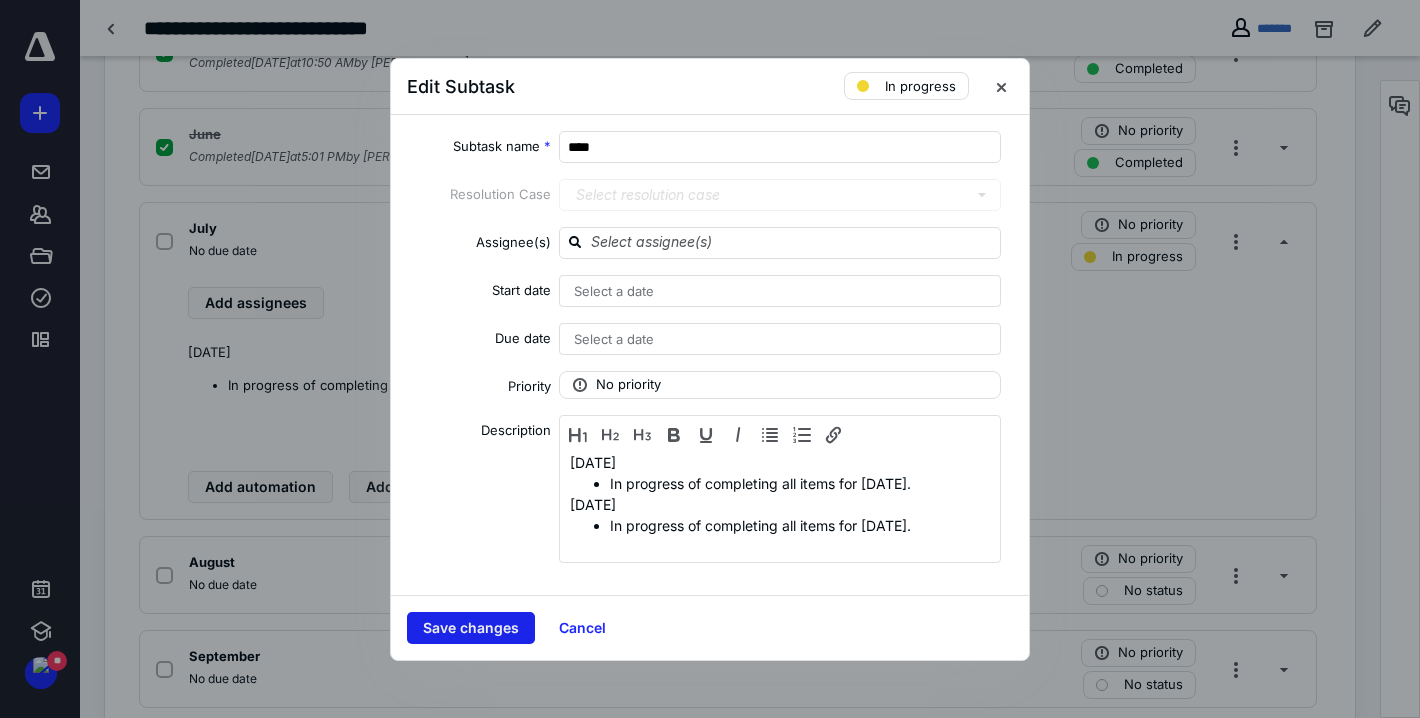 click on "Save changes" at bounding box center (471, 628) 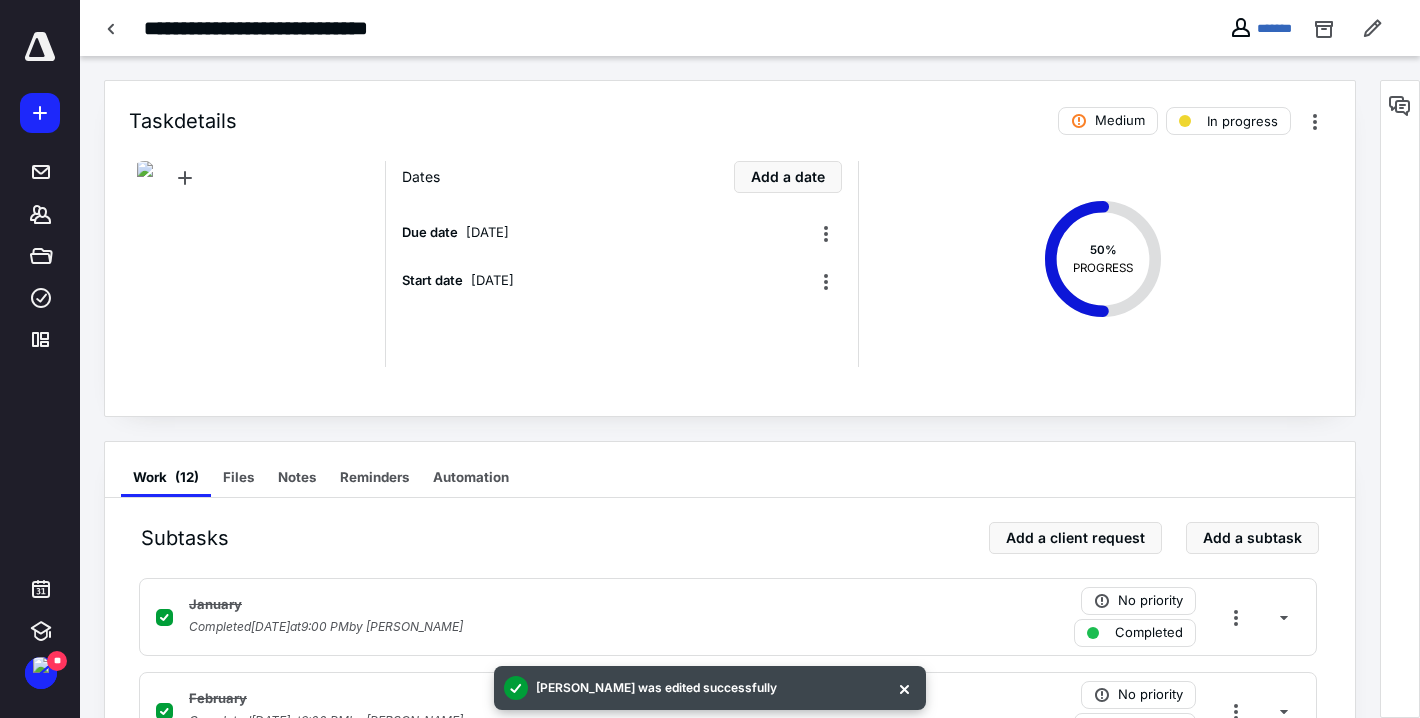 scroll, scrollTop: 0, scrollLeft: 0, axis: both 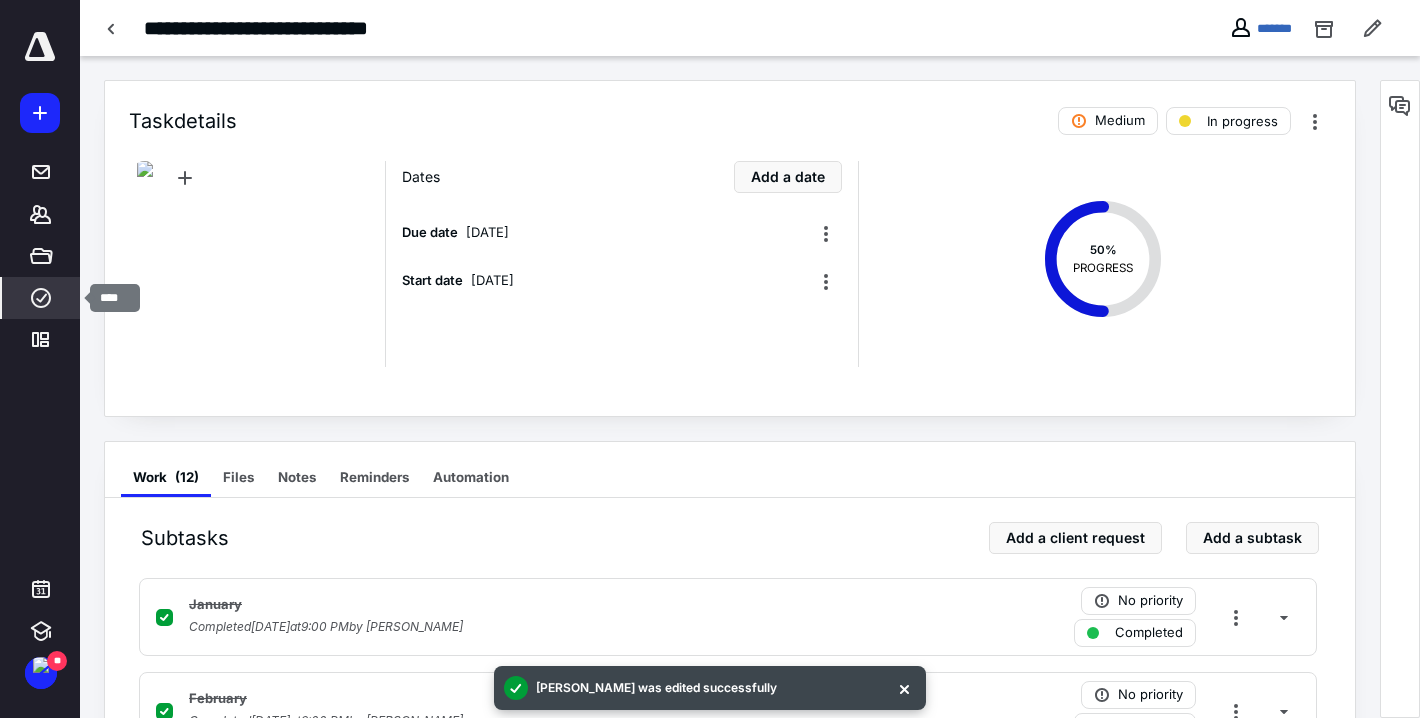 click 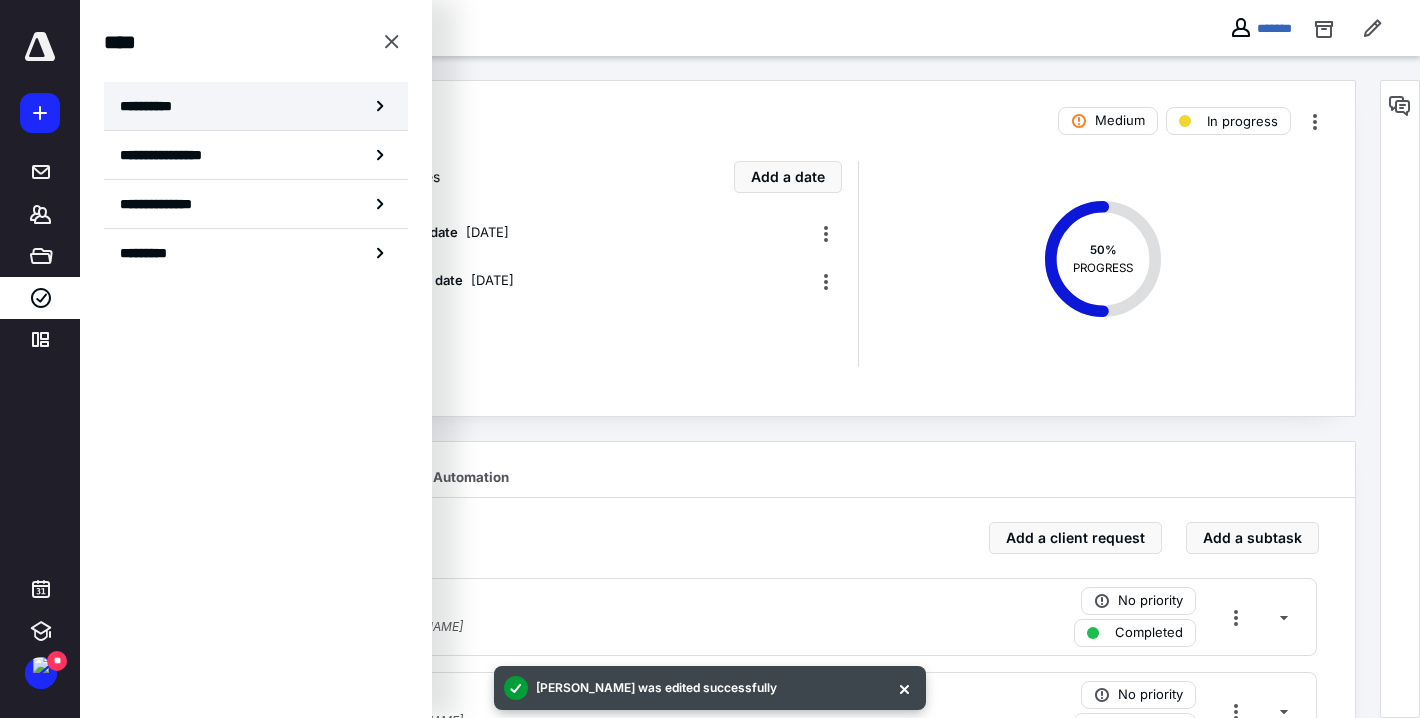 click on "**********" at bounding box center [153, 106] 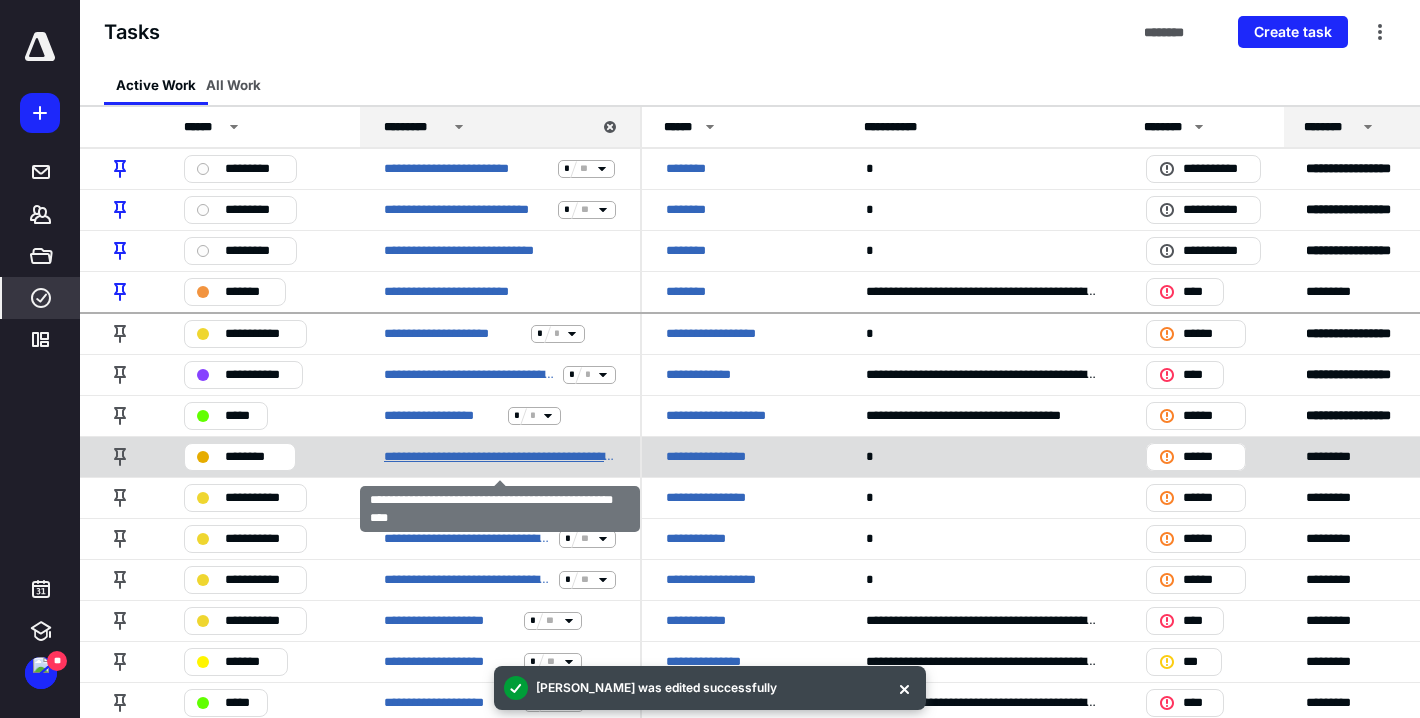 click on "**********" at bounding box center (500, 456) 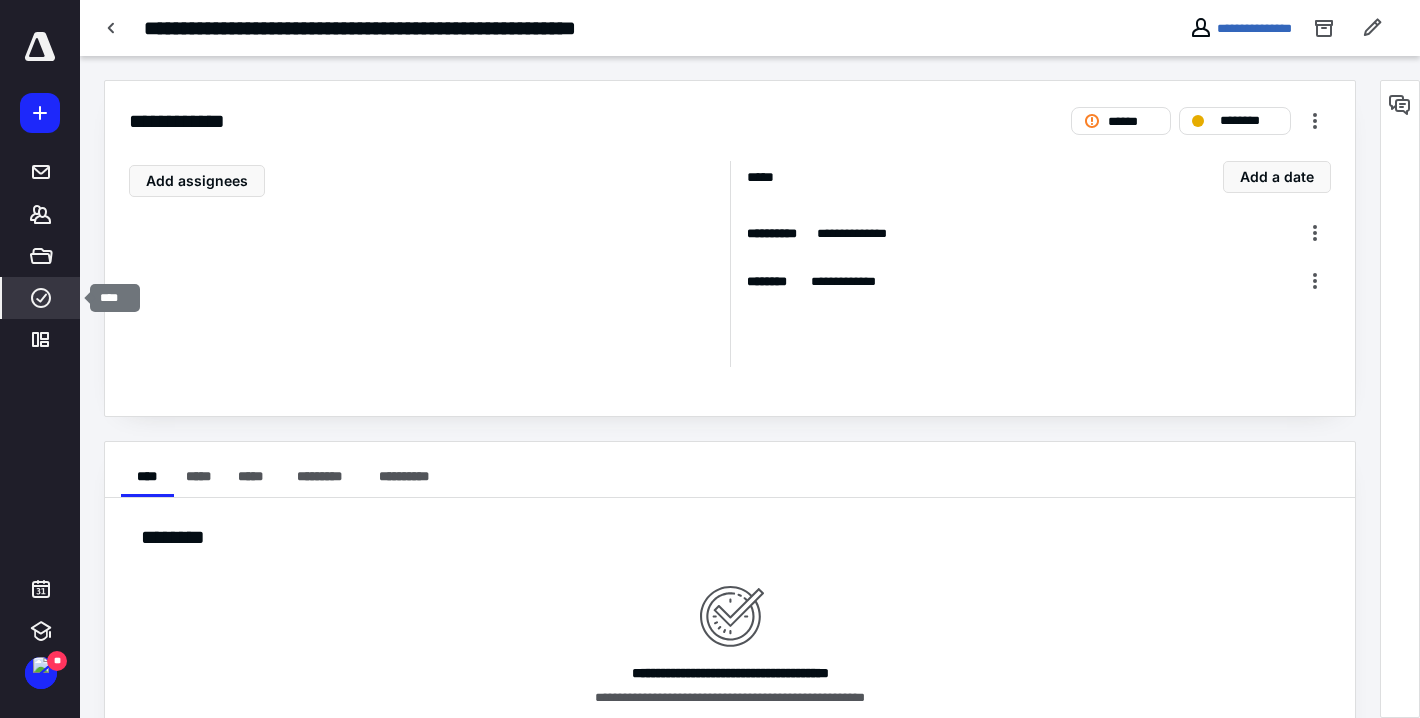drag, startPoint x: 50, startPoint y: 304, endPoint x: 72, endPoint y: 307, distance: 22.203604 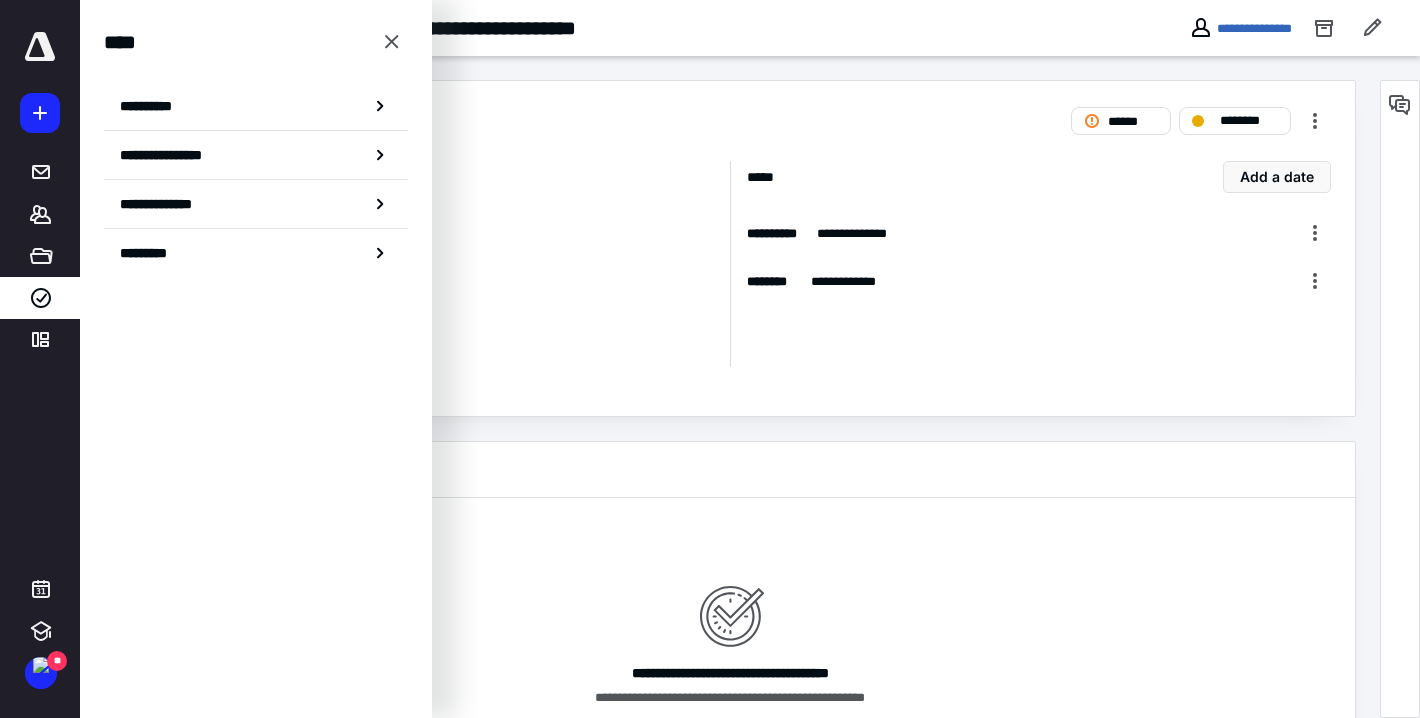 click on "**********" at bounding box center (256, 151) 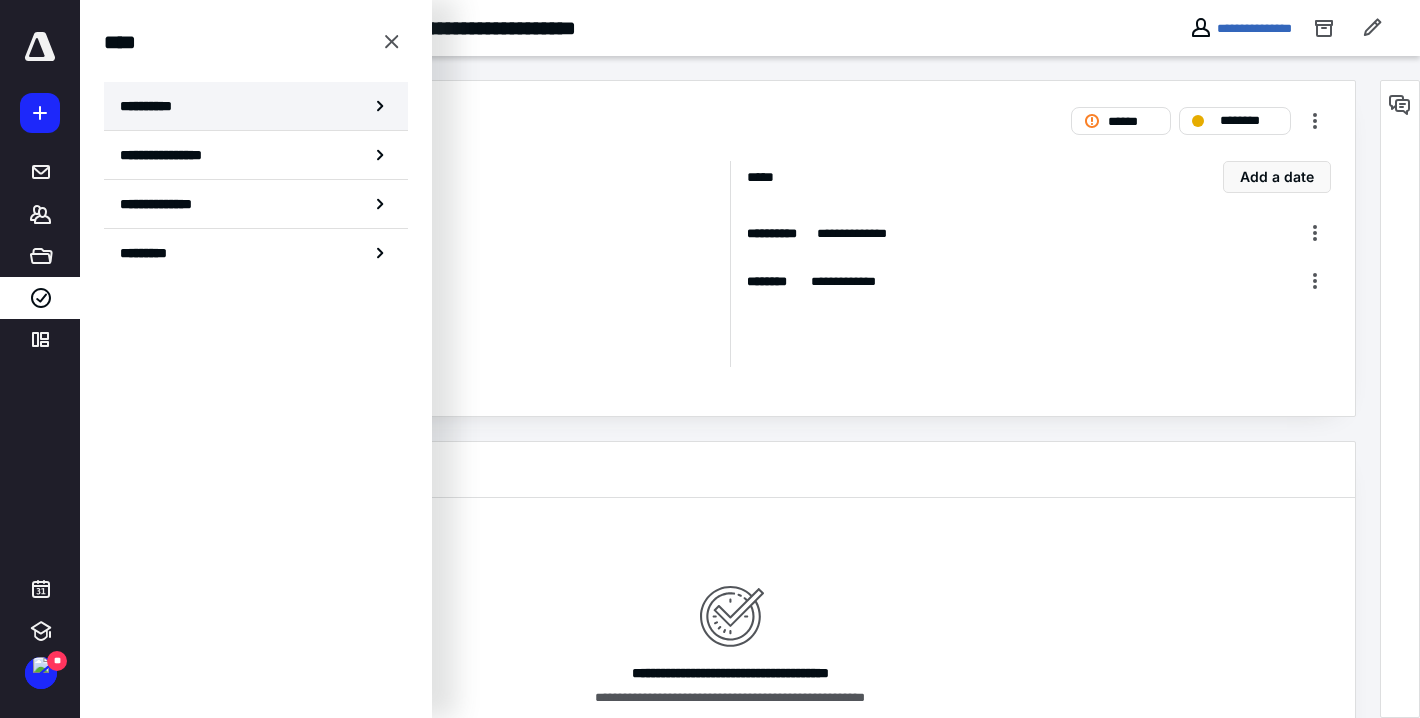 click on "**********" at bounding box center [153, 106] 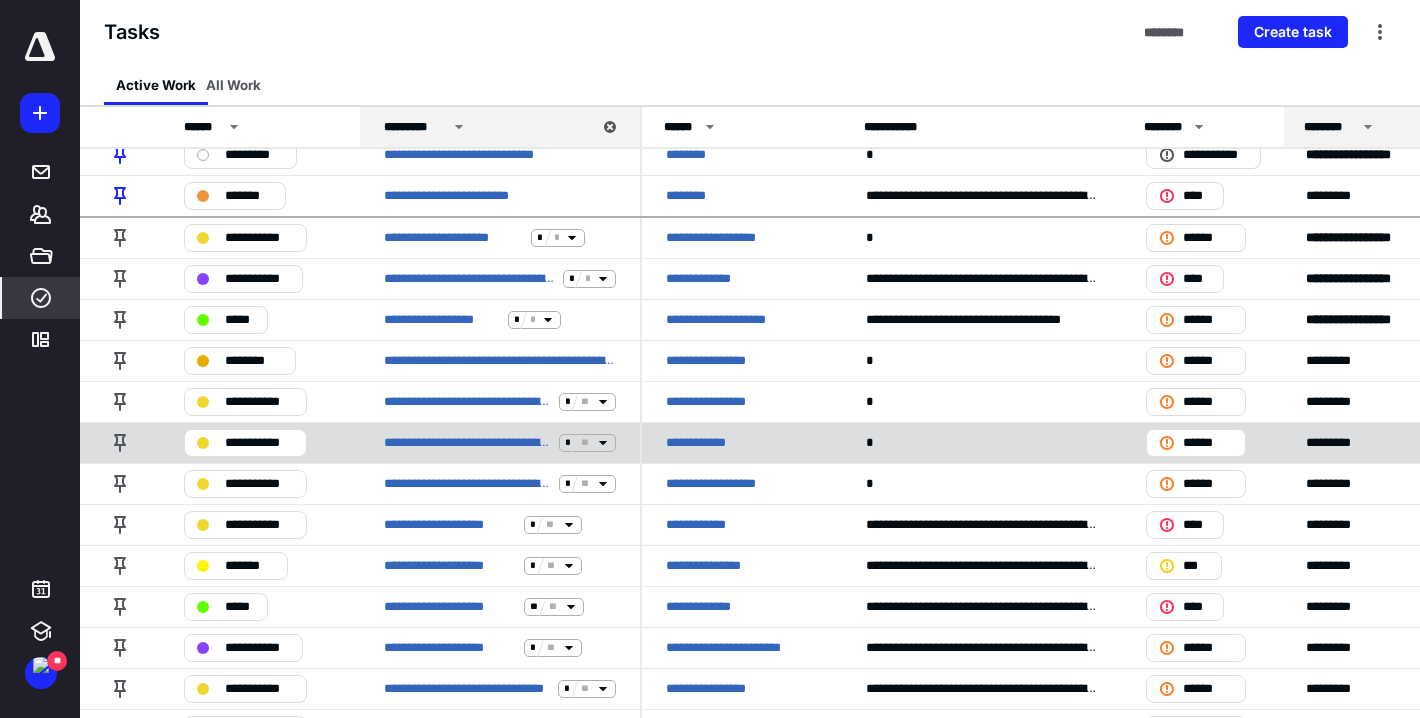 scroll, scrollTop: 100, scrollLeft: 0, axis: vertical 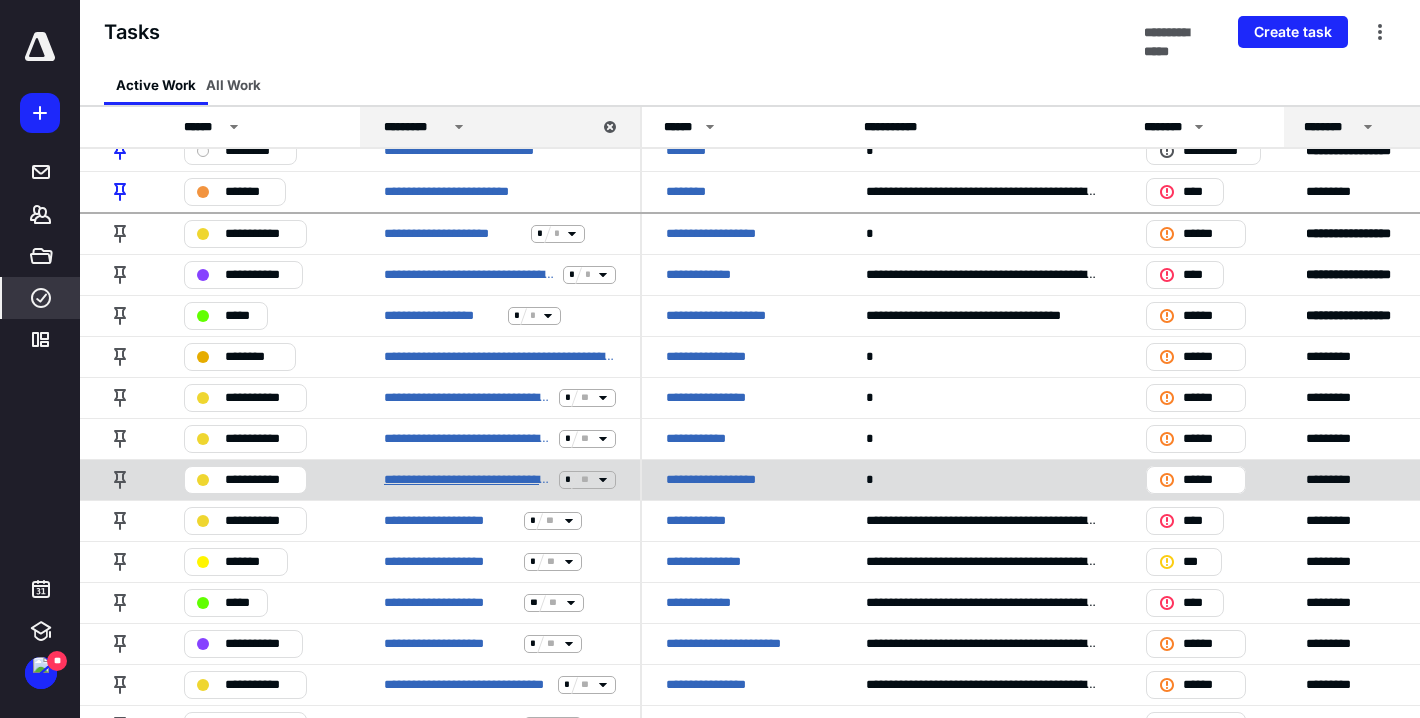click on "**********" at bounding box center (467, 479) 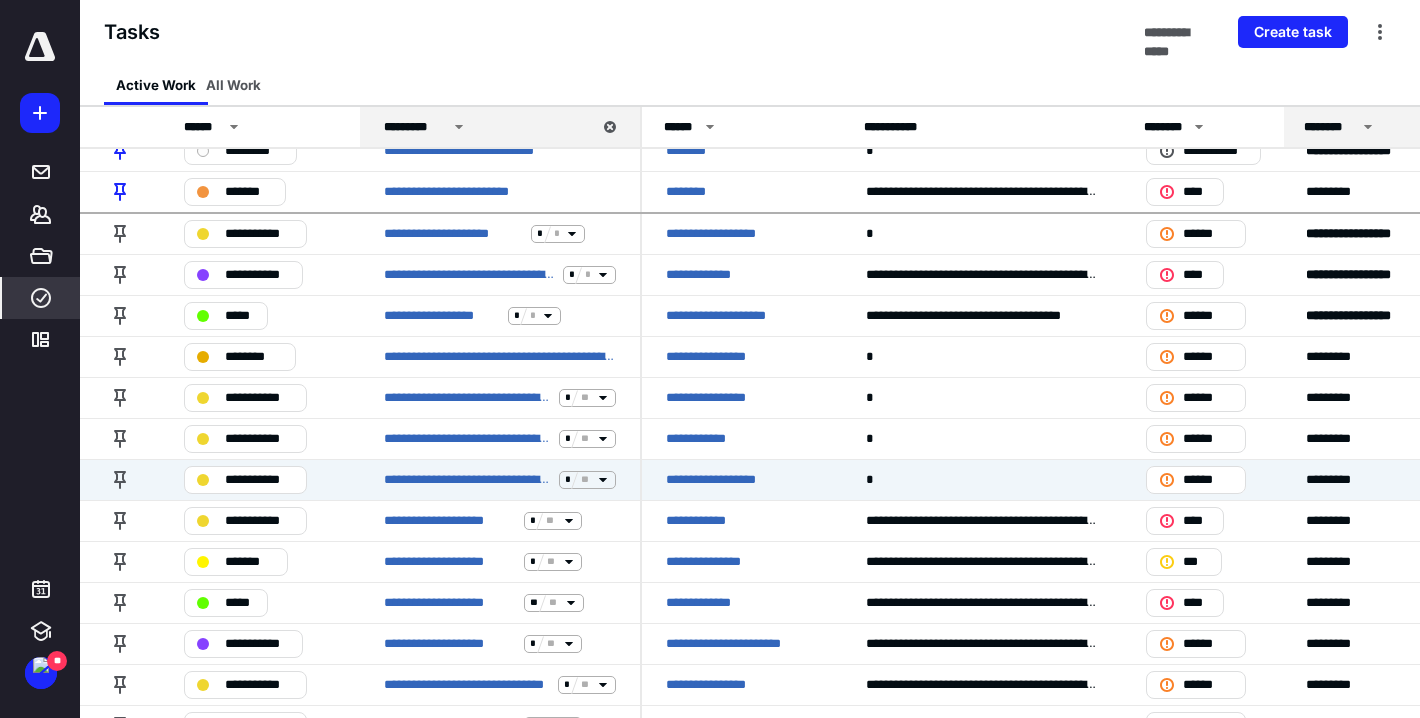 scroll, scrollTop: 0, scrollLeft: 0, axis: both 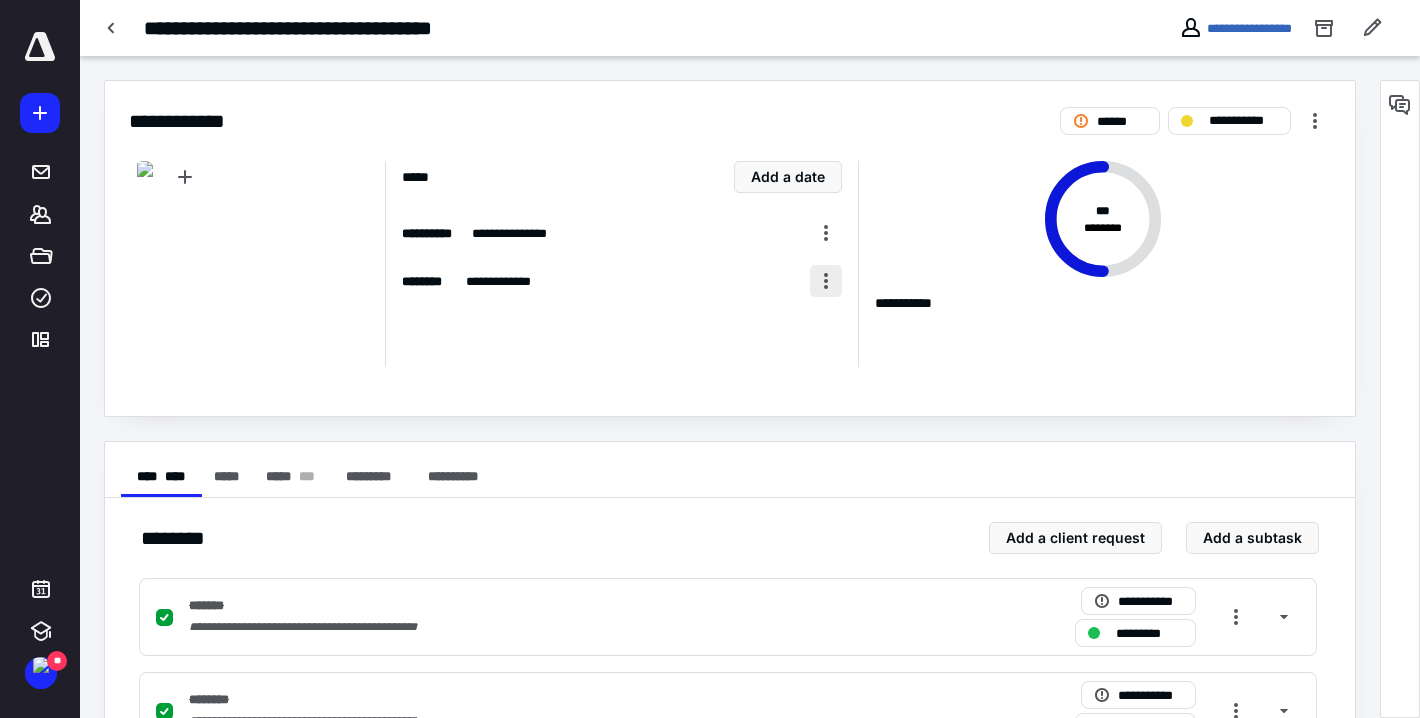 click at bounding box center [826, 281] 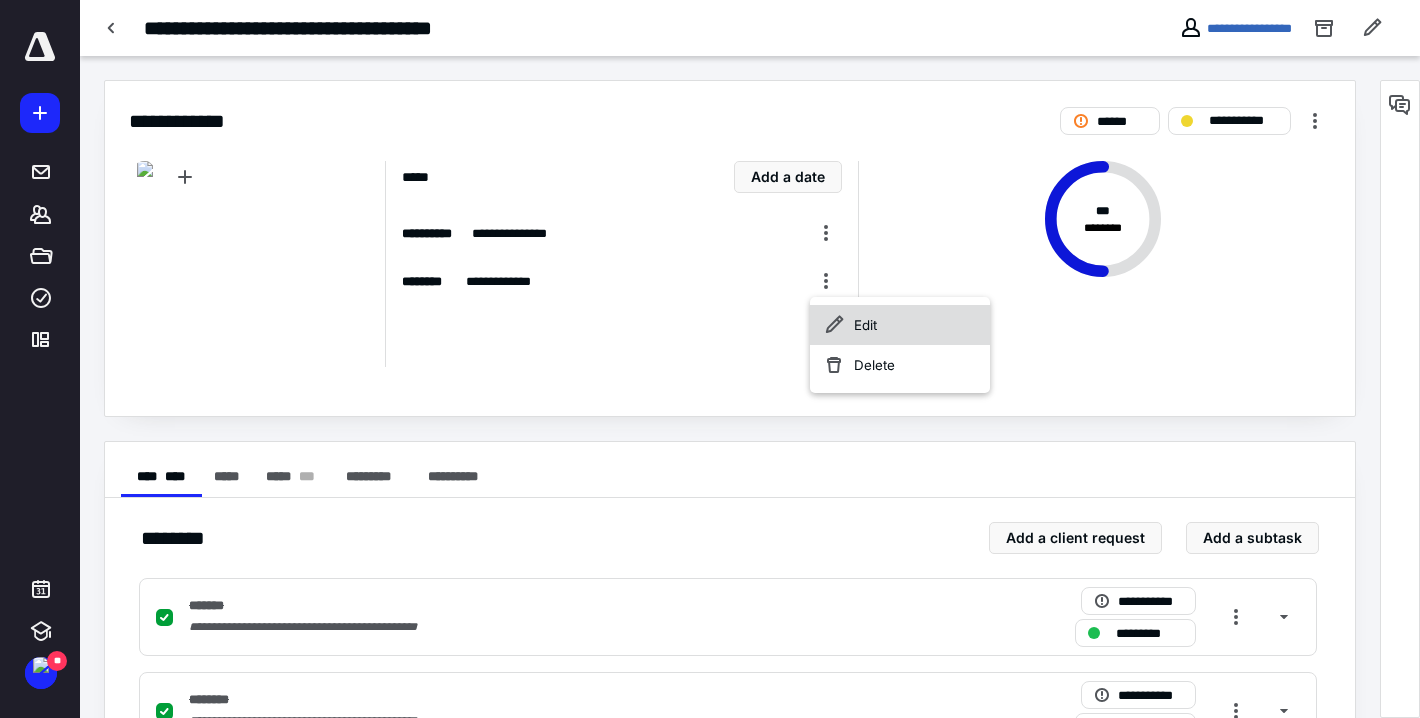 click on "Edit" at bounding box center (900, 325) 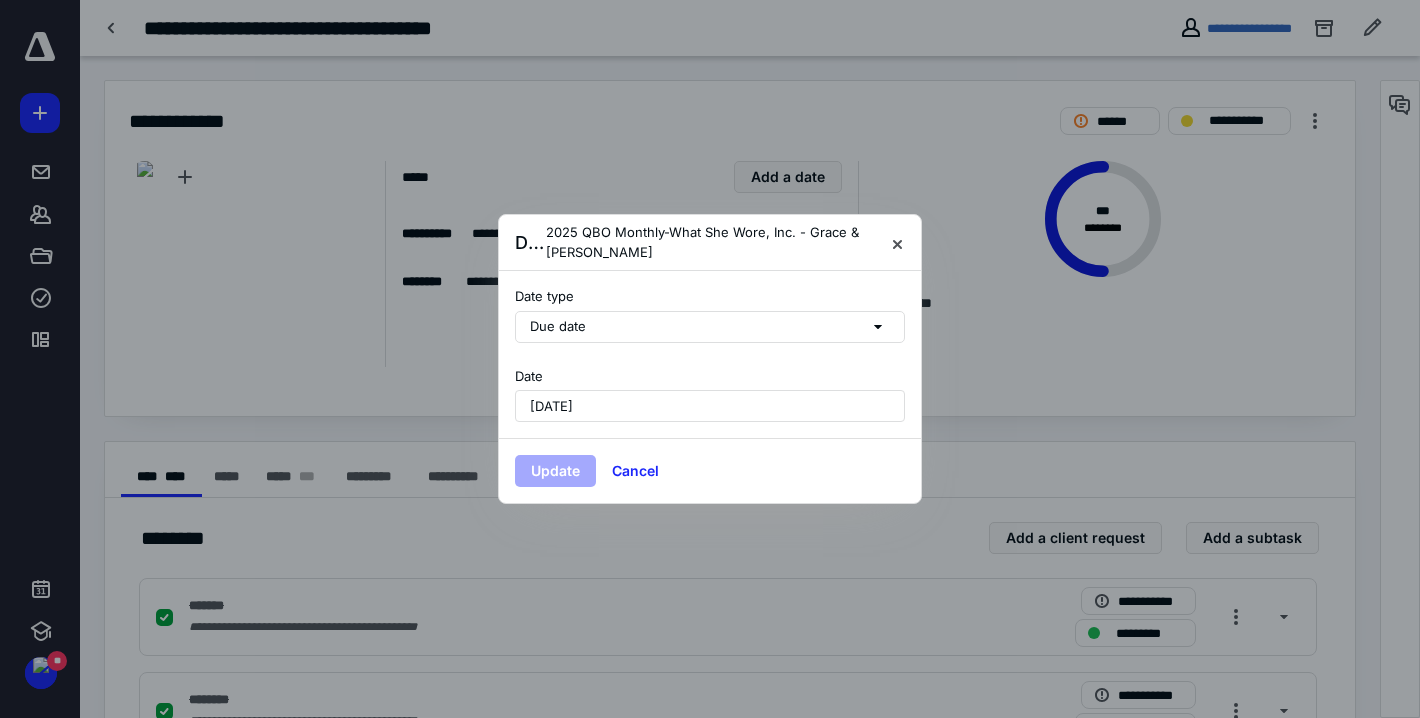 click on "July 10, 2025" at bounding box center (710, 406) 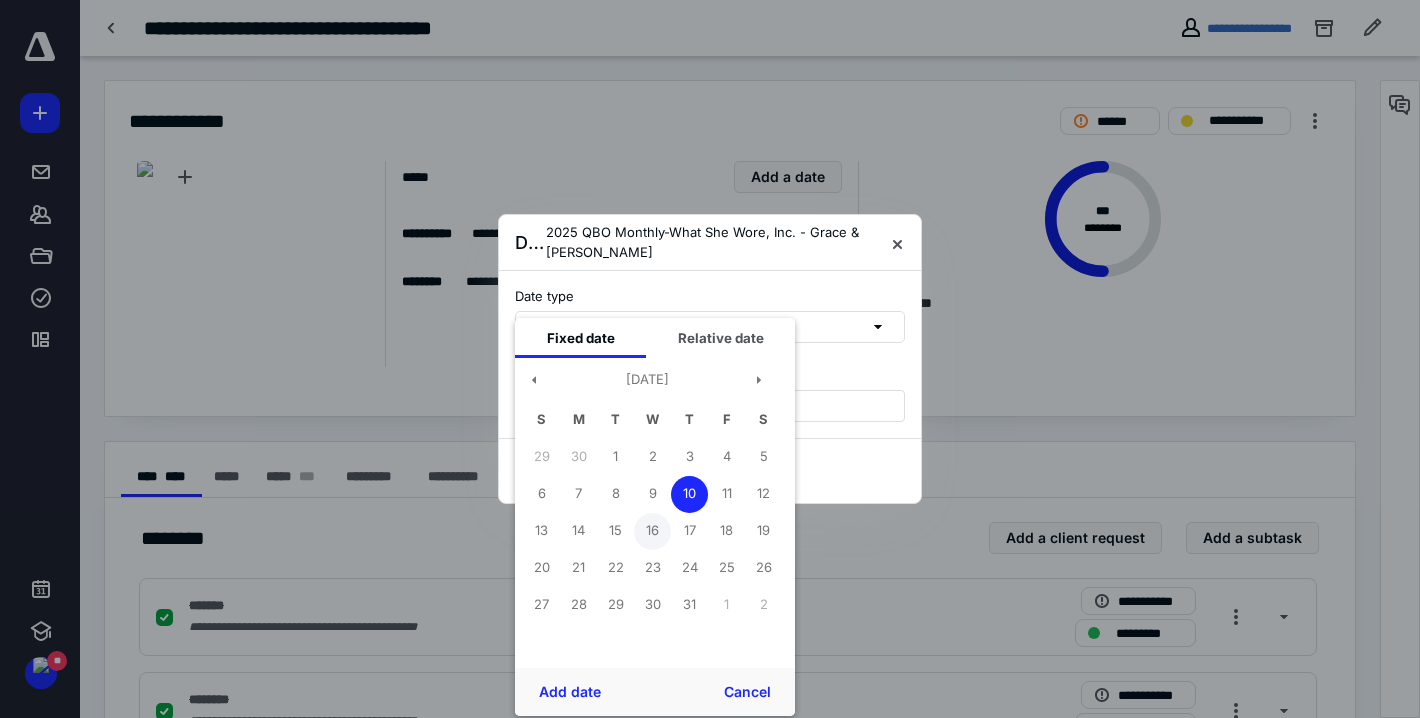 drag, startPoint x: 683, startPoint y: 519, endPoint x: 670, endPoint y: 514, distance: 13.928389 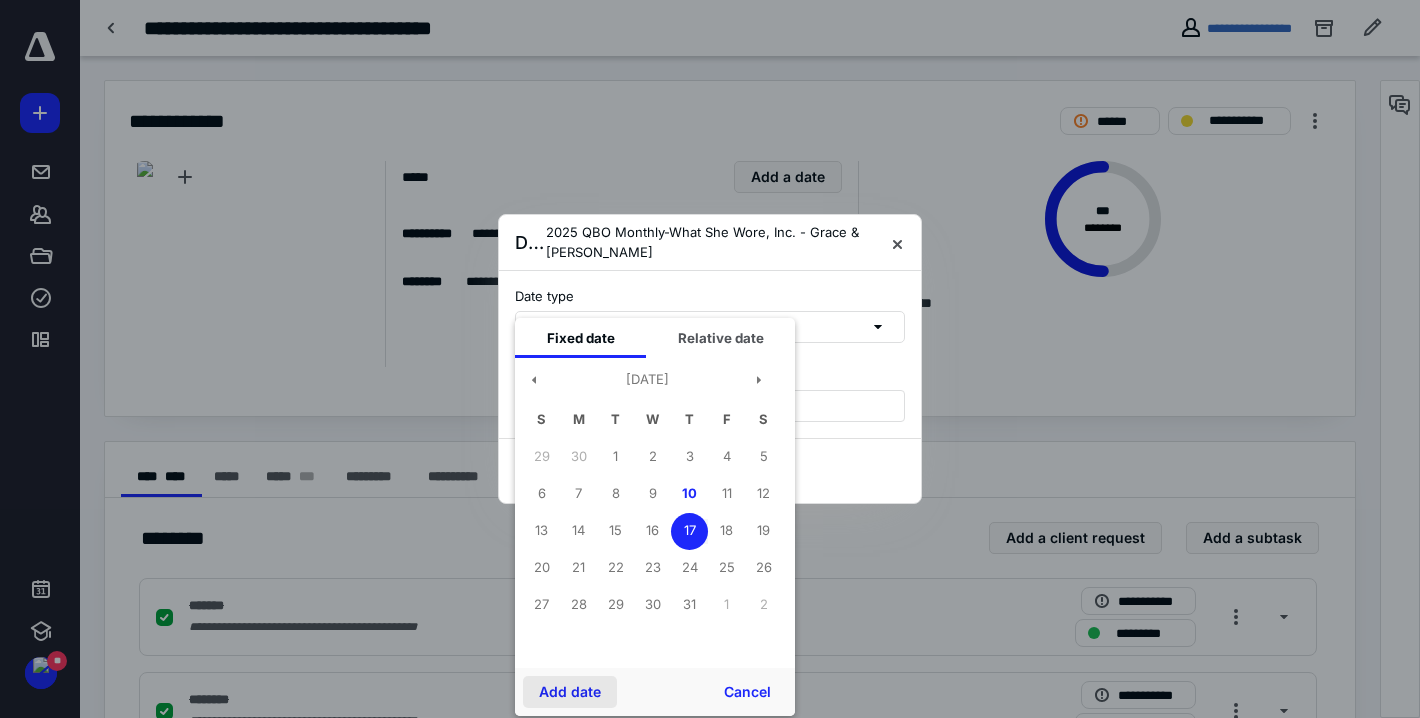 click on "Add date" at bounding box center (570, 692) 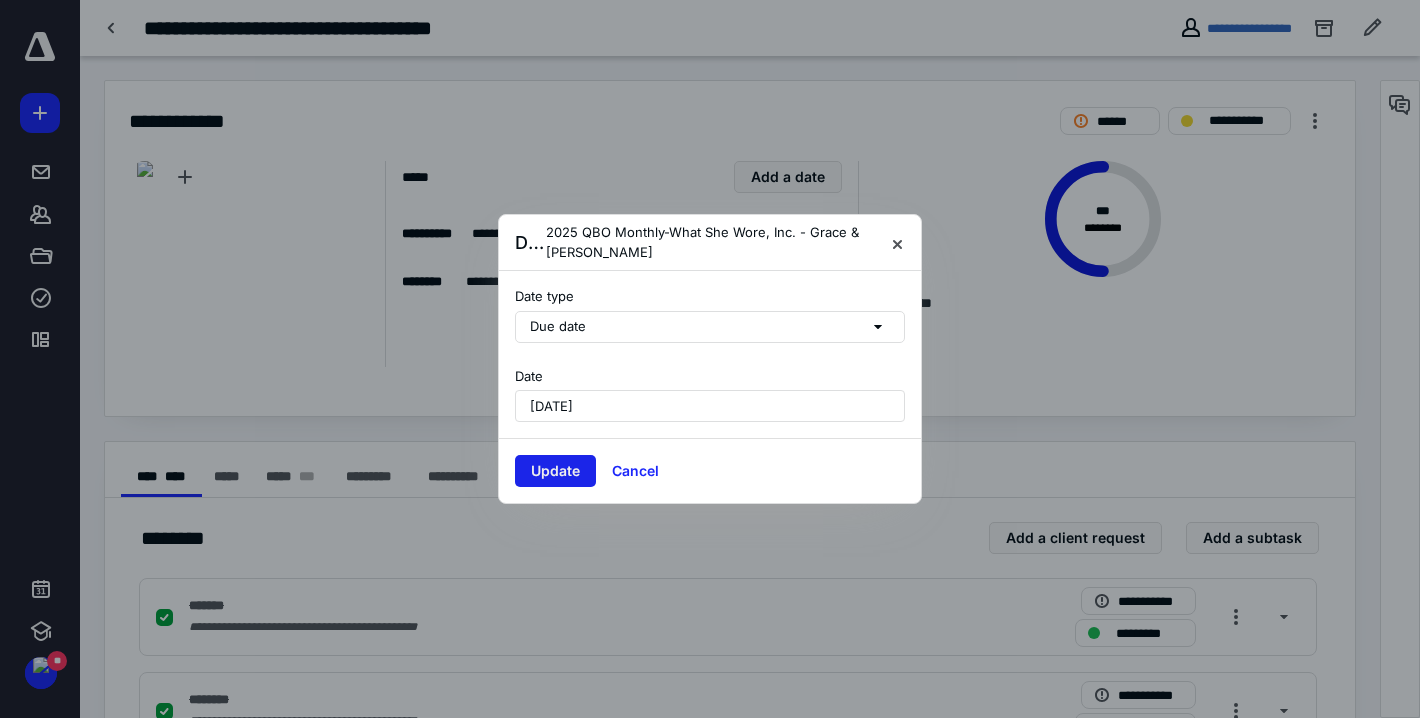 click on "Update" at bounding box center [555, 471] 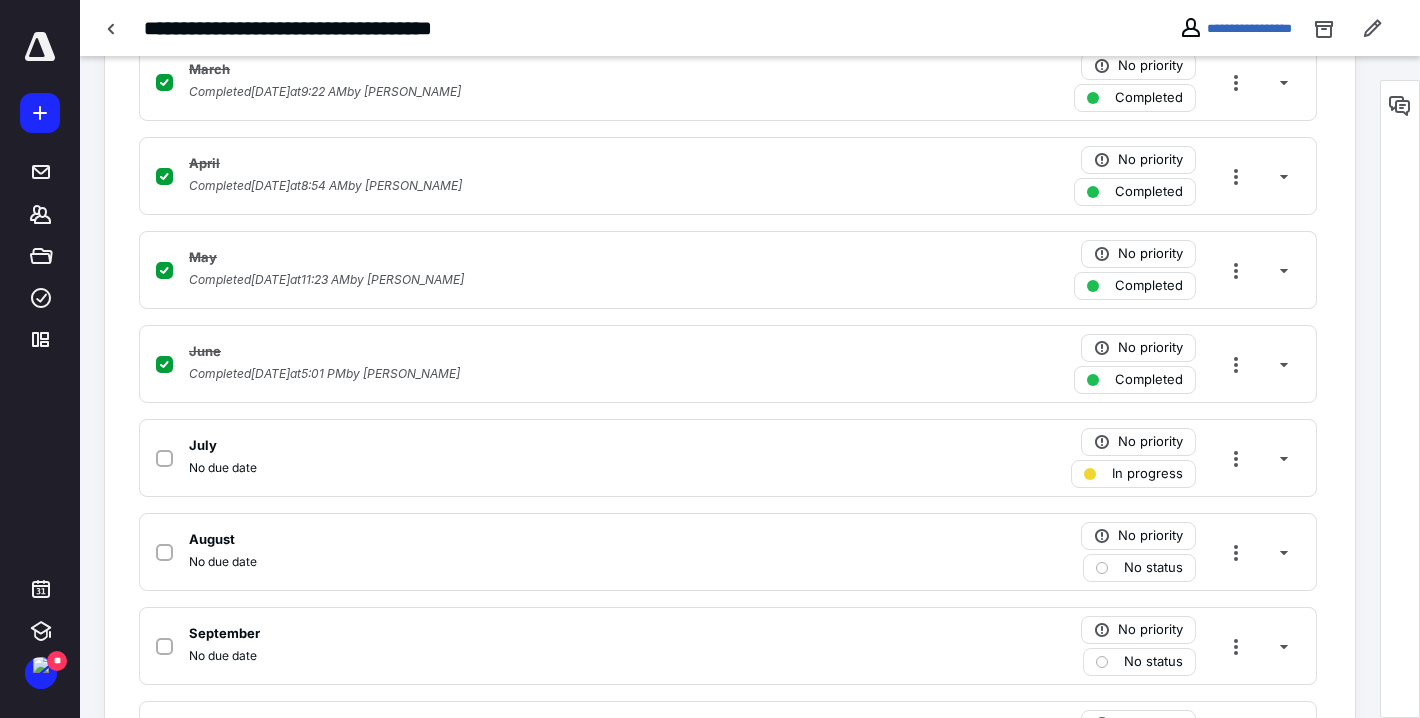 scroll, scrollTop: 743, scrollLeft: 0, axis: vertical 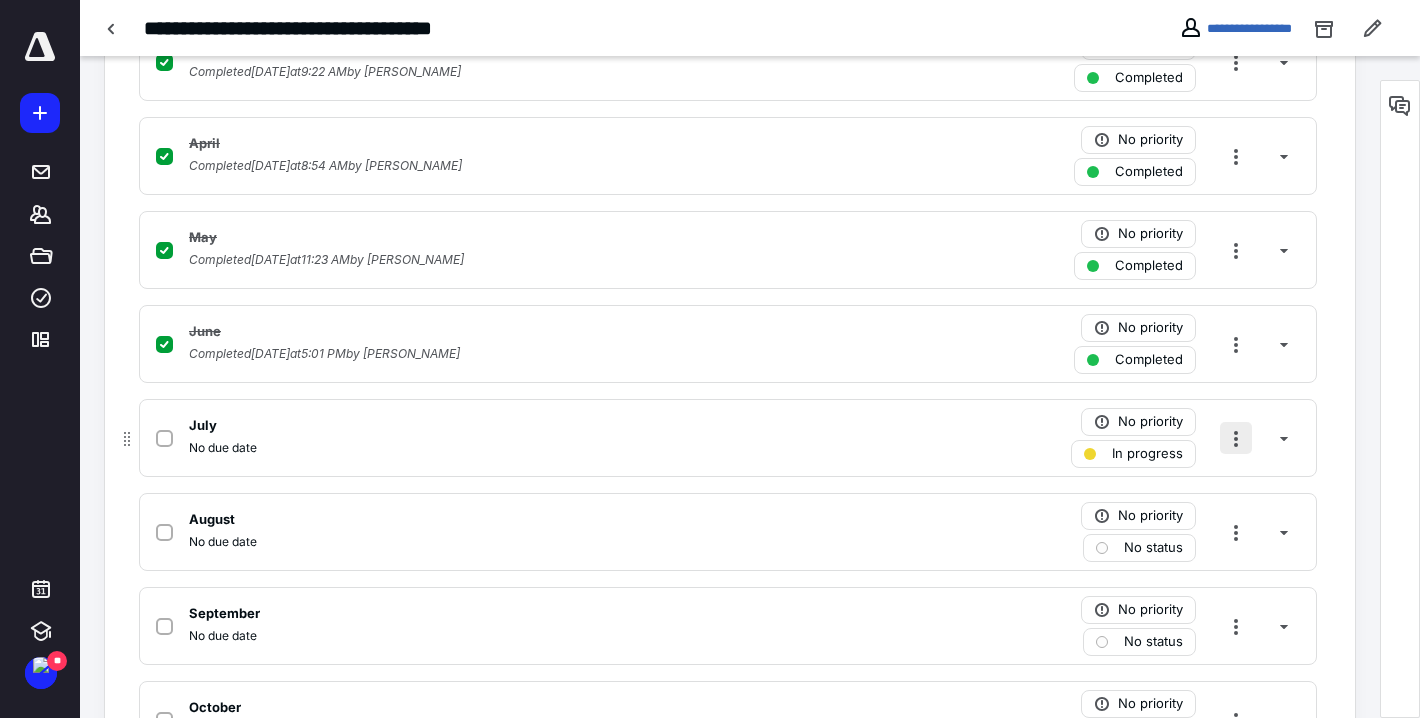 click at bounding box center (1236, 438) 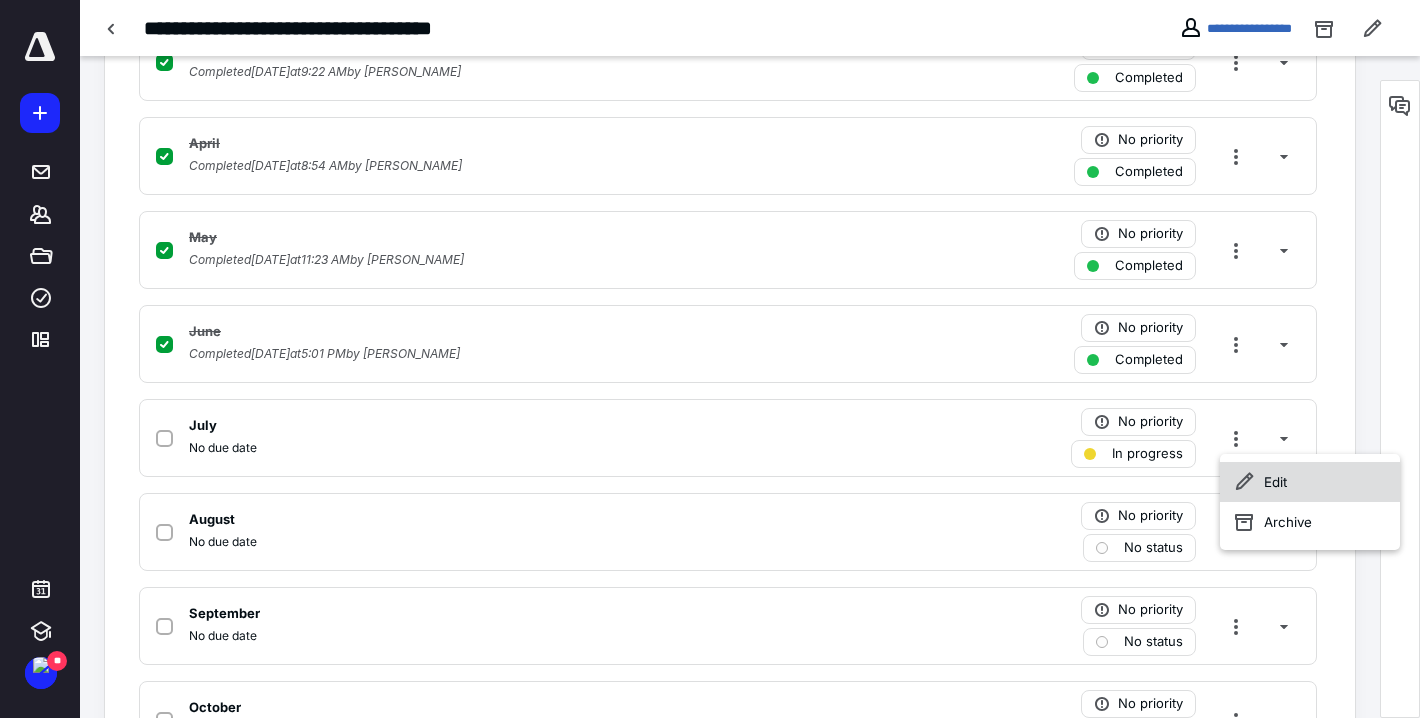 click on "Edit" at bounding box center (1310, 482) 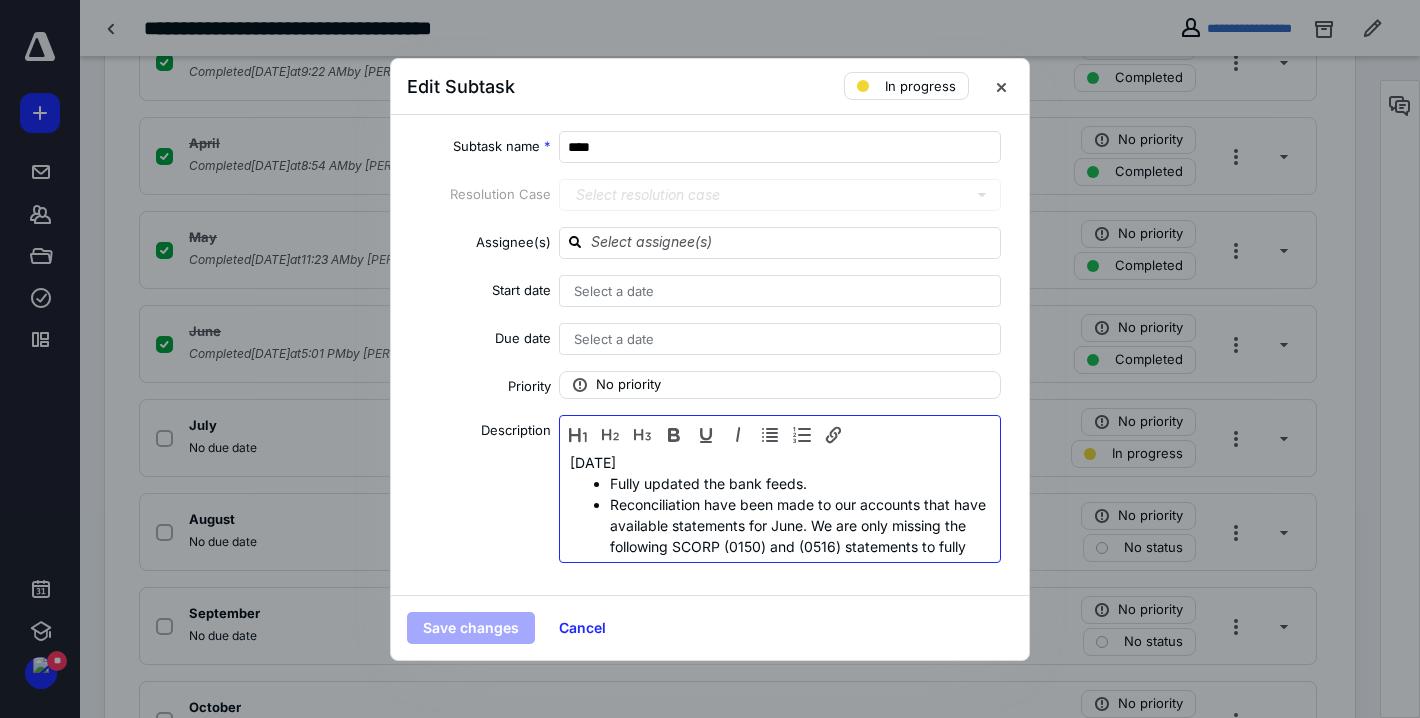 click on "7/2/25 Fully updated the bank feeds. Reconciliation have been made to our accounts that have available statements for June. We are only missing the following SCORP (0150) and (0516) statements to fully reconcile all accounts Dashboard will be fully updated in time for our call:  https://docs.google.com/spreadsheets/d/1BsYhJTphA0H7sar4HEKyKuV9NuLtBBQJA-nvXEpyI8U/edit?gid=1689646595#gid=1689646595" at bounding box center [780, 536] 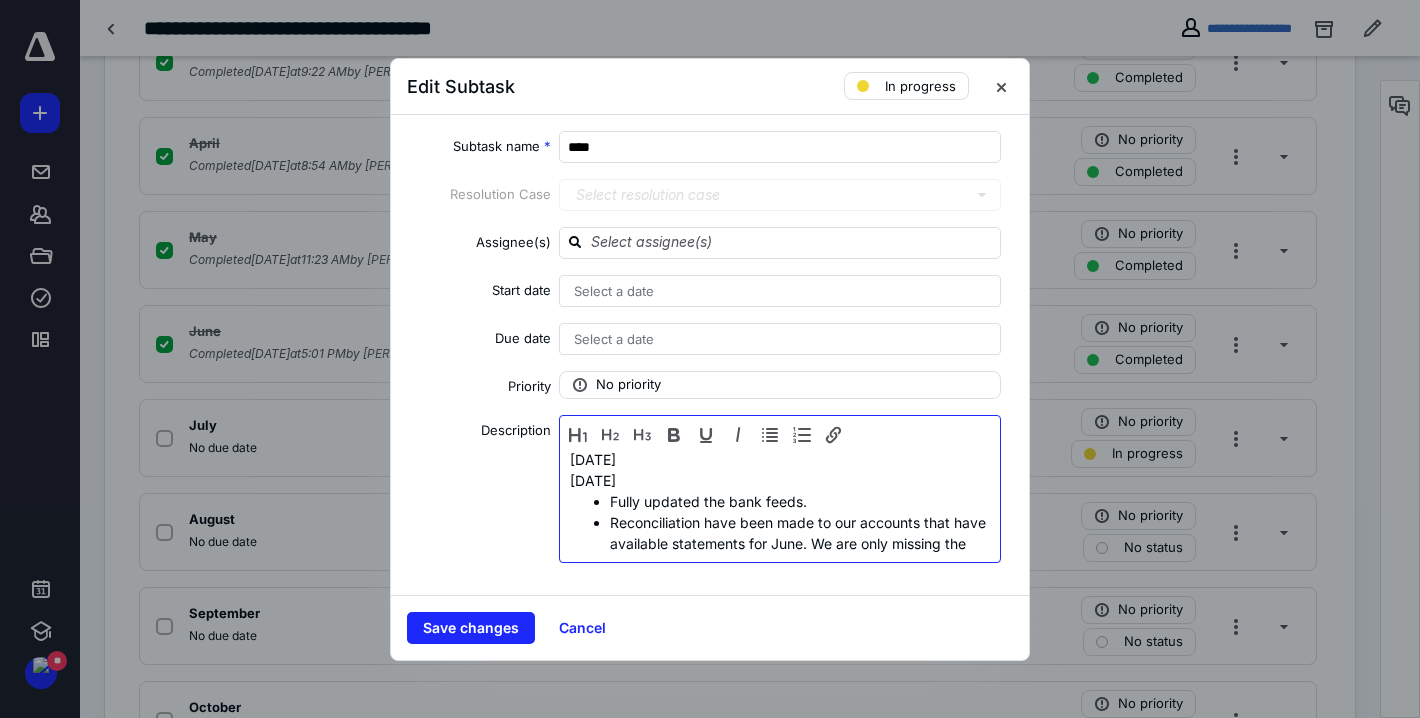 click on "7/10/25 7/2/25 Fully updated the bank feeds. Reconciliation have been made to our accounts that have available statements for June. We are only missing the following SCORP (0150) and (0516) statements to fully reconcile all accounts Dashboard will be fully updated in time for our call:  https://docs.google.com/spreadsheets/d/1BsYhJTphA0H7sar4HEKyKuV9NuLtBBQJA-nvXEpyI8U/edit?gid=1689646595#gid=1689646595" at bounding box center [780, 543] 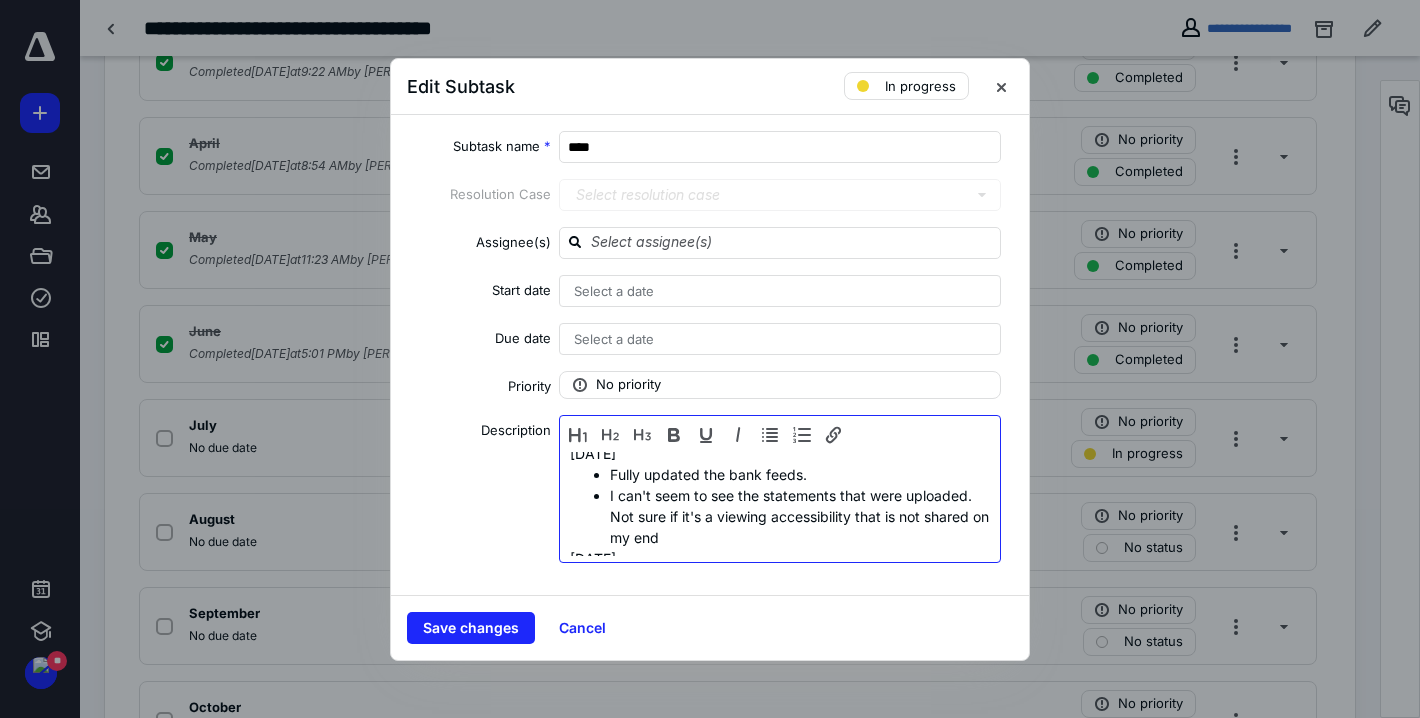 scroll, scrollTop: 0, scrollLeft: 0, axis: both 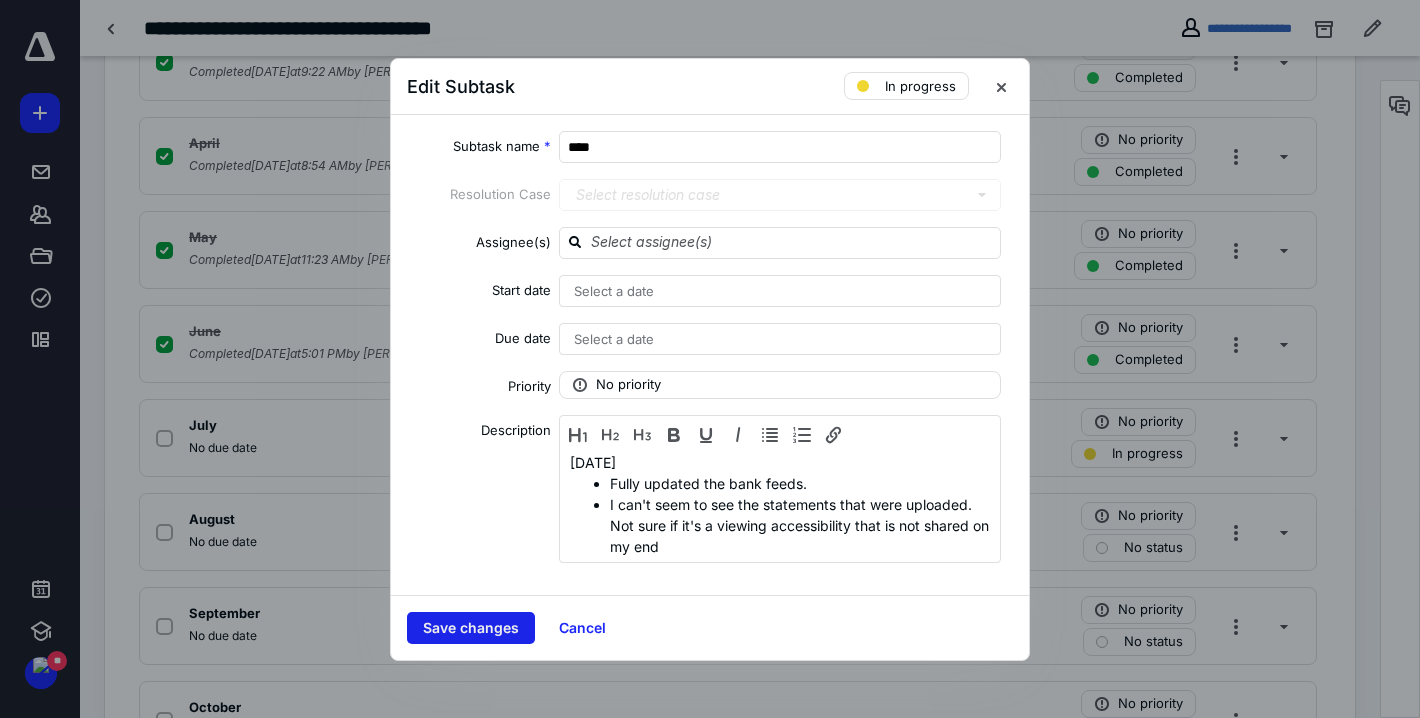 click on "Save changes" at bounding box center [471, 628] 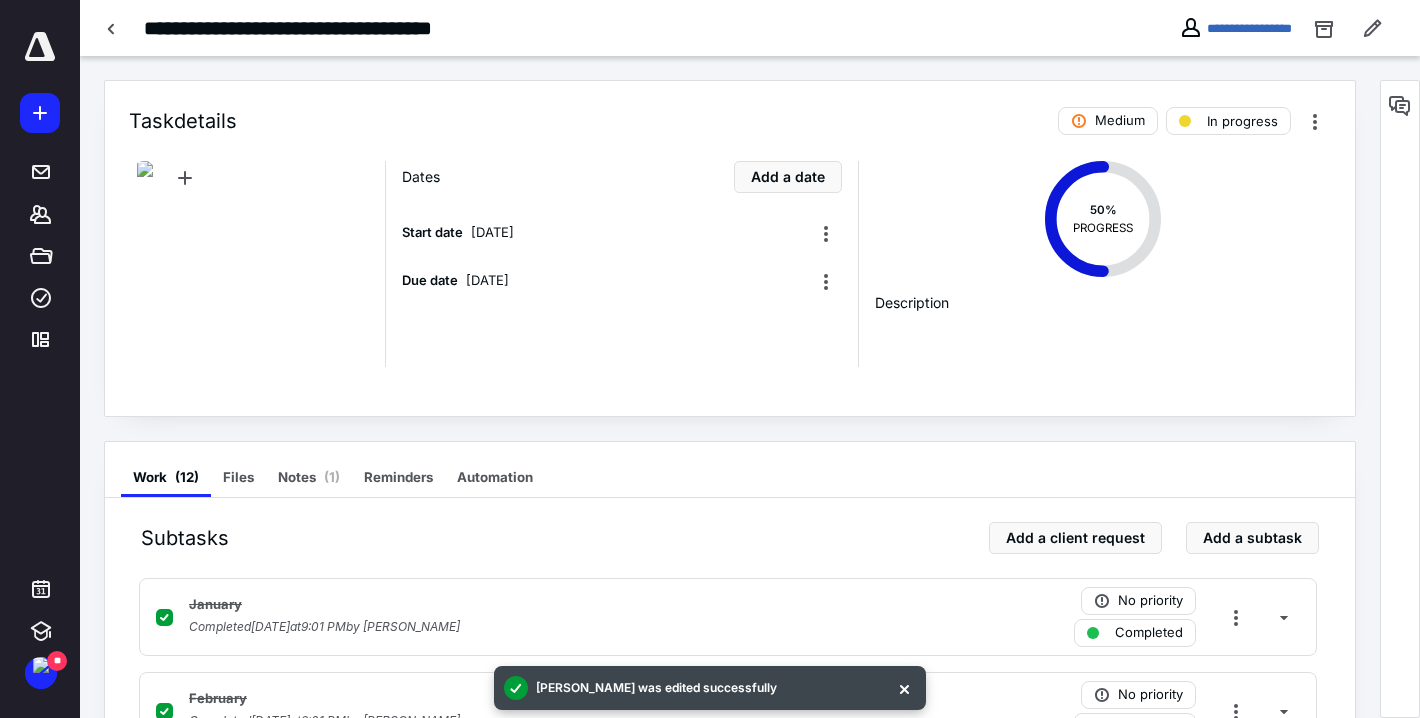 scroll, scrollTop: 0, scrollLeft: 0, axis: both 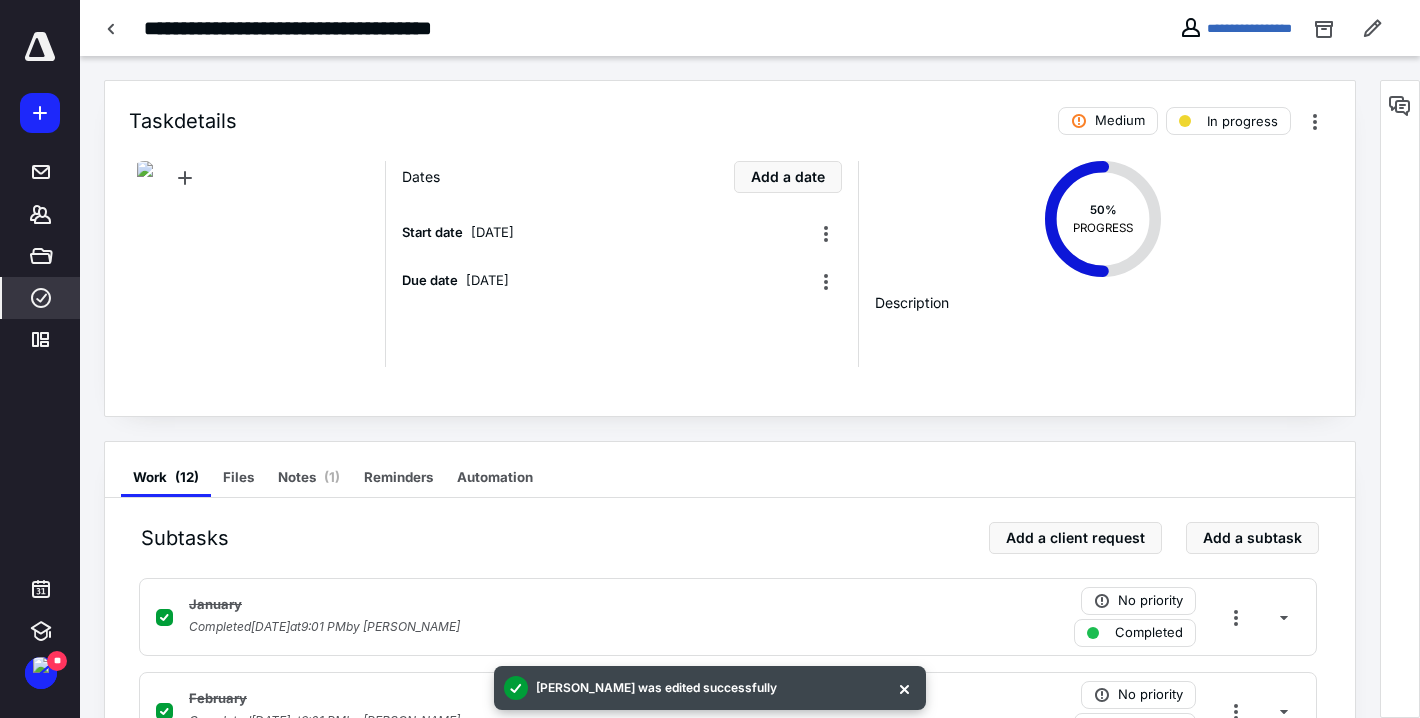 click on "****" at bounding box center (41, 298) 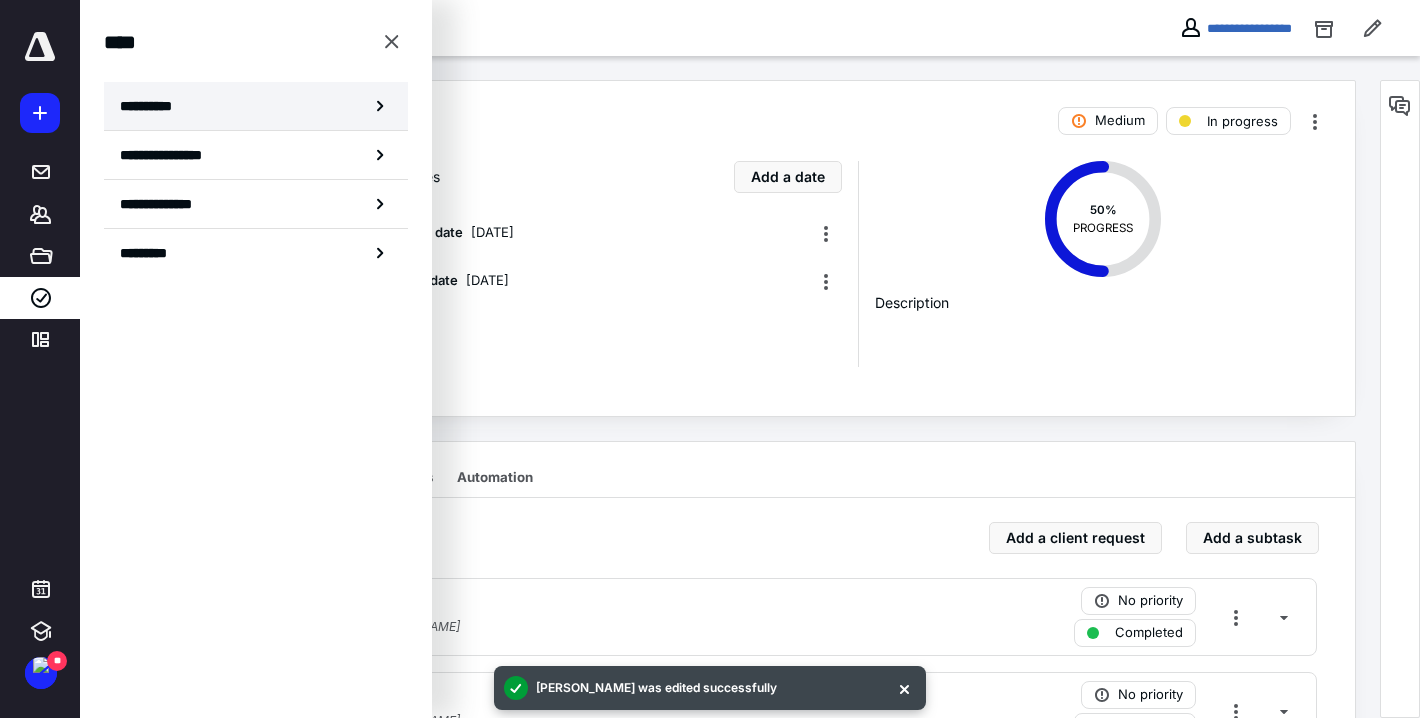 click on "**********" at bounding box center [153, 106] 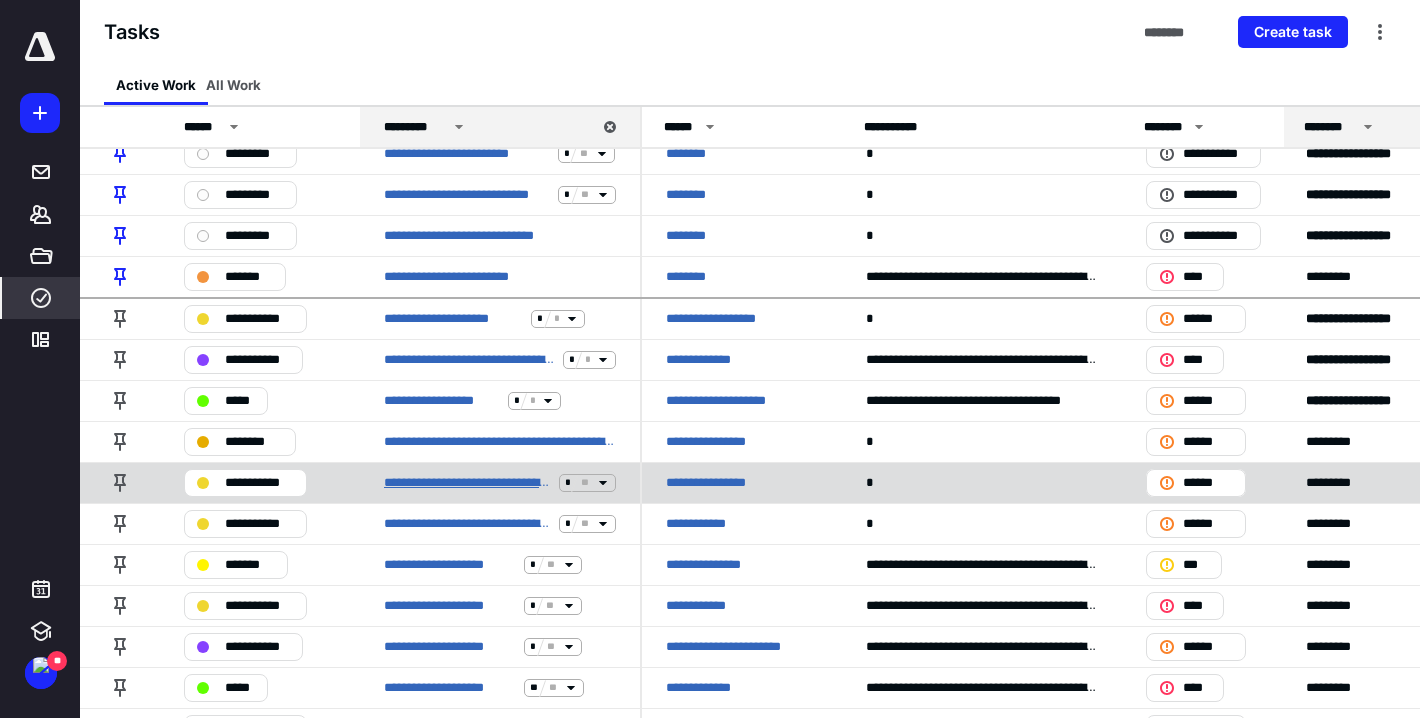 scroll, scrollTop: 17, scrollLeft: 0, axis: vertical 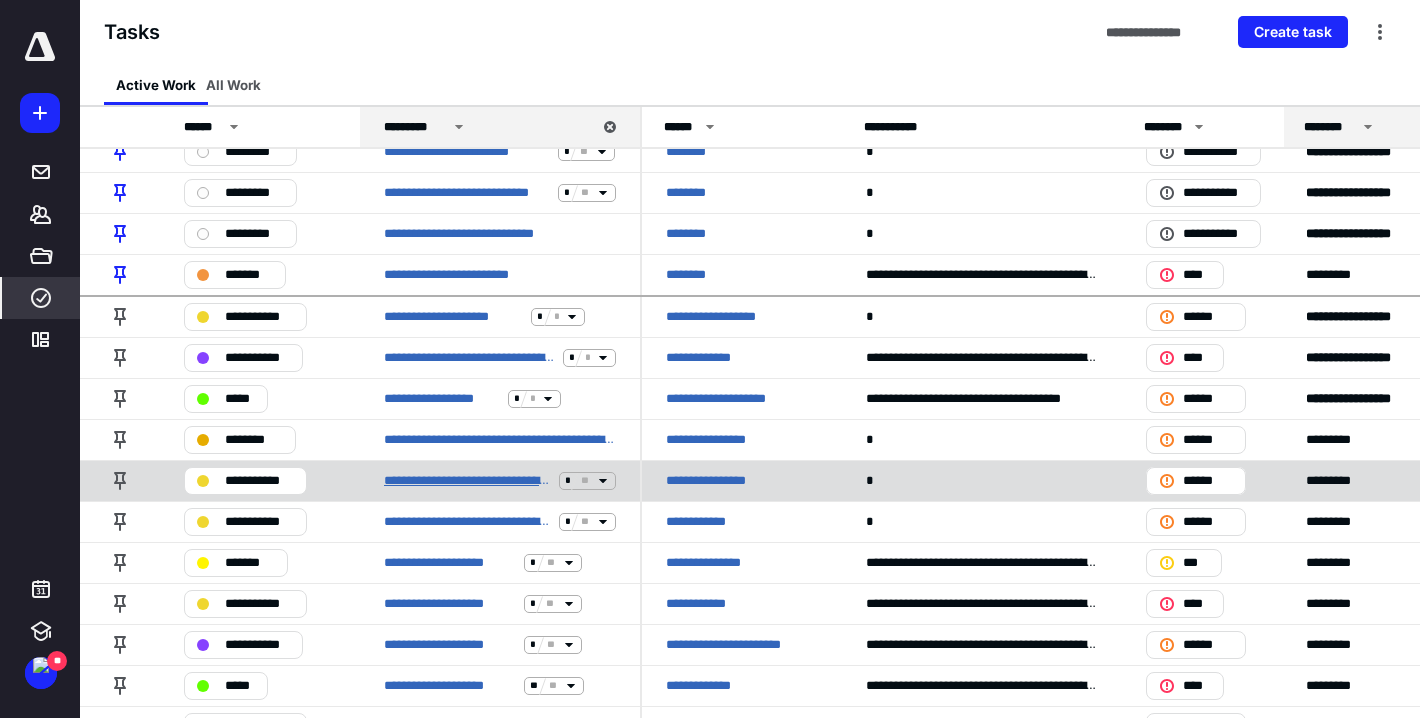 click on "**********" at bounding box center [467, 480] 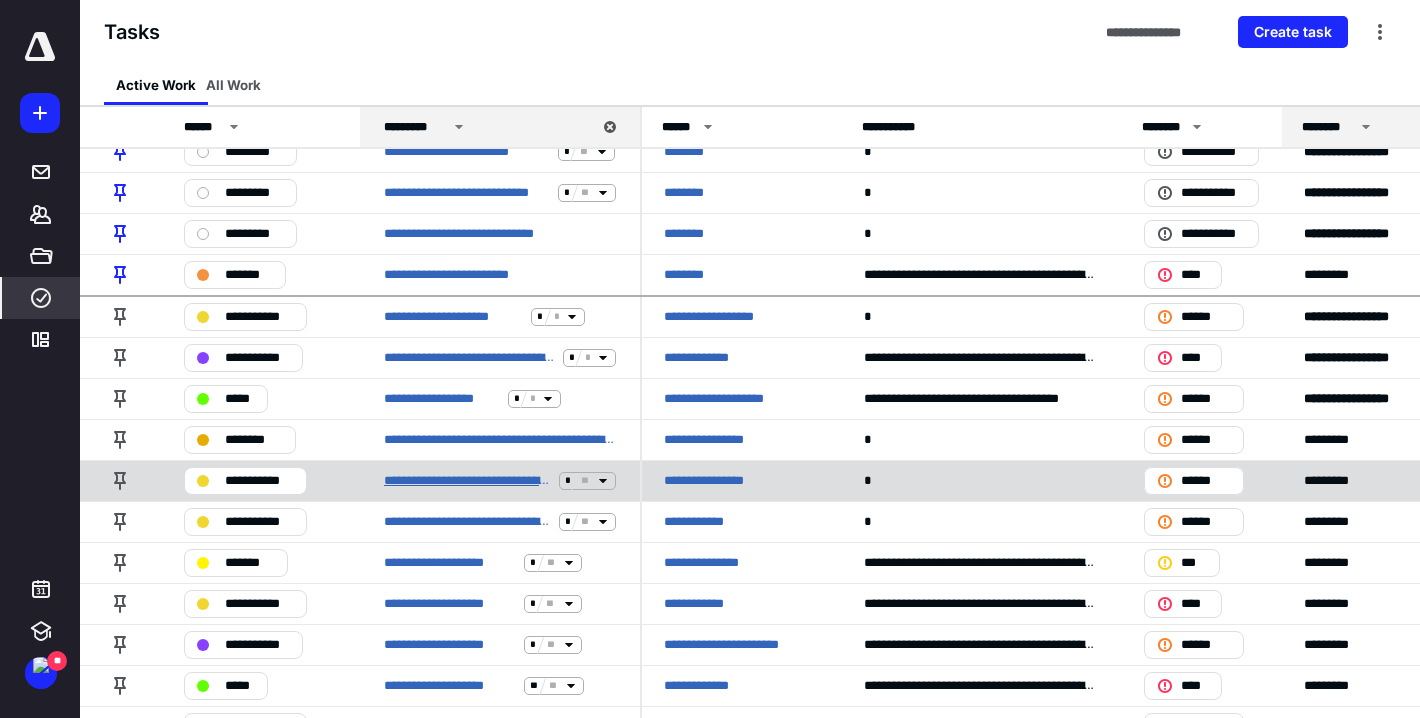 scroll, scrollTop: 0, scrollLeft: 1, axis: horizontal 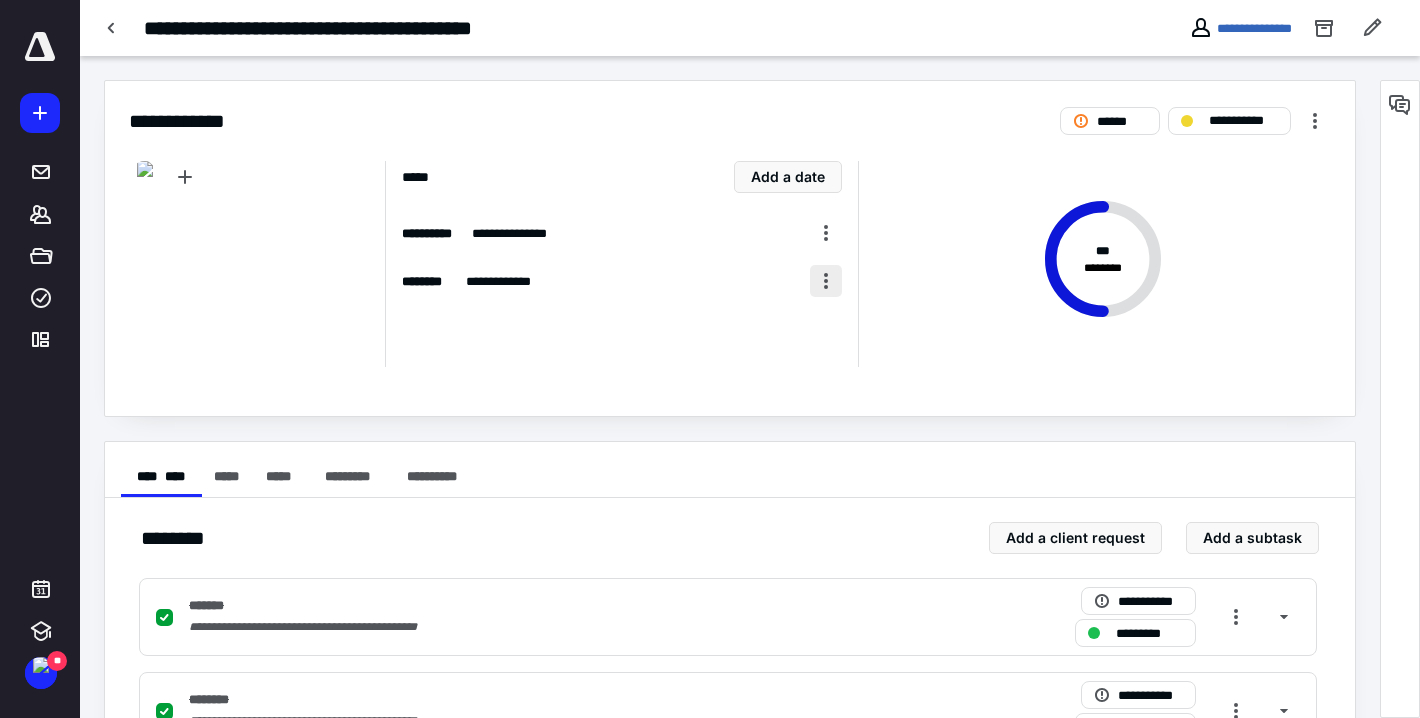 click at bounding box center (826, 281) 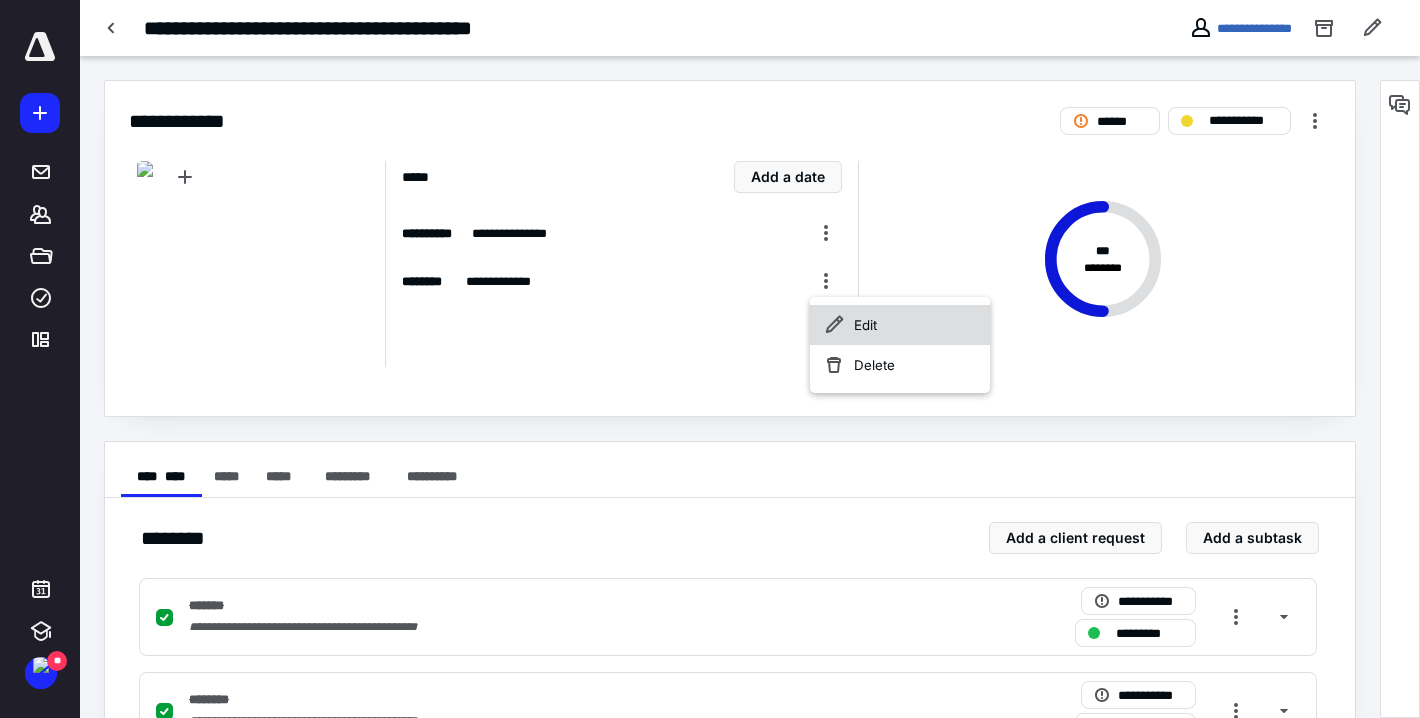 click on "Edit" at bounding box center (900, 325) 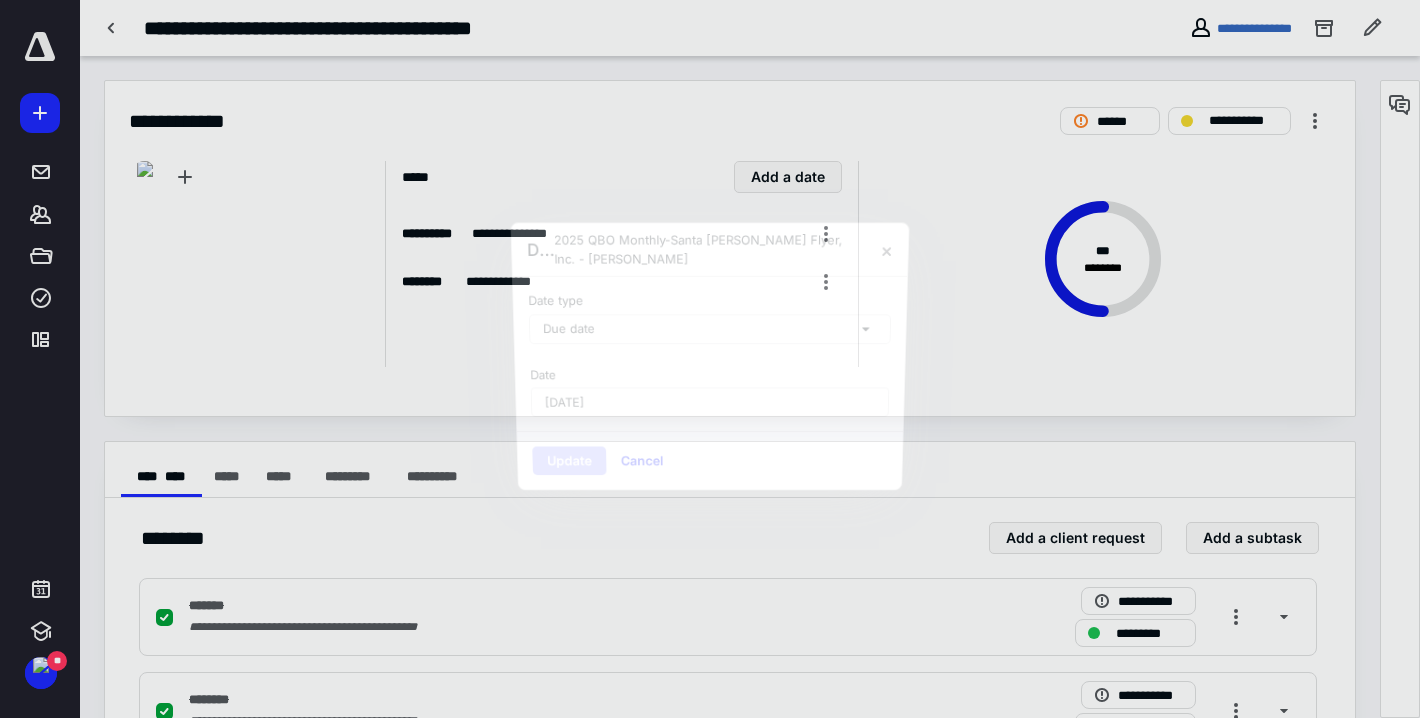 scroll, scrollTop: 0, scrollLeft: 0, axis: both 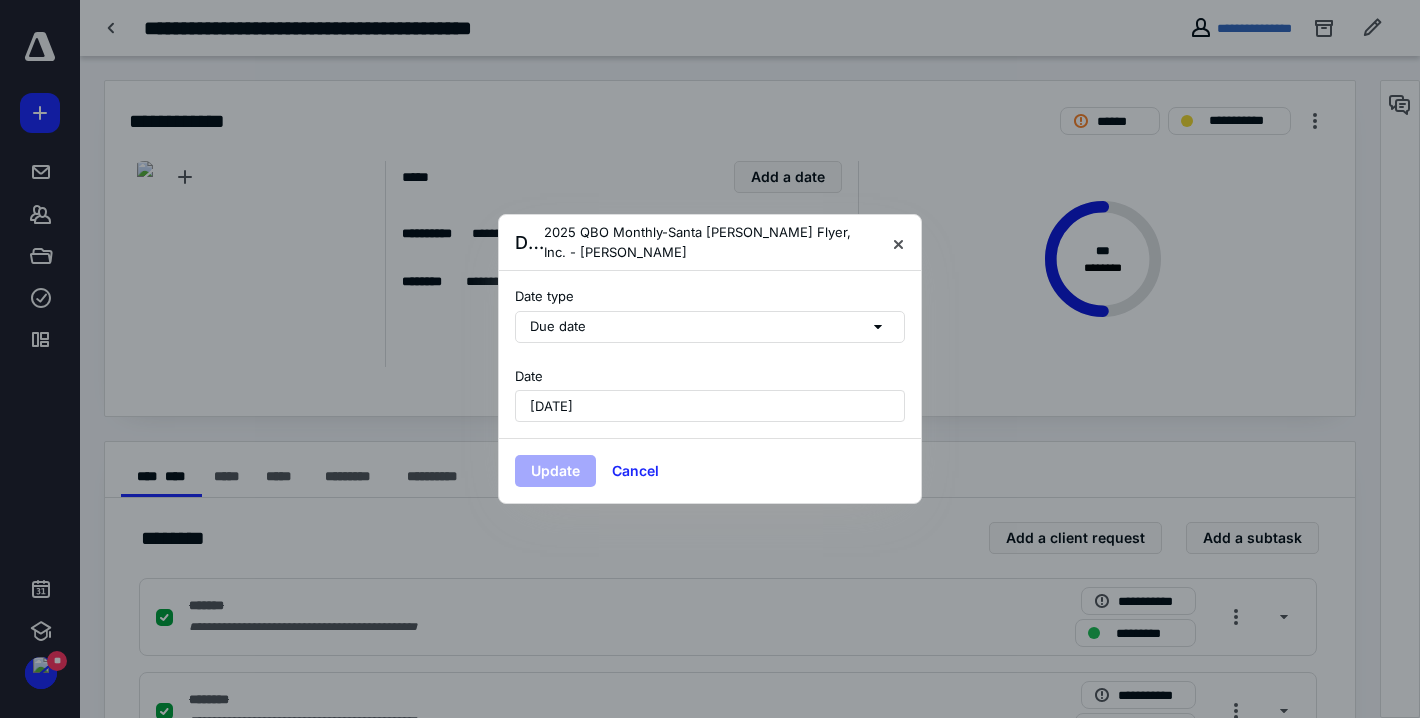 click on "July 10, 2025" at bounding box center (551, 406) 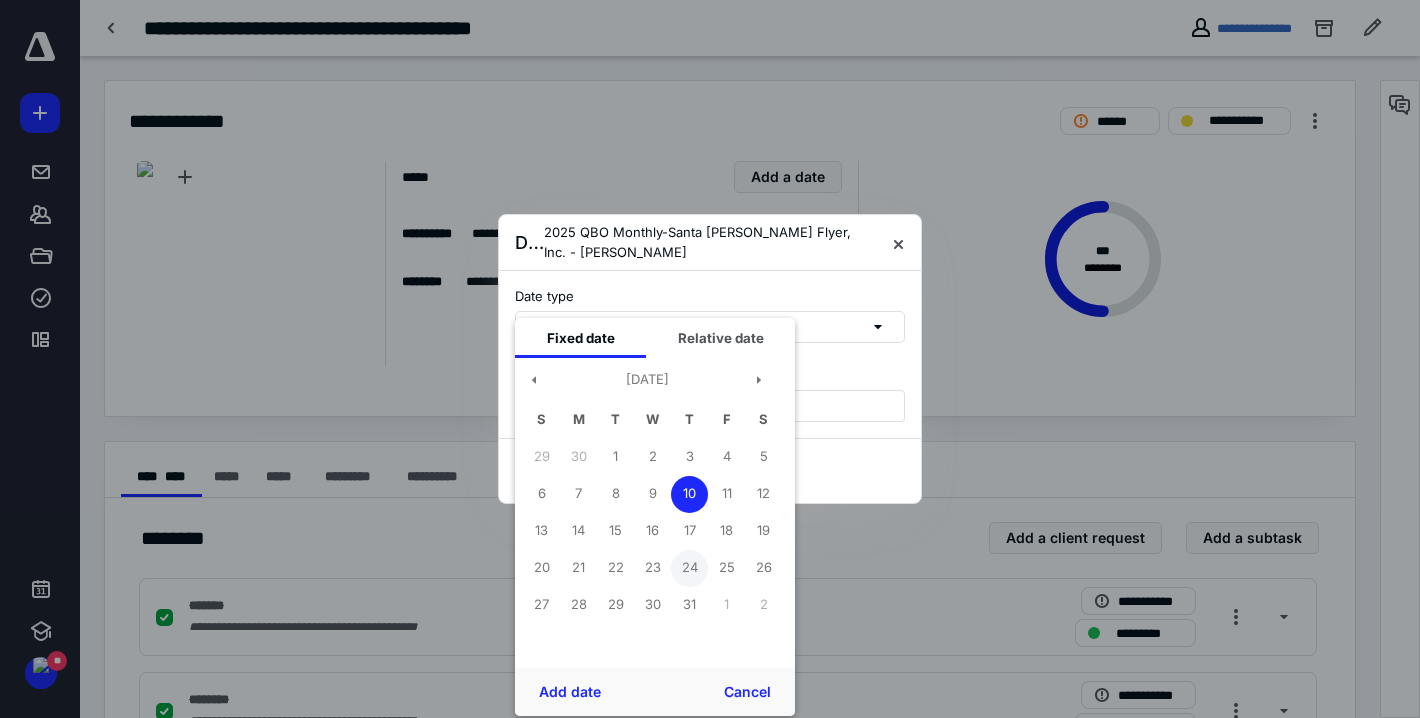 drag, startPoint x: 694, startPoint y: 537, endPoint x: 687, endPoint y: 567, distance: 30.805843 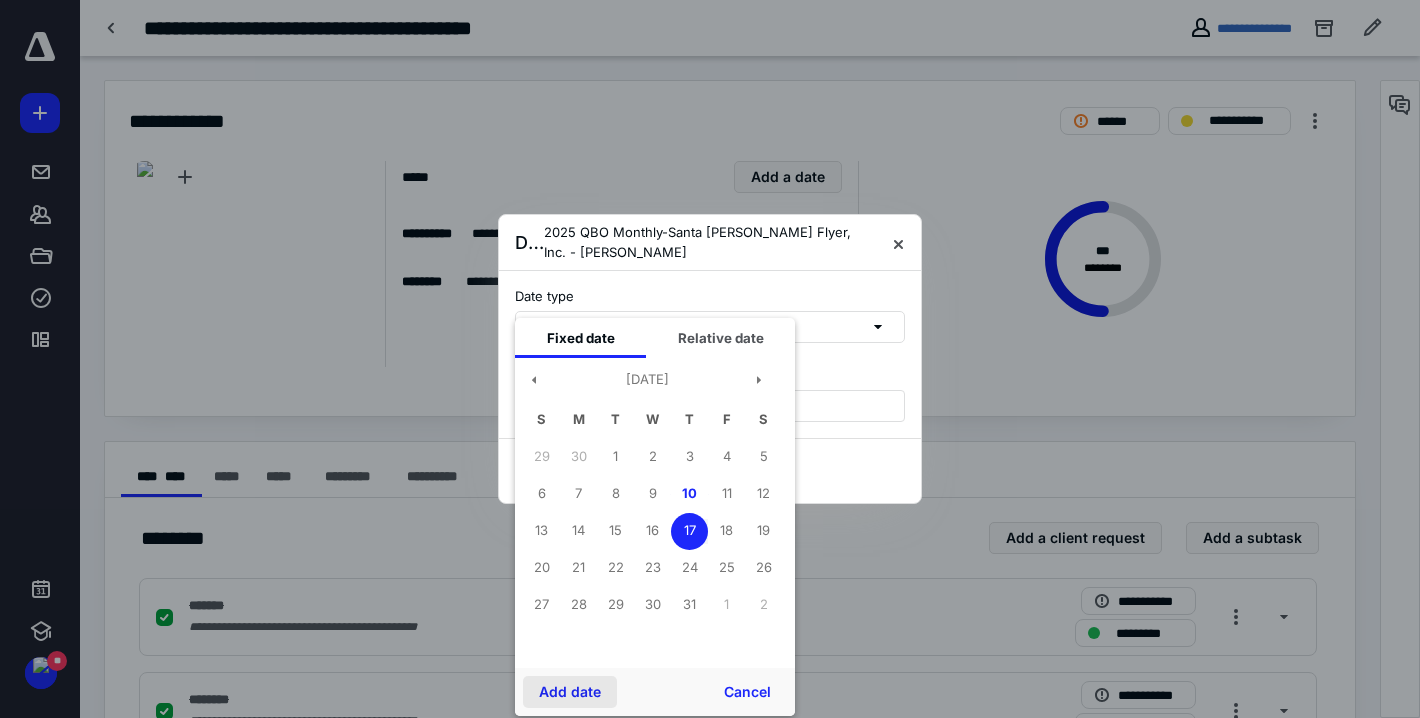 click on "Add date" at bounding box center [570, 692] 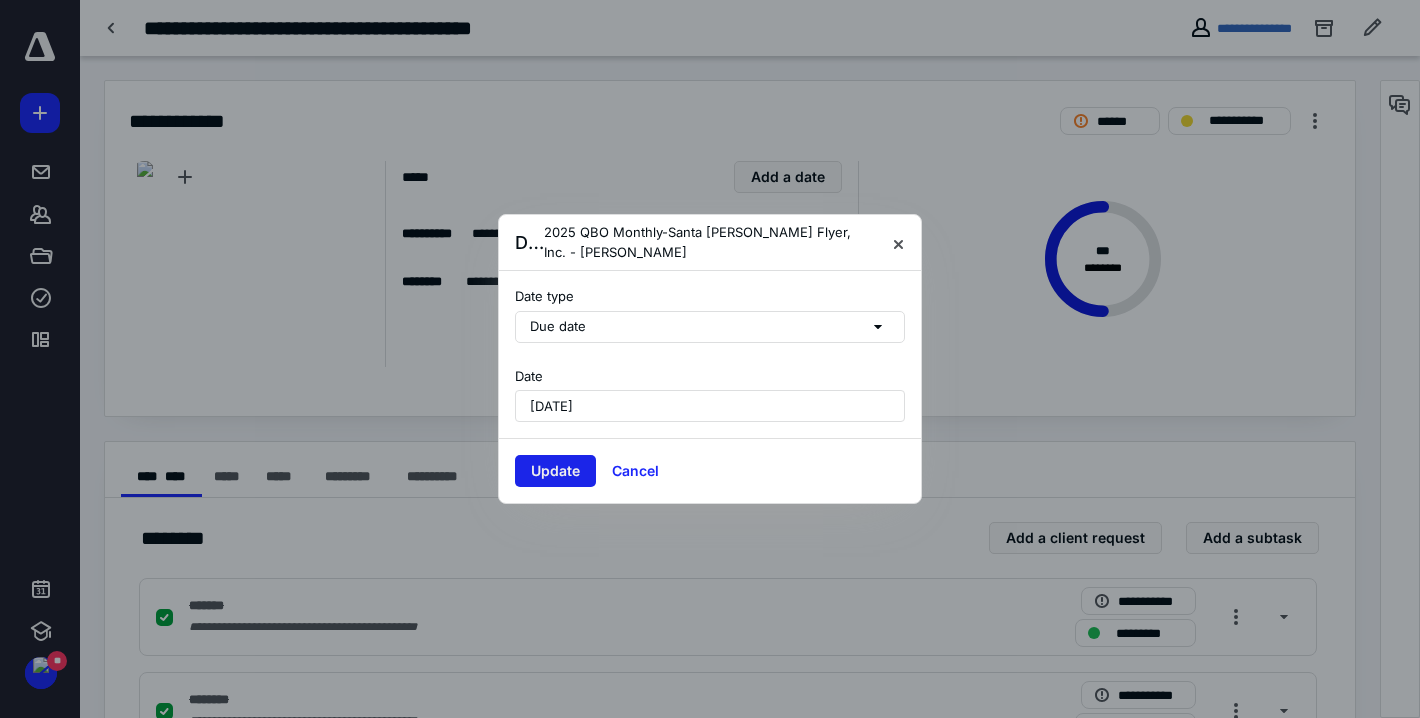 click on "Update" at bounding box center [555, 471] 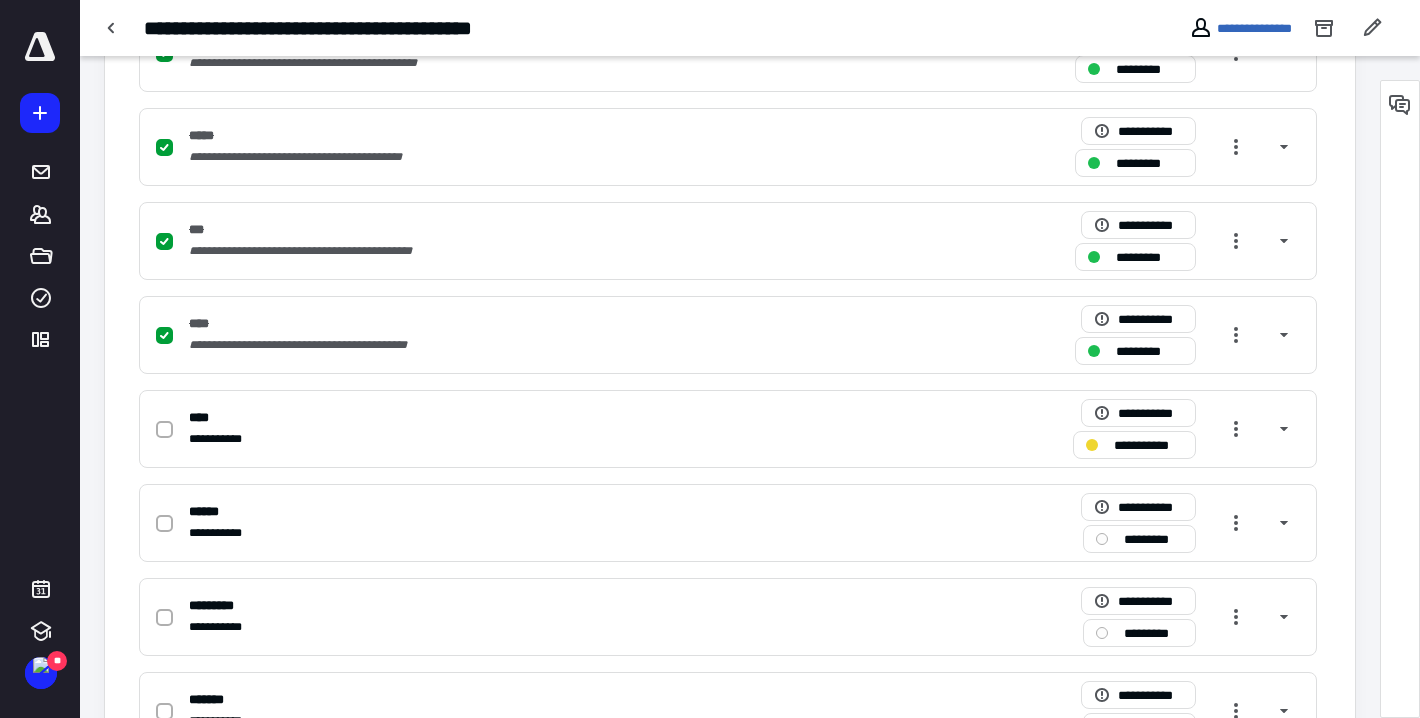 scroll, scrollTop: 737, scrollLeft: 0, axis: vertical 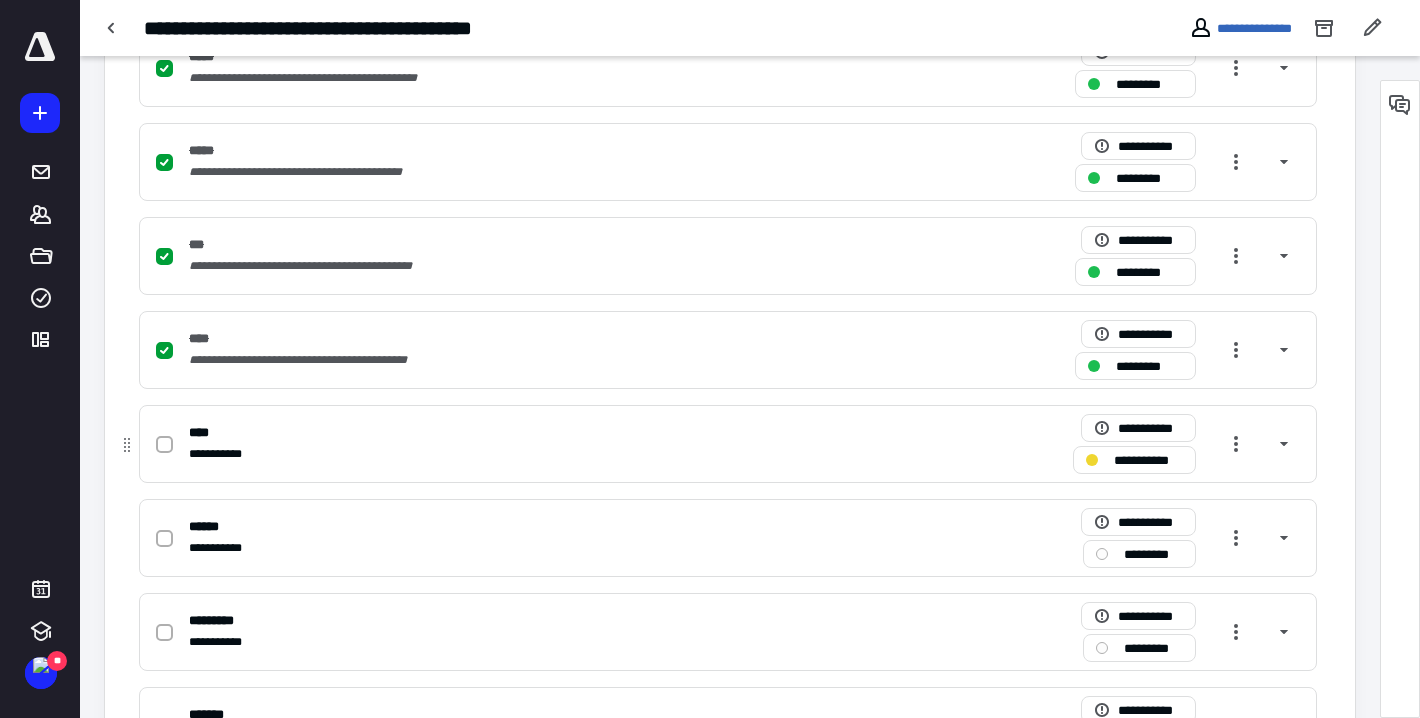 click on "****" at bounding box center (465, 432) 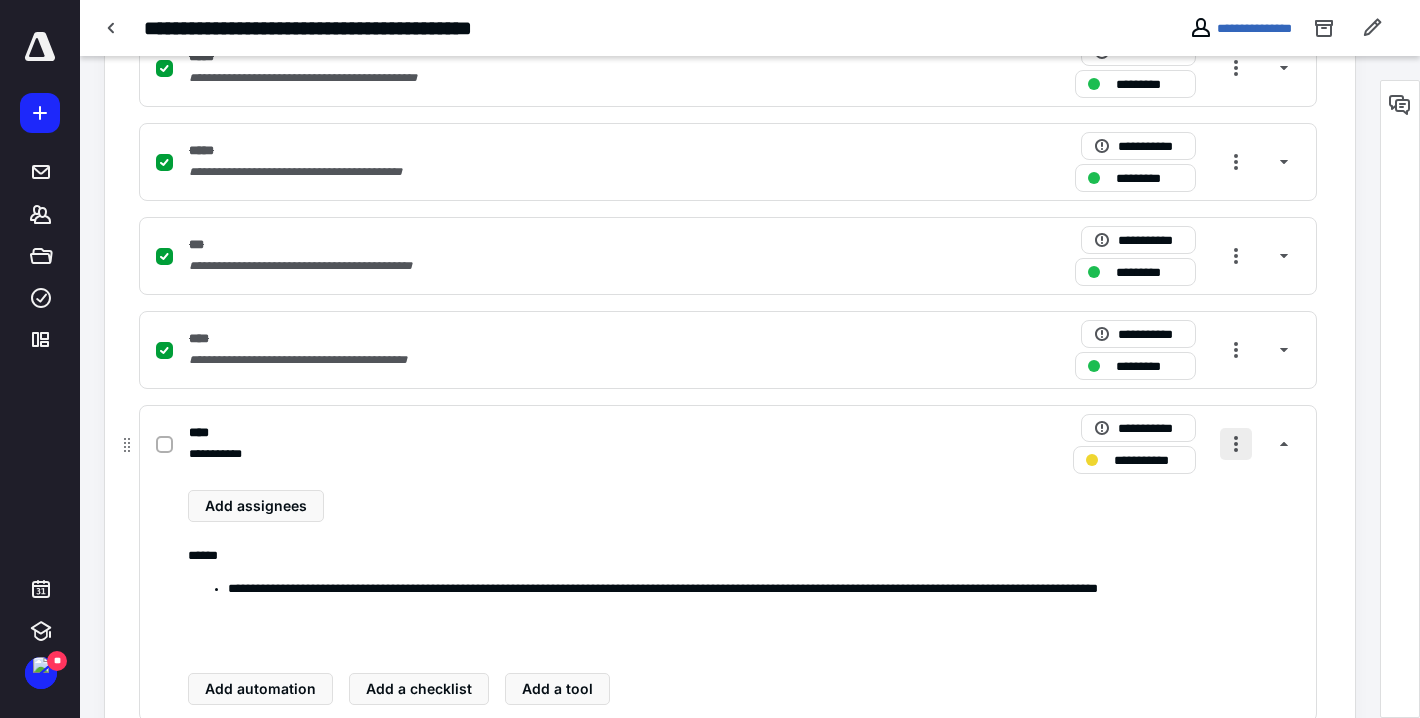 click at bounding box center (1236, 444) 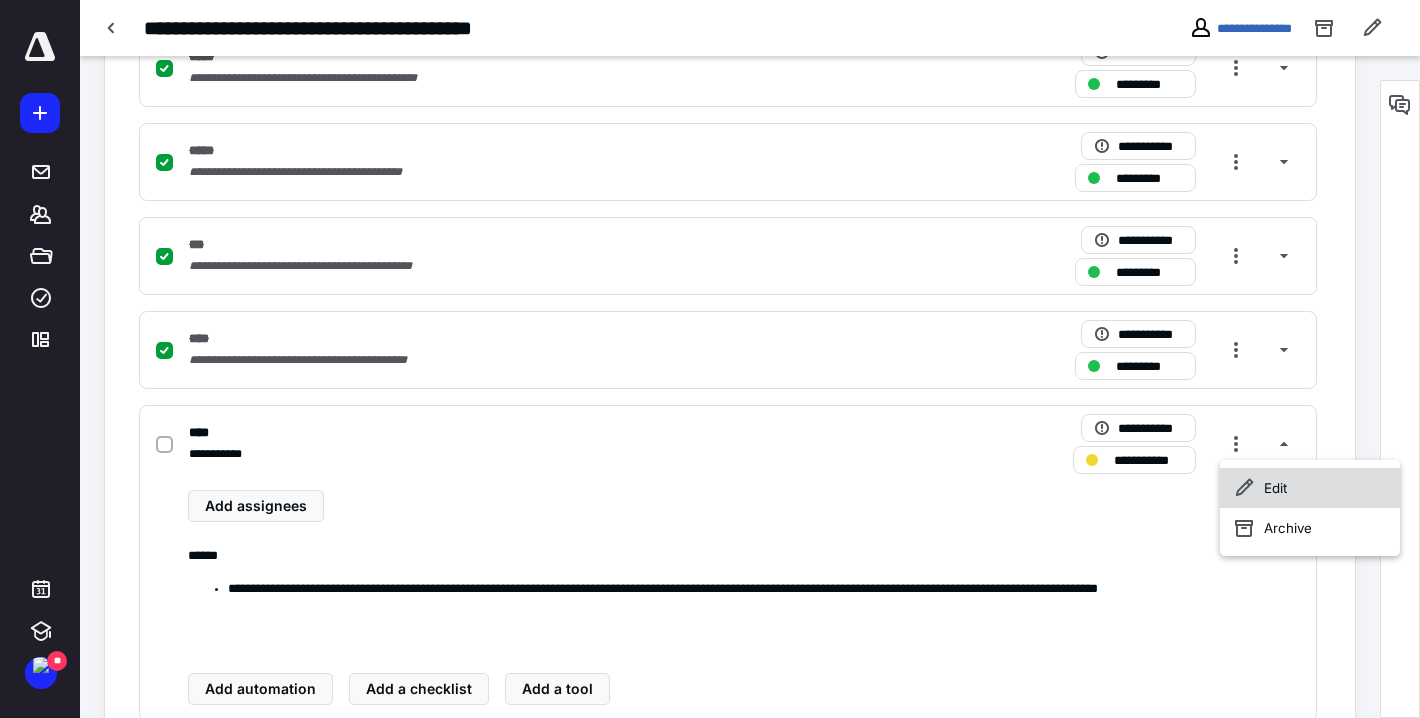 click 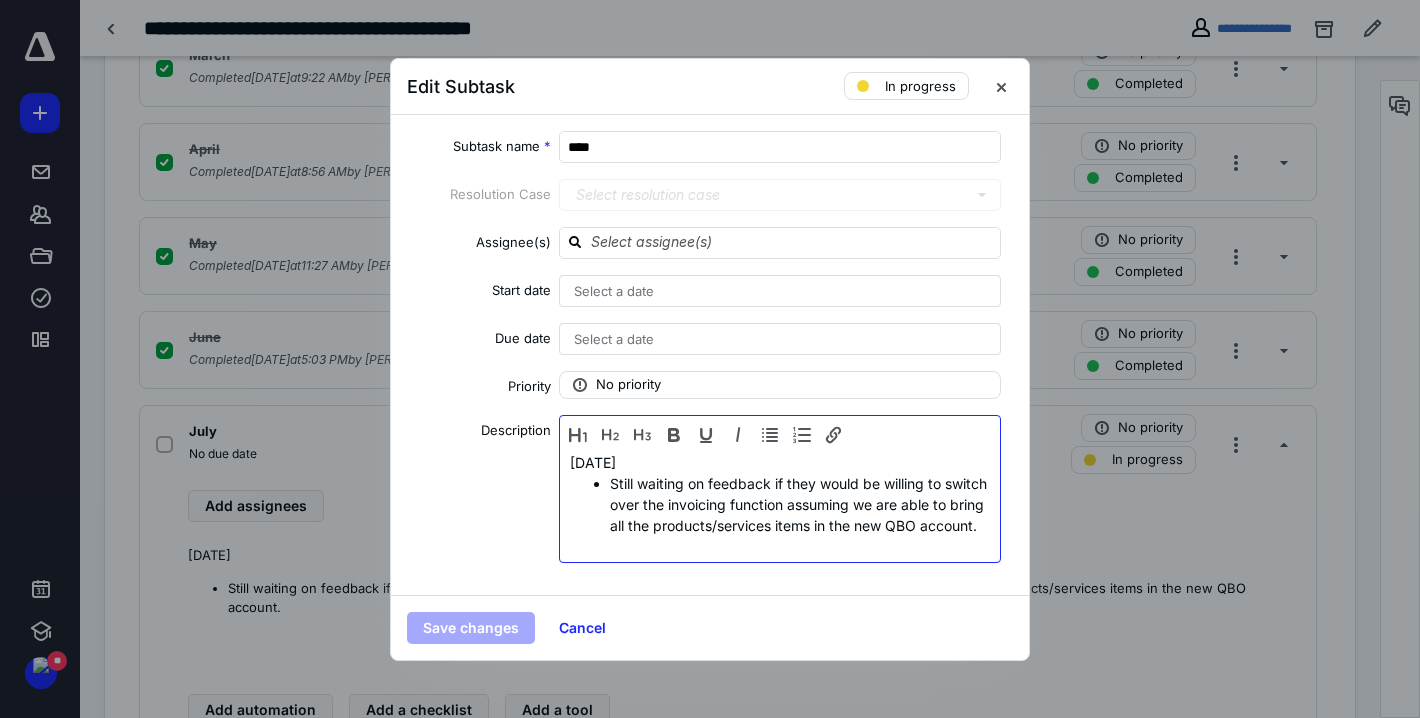 click on "7/2/25 Still waiting on feedback if they would be willing to switch over the invoicing function assuming we are able to bring all the products/services items in the new QBO account." at bounding box center [780, 515] 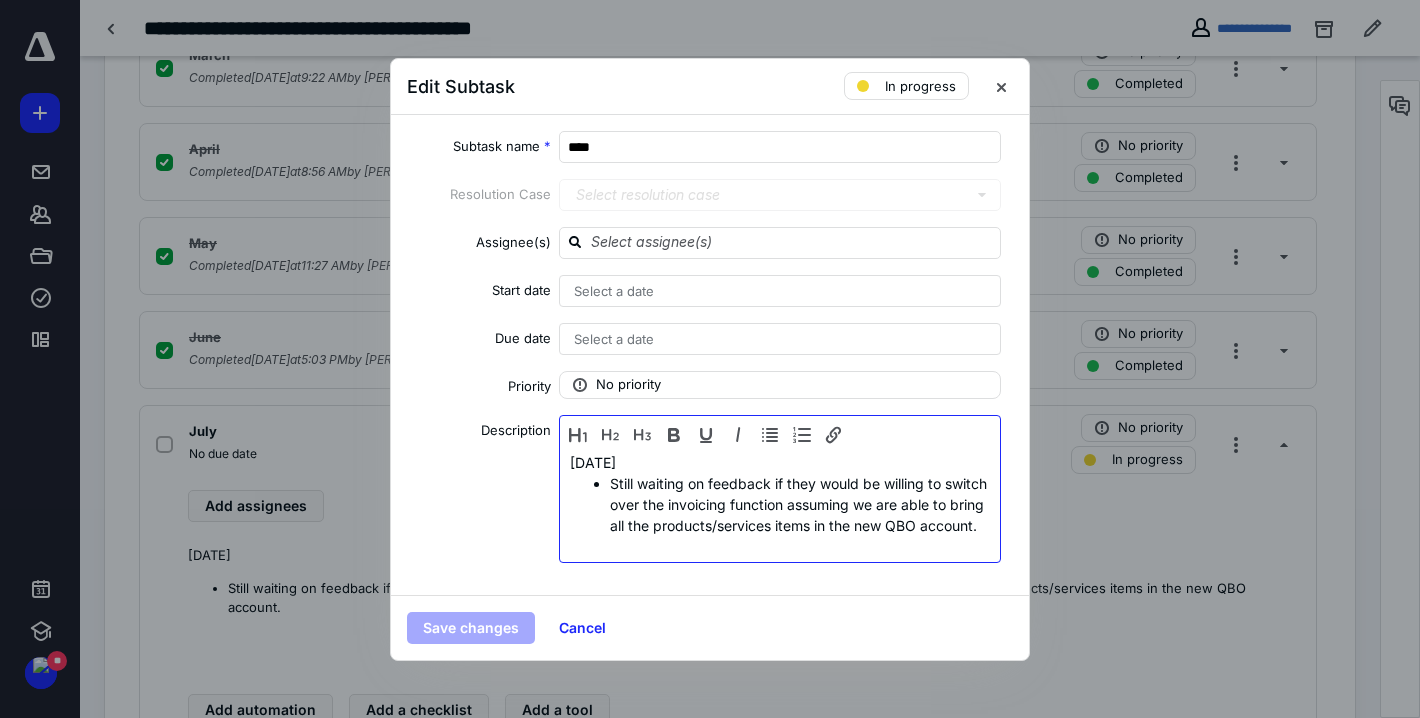 type 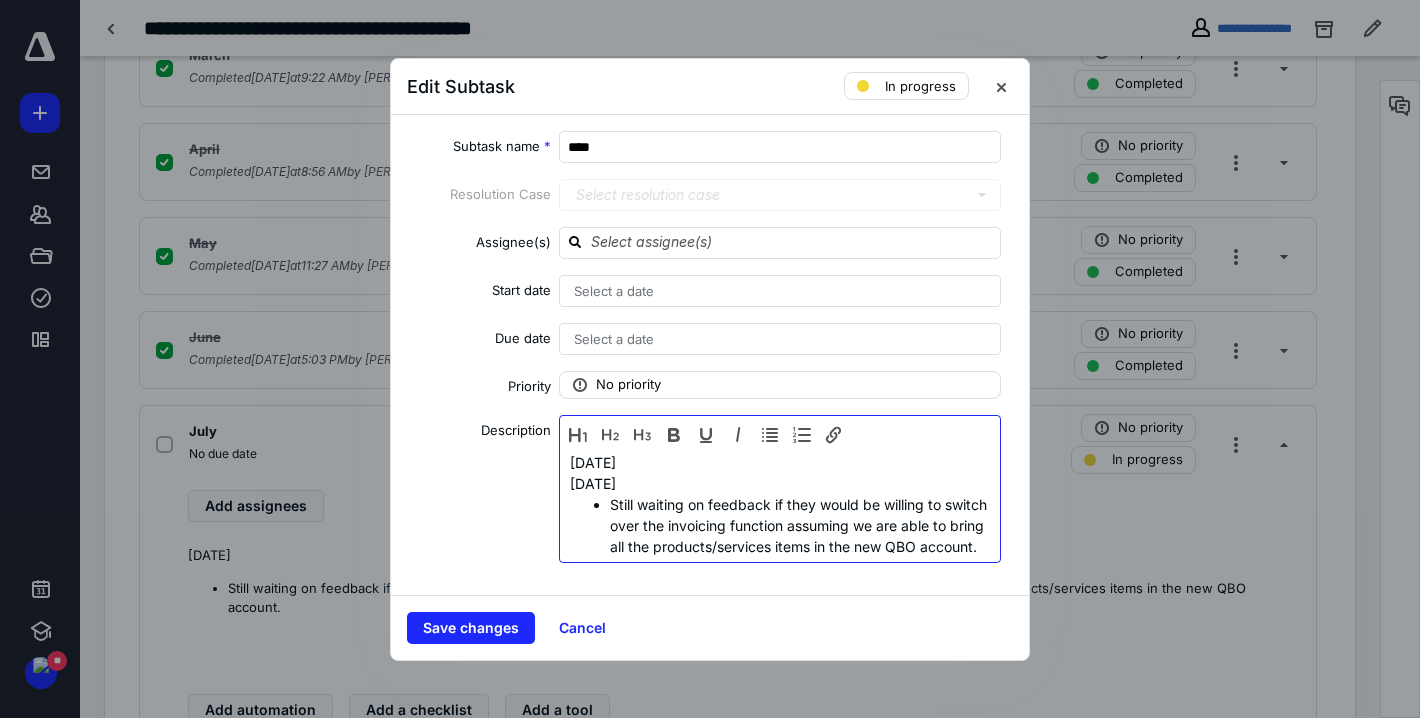 click on "7/10/25 7/2/25 Still waiting on feedback if they would be willing to switch over the invoicing function assuming we are able to bring all the products/services items in the new QBO account." at bounding box center [780, 525] 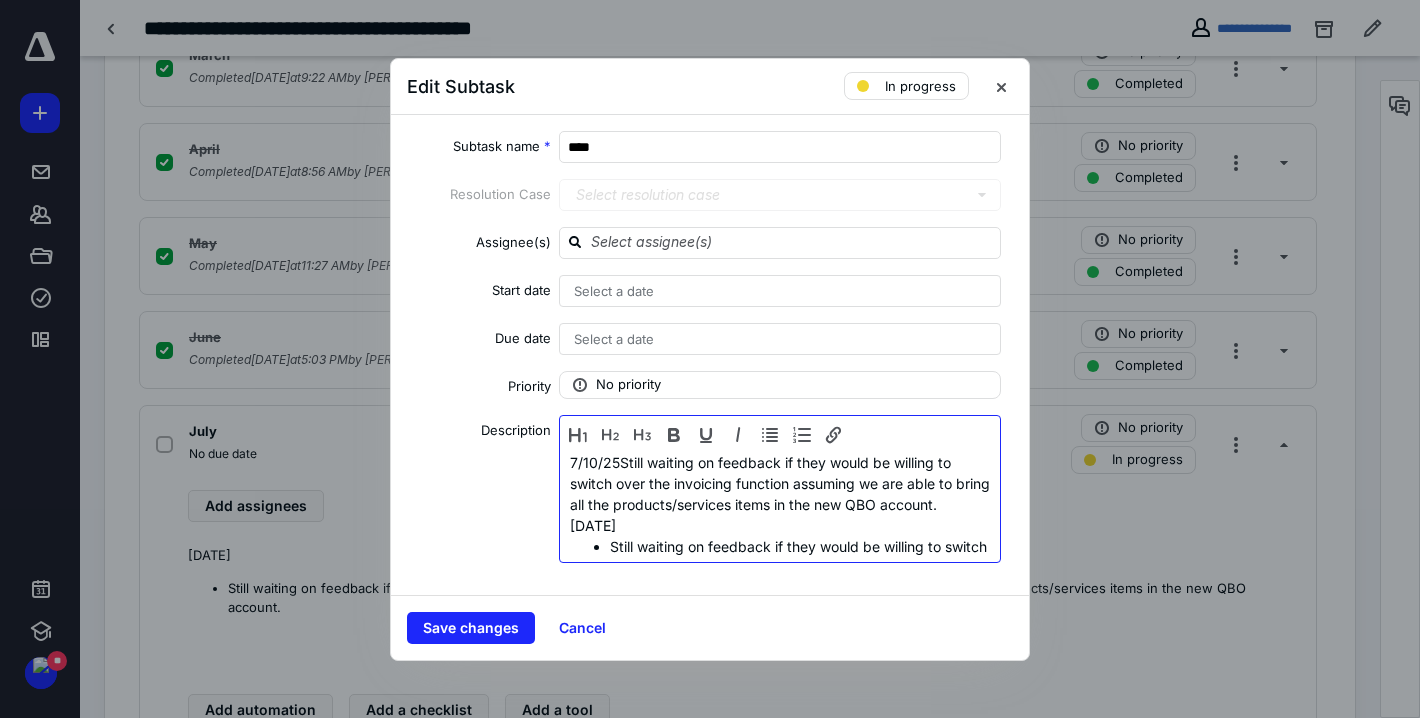 click on "7/10/25Still waiting on feedback if they would be willing to switch over the invoicing function assuming we are able to bring all the products/services items in the new QBO account. 7/2/25 Still waiting on feedback if they would be willing to switch over the invoicing function assuming we are able to bring all the products/services items in the new QBO account." at bounding box center (780, 546) 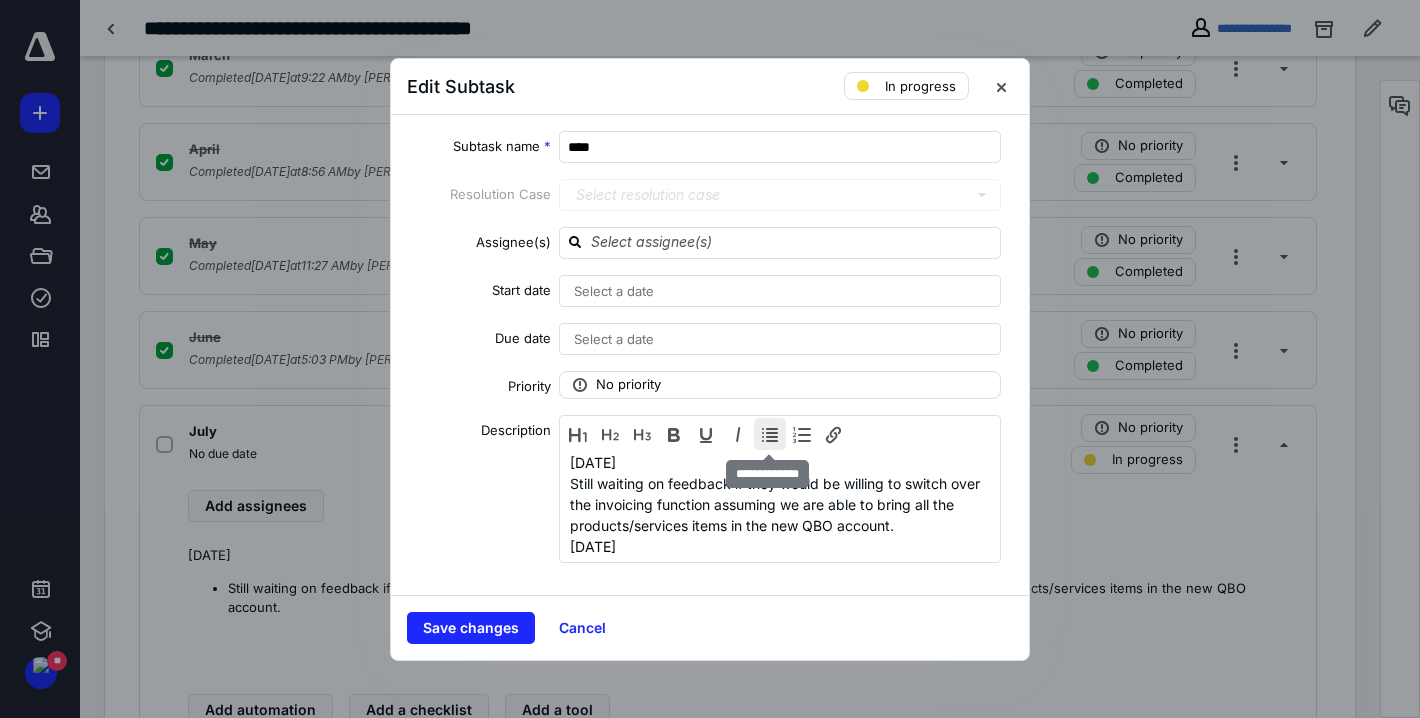 click at bounding box center (770, 434) 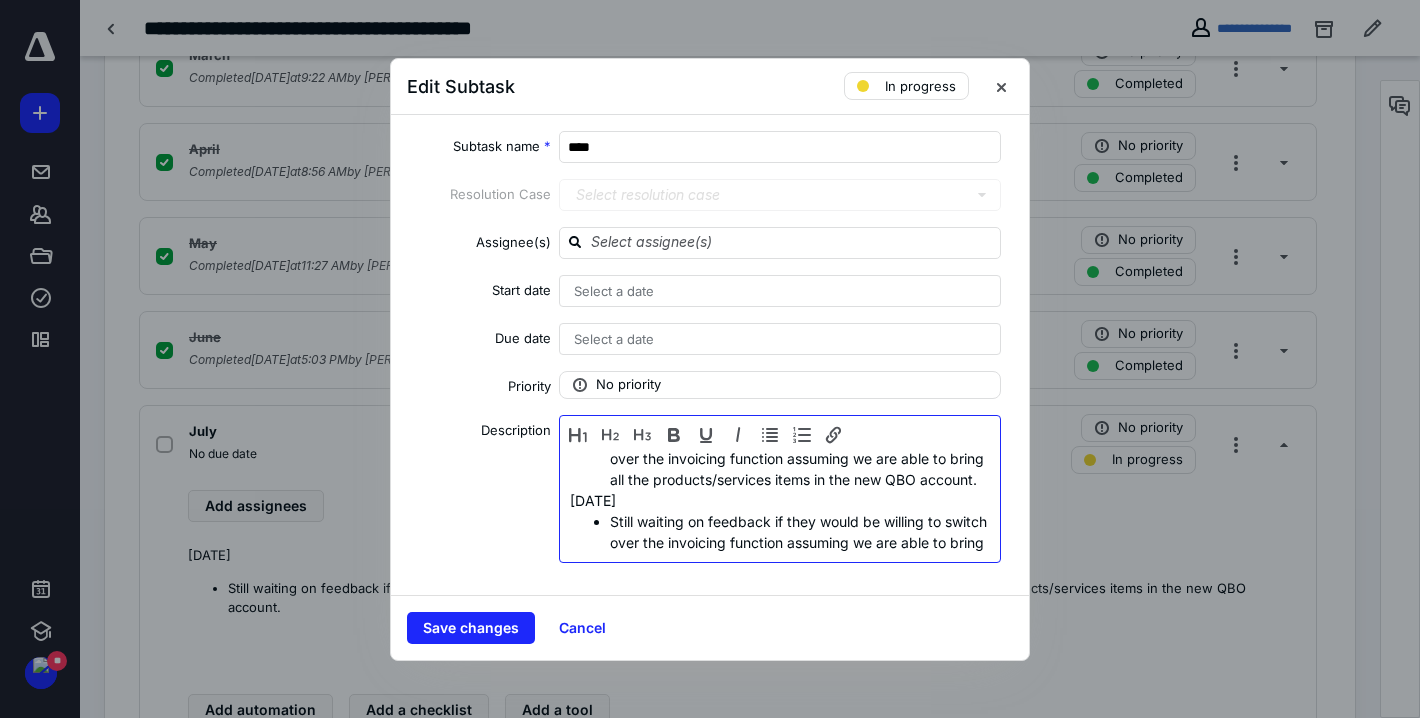 scroll, scrollTop: 21, scrollLeft: 0, axis: vertical 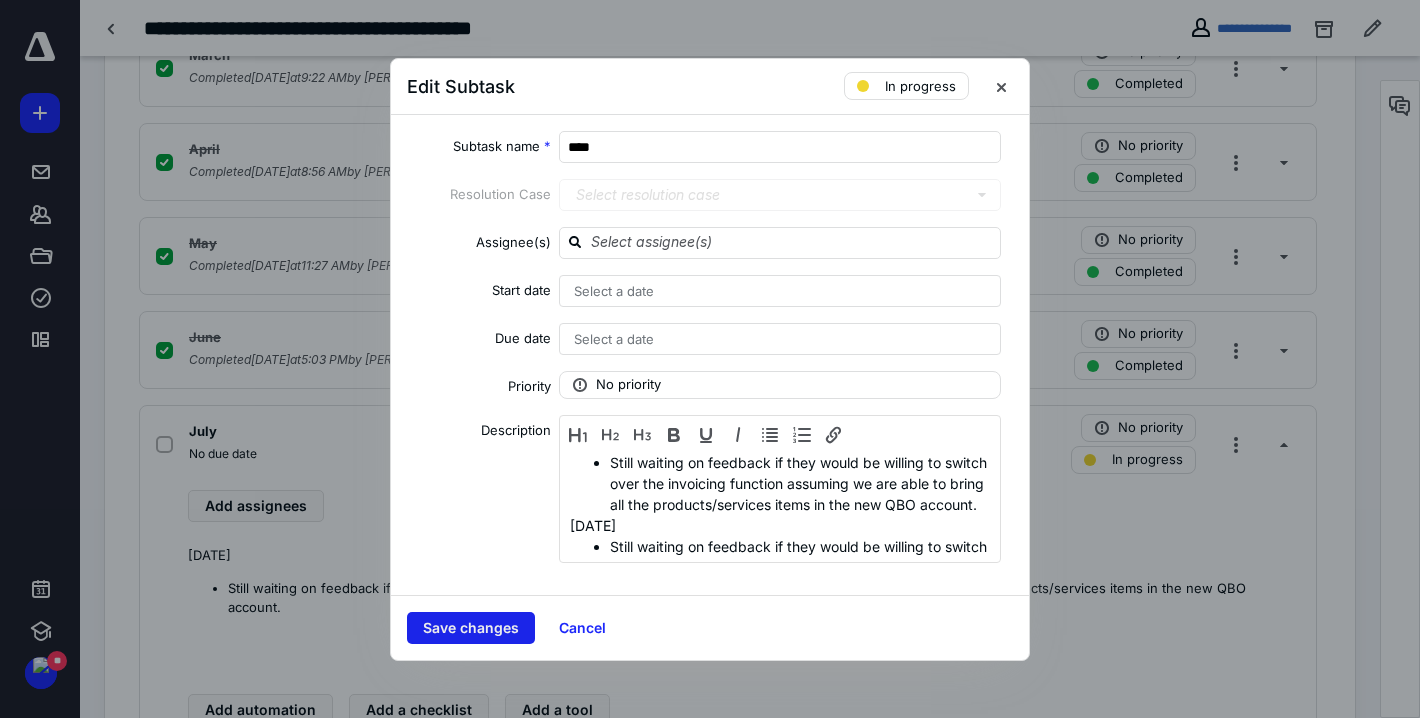 click on "Save changes" at bounding box center (471, 628) 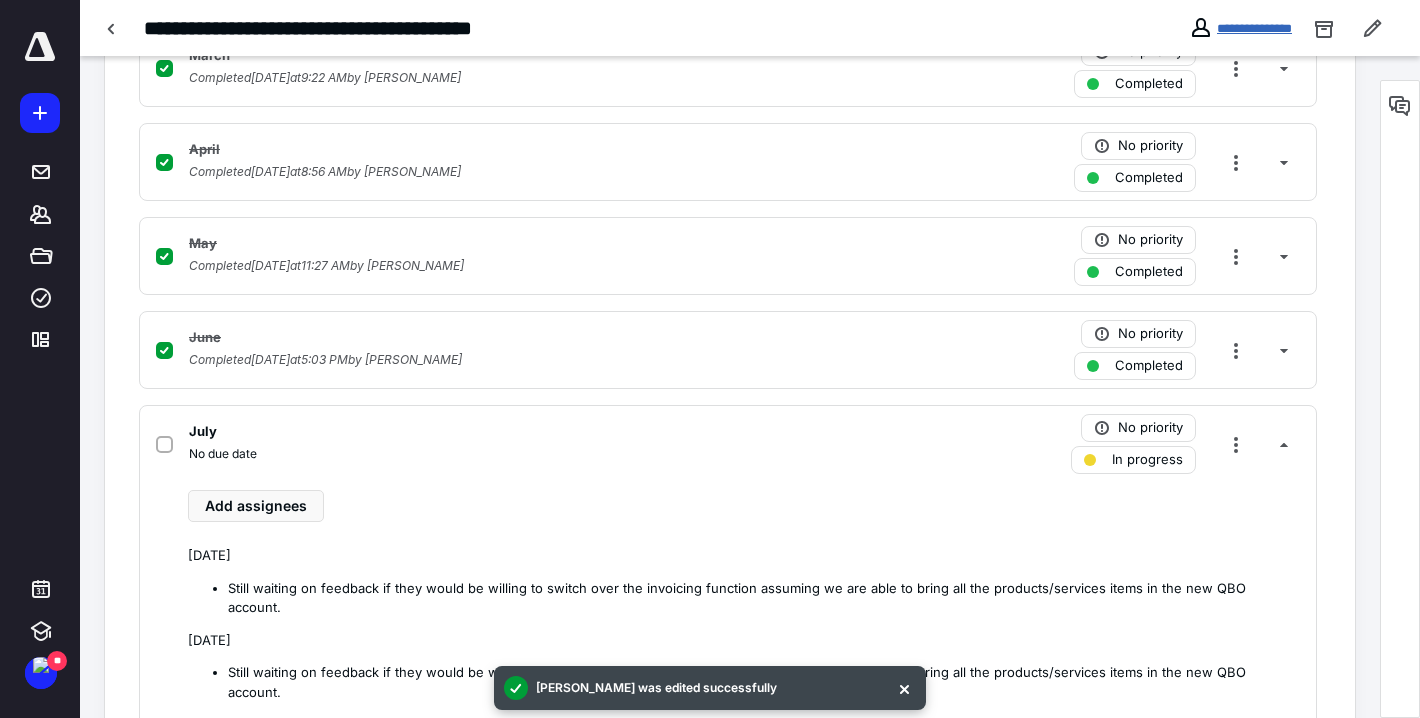 click on "**********" at bounding box center [1254, 28] 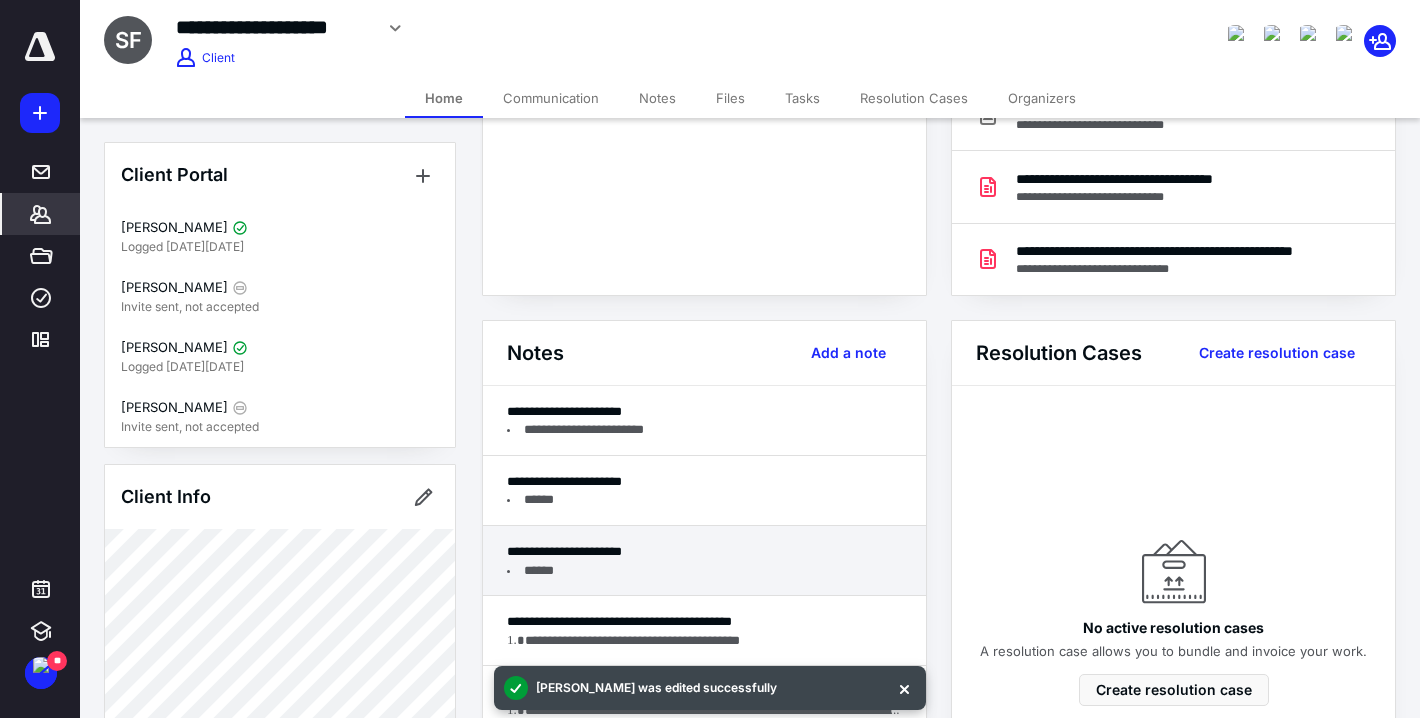 scroll, scrollTop: 301, scrollLeft: 0, axis: vertical 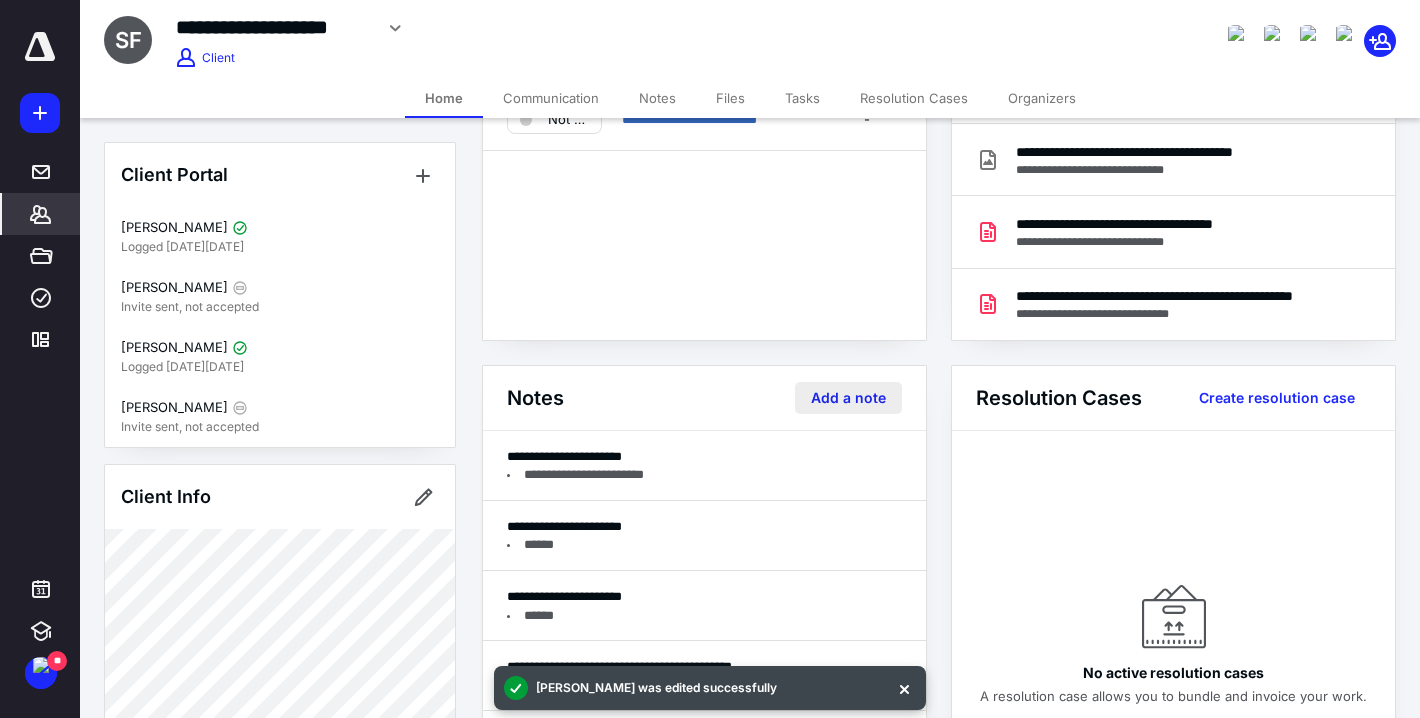 click on "Add a note" at bounding box center [848, 398] 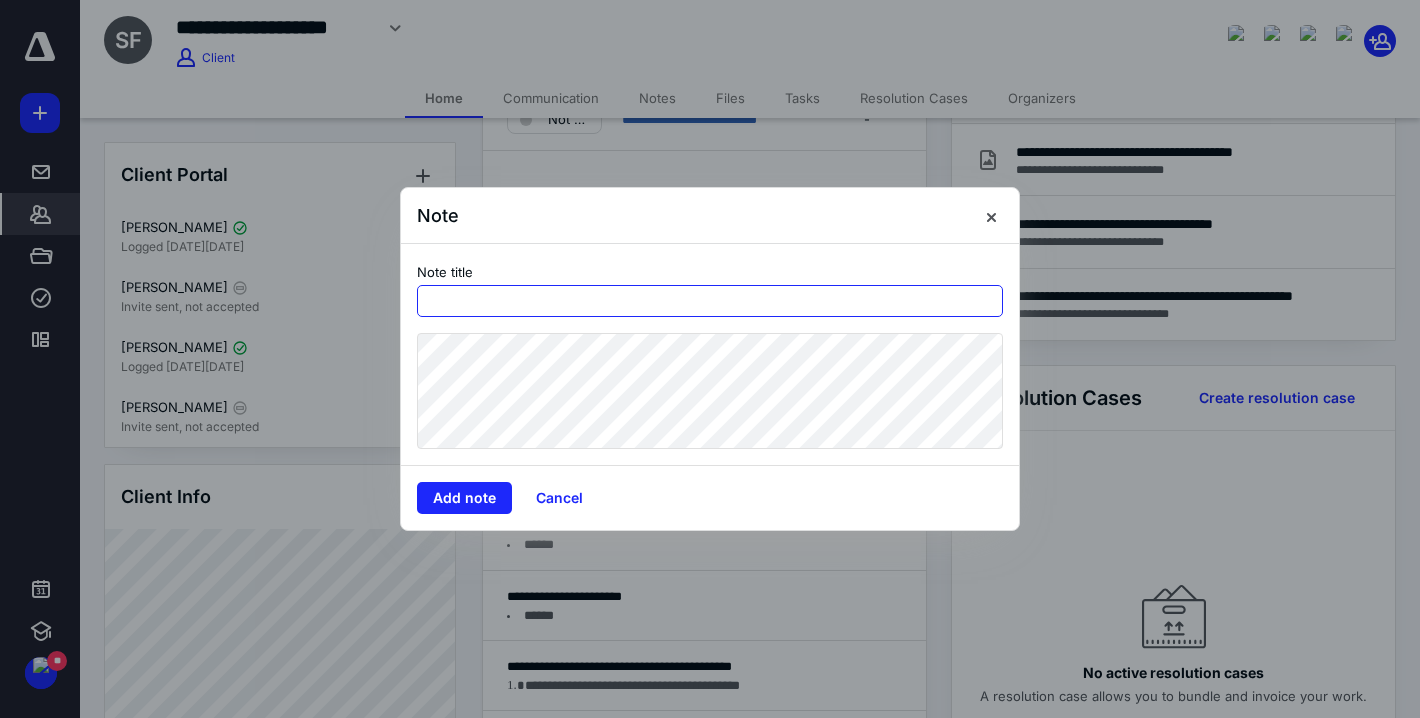 click at bounding box center (710, 301) 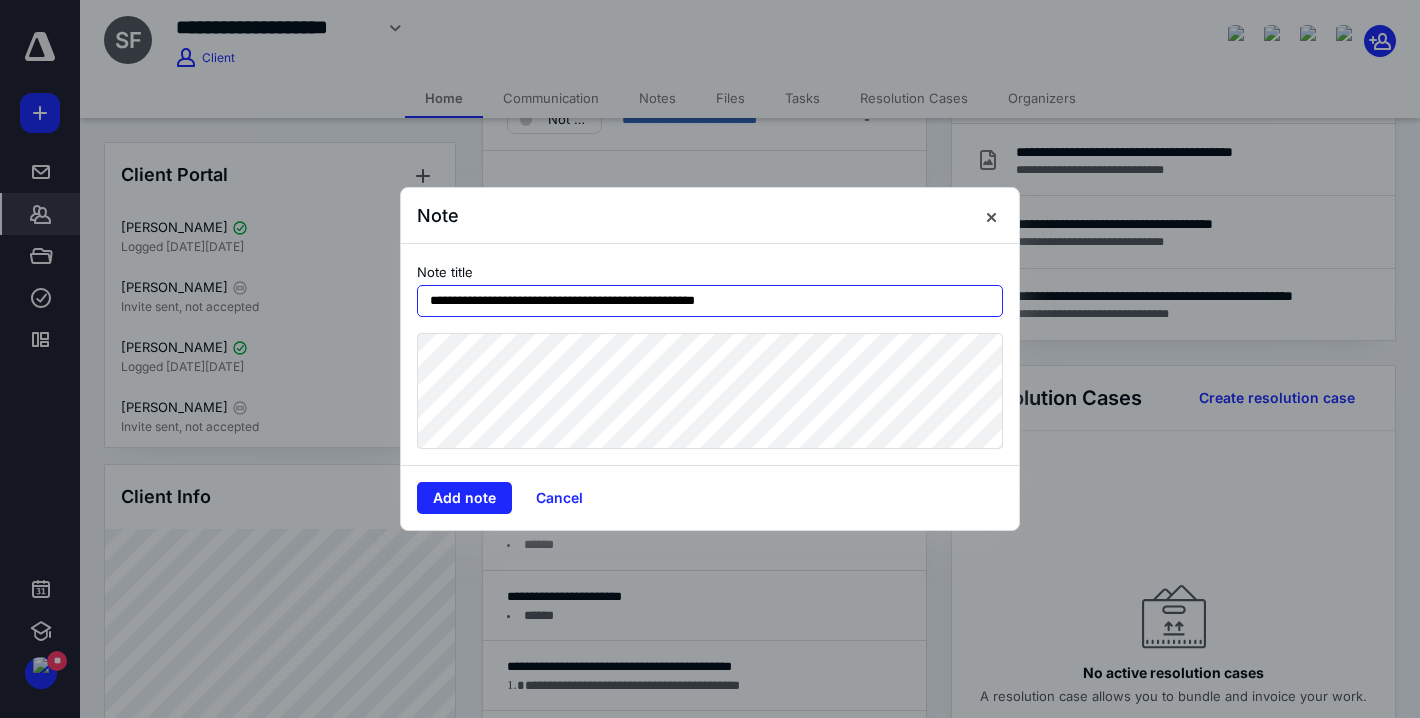 type on "**********" 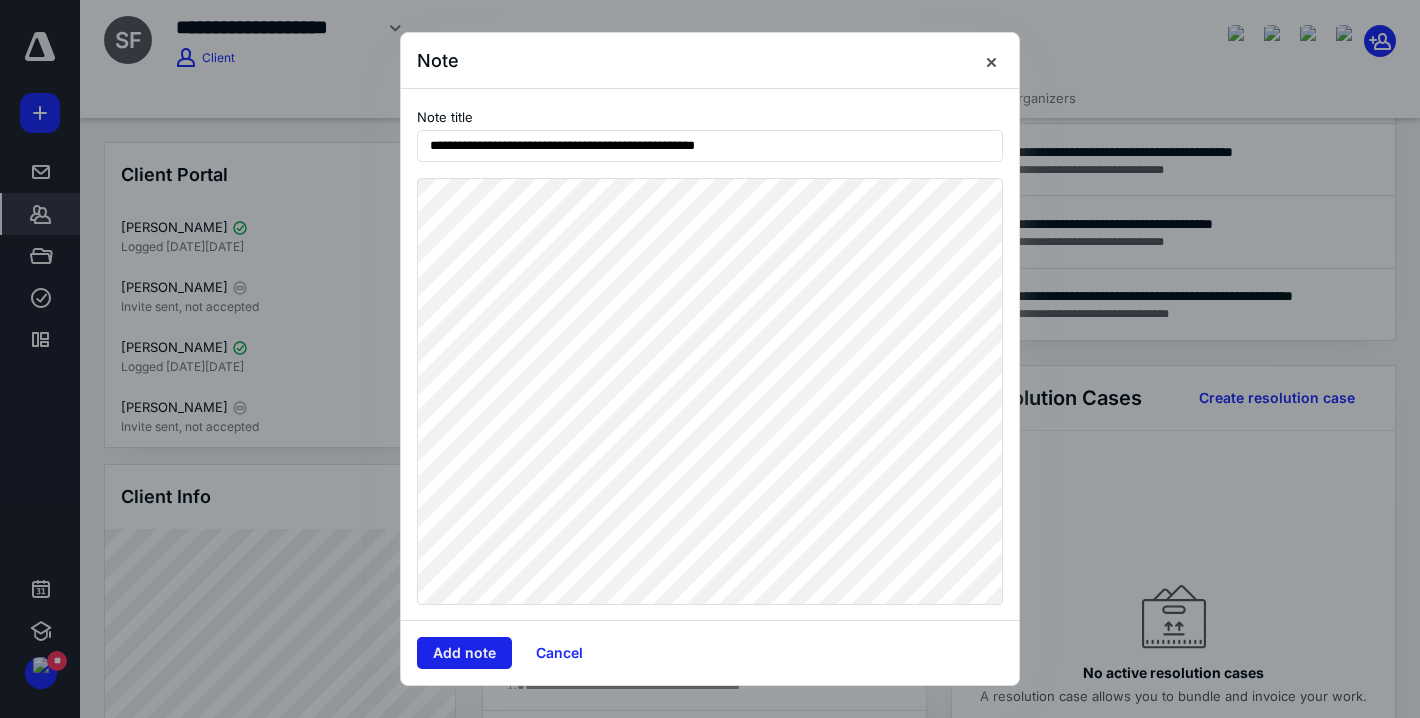 click on "Add note" at bounding box center (464, 653) 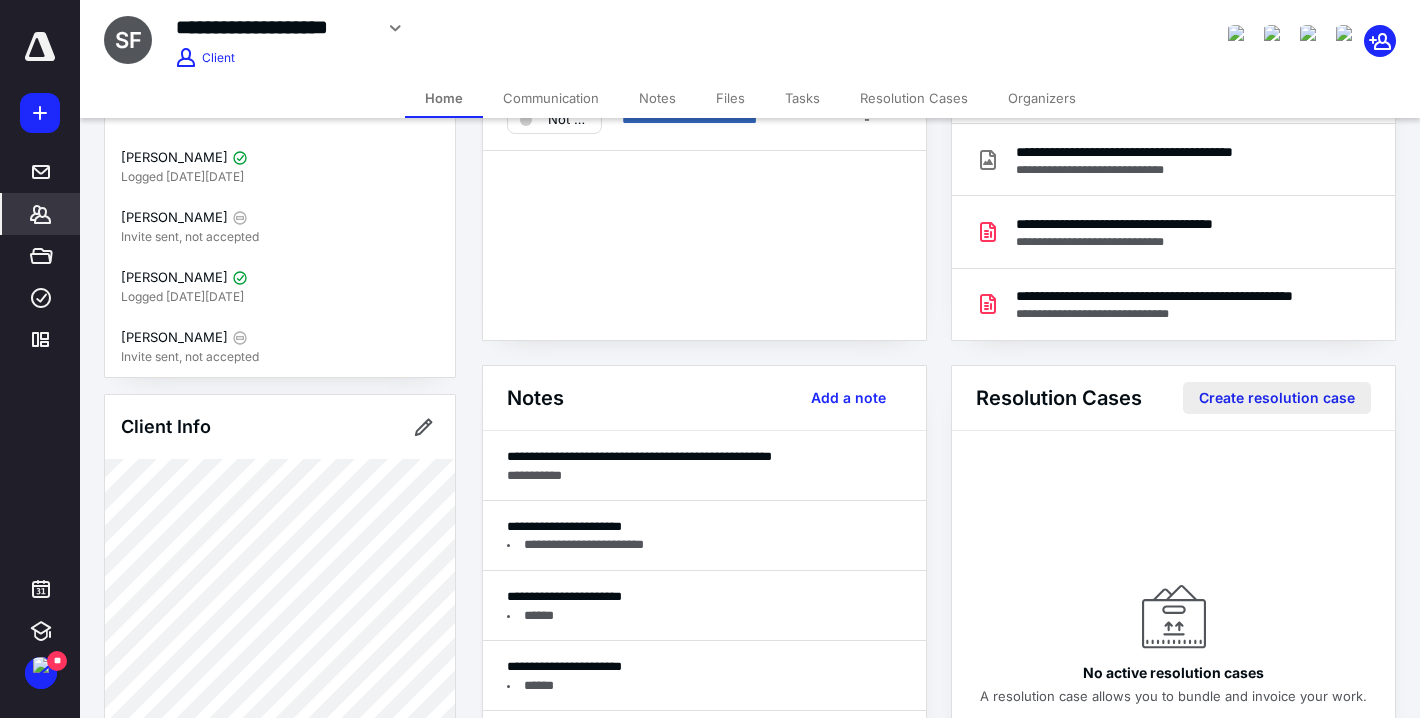 scroll, scrollTop: 86, scrollLeft: 0, axis: vertical 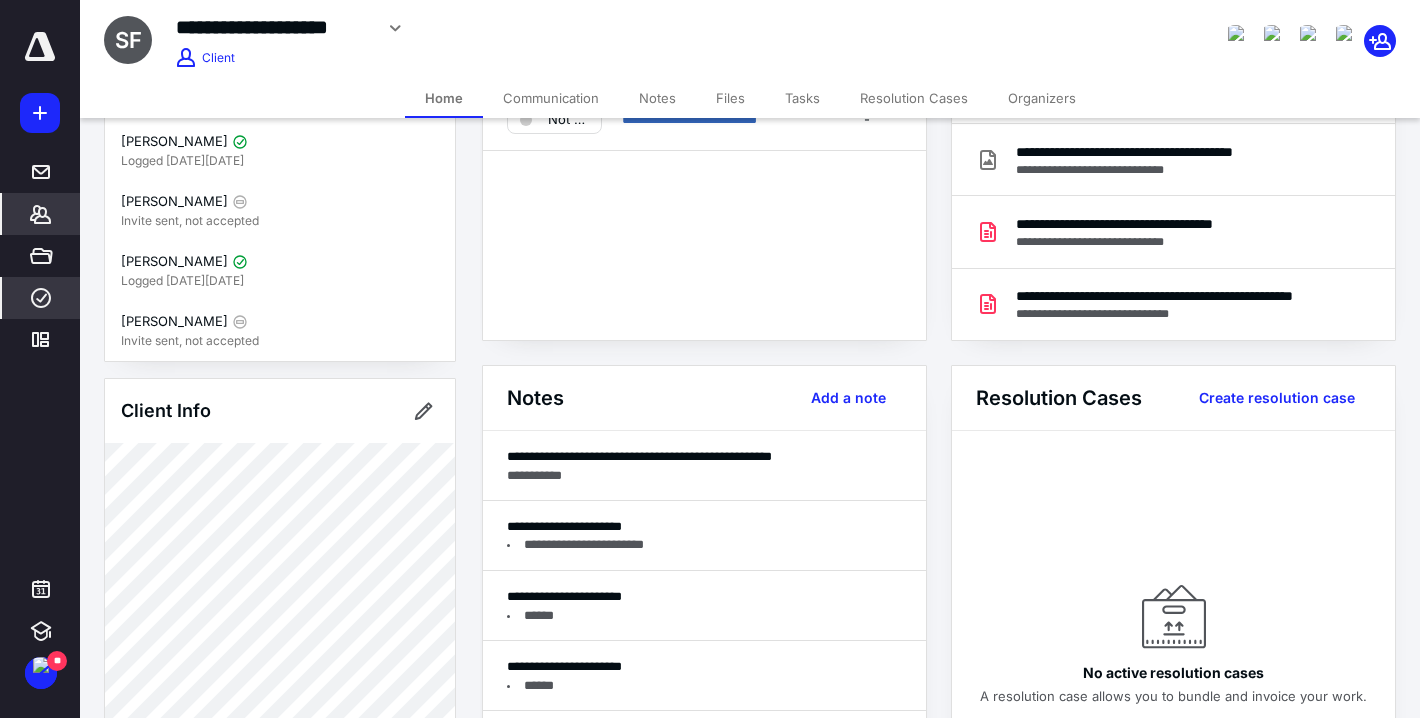 click 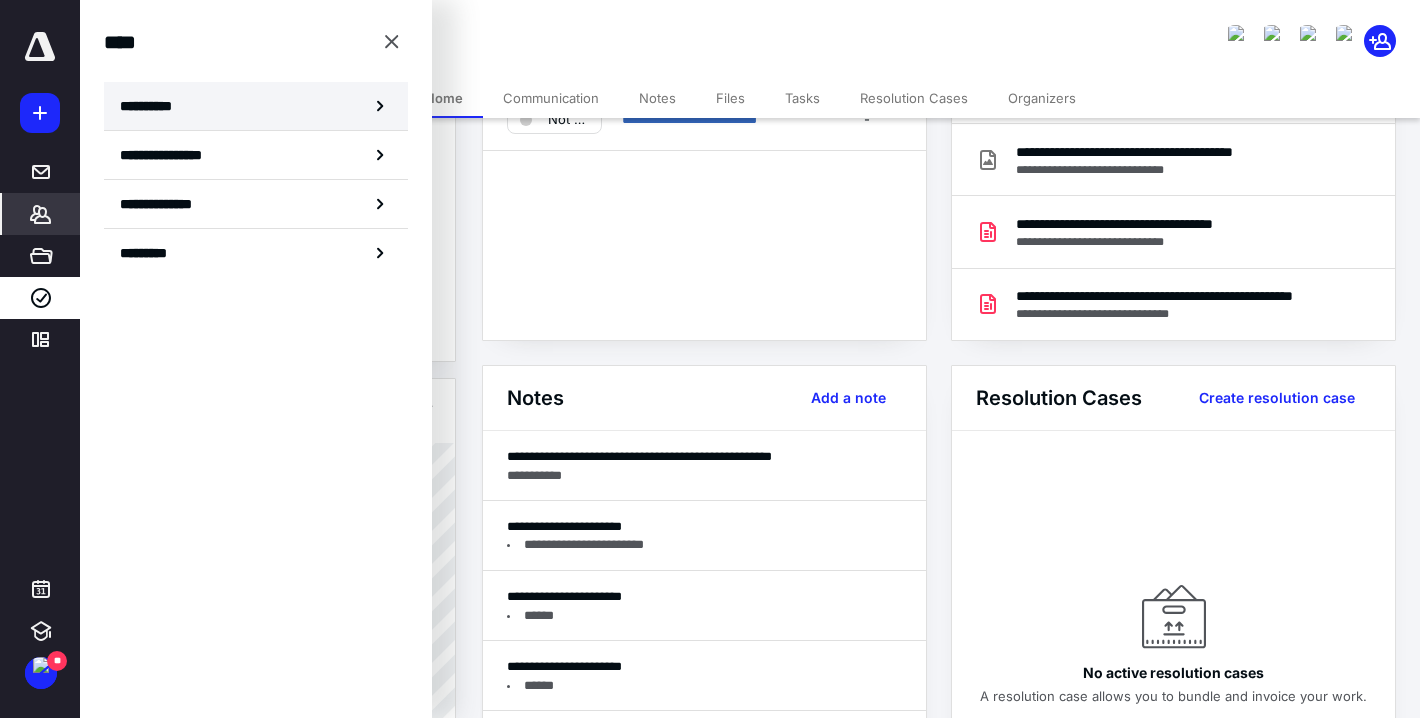 click on "**********" at bounding box center (256, 106) 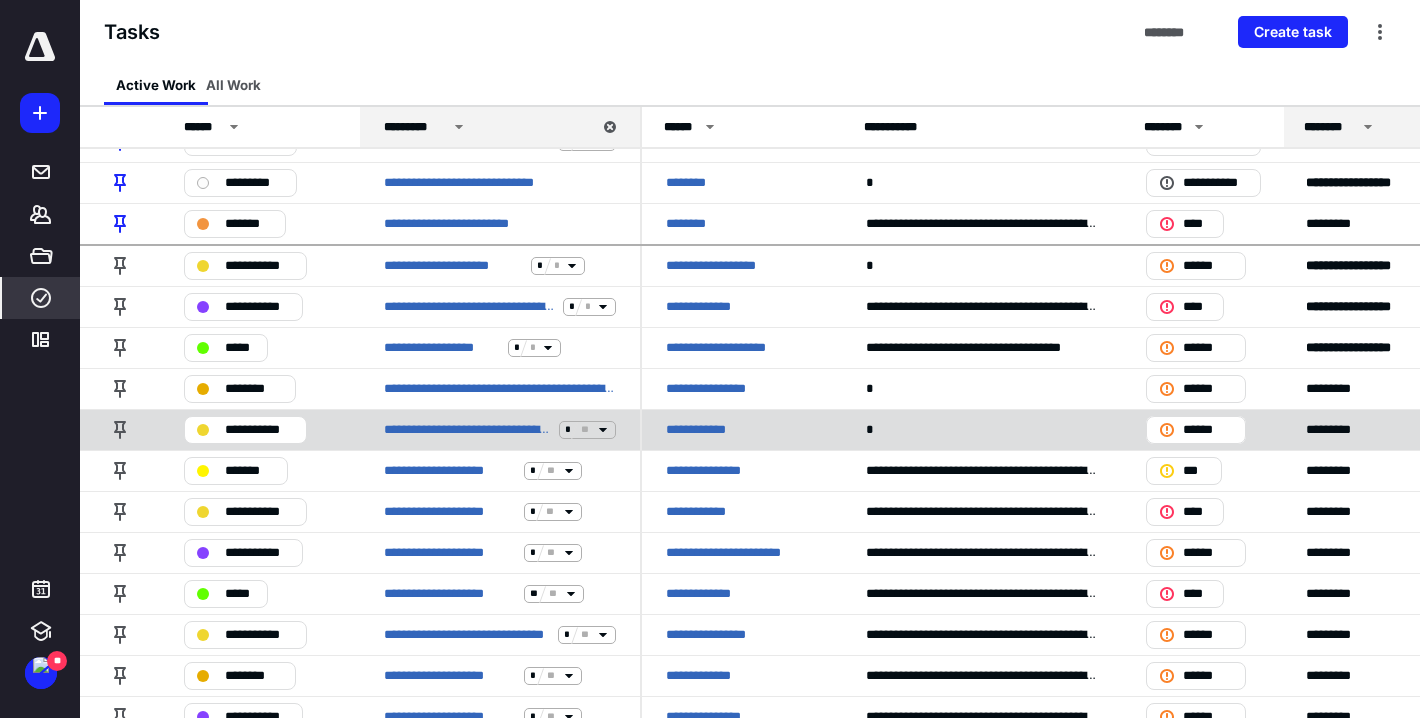 scroll, scrollTop: 70, scrollLeft: 0, axis: vertical 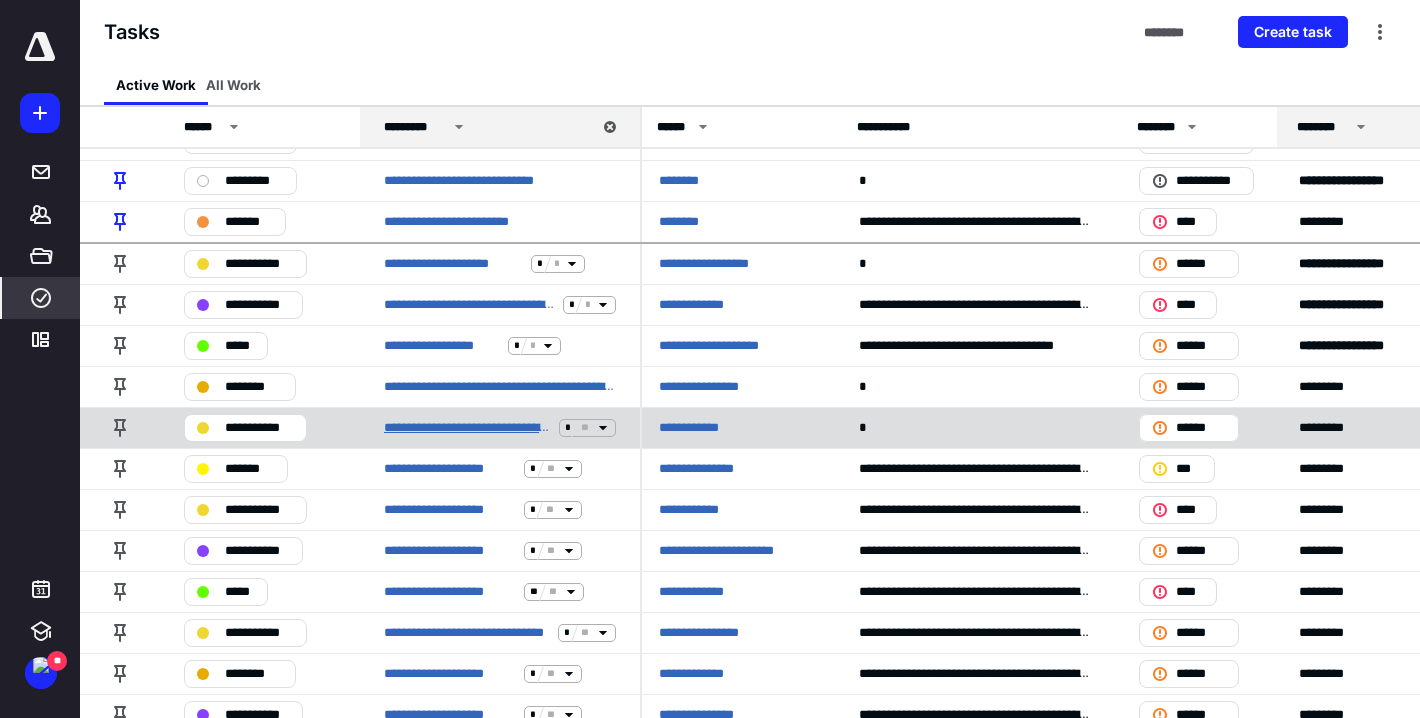 click on "**********" at bounding box center (467, 427) 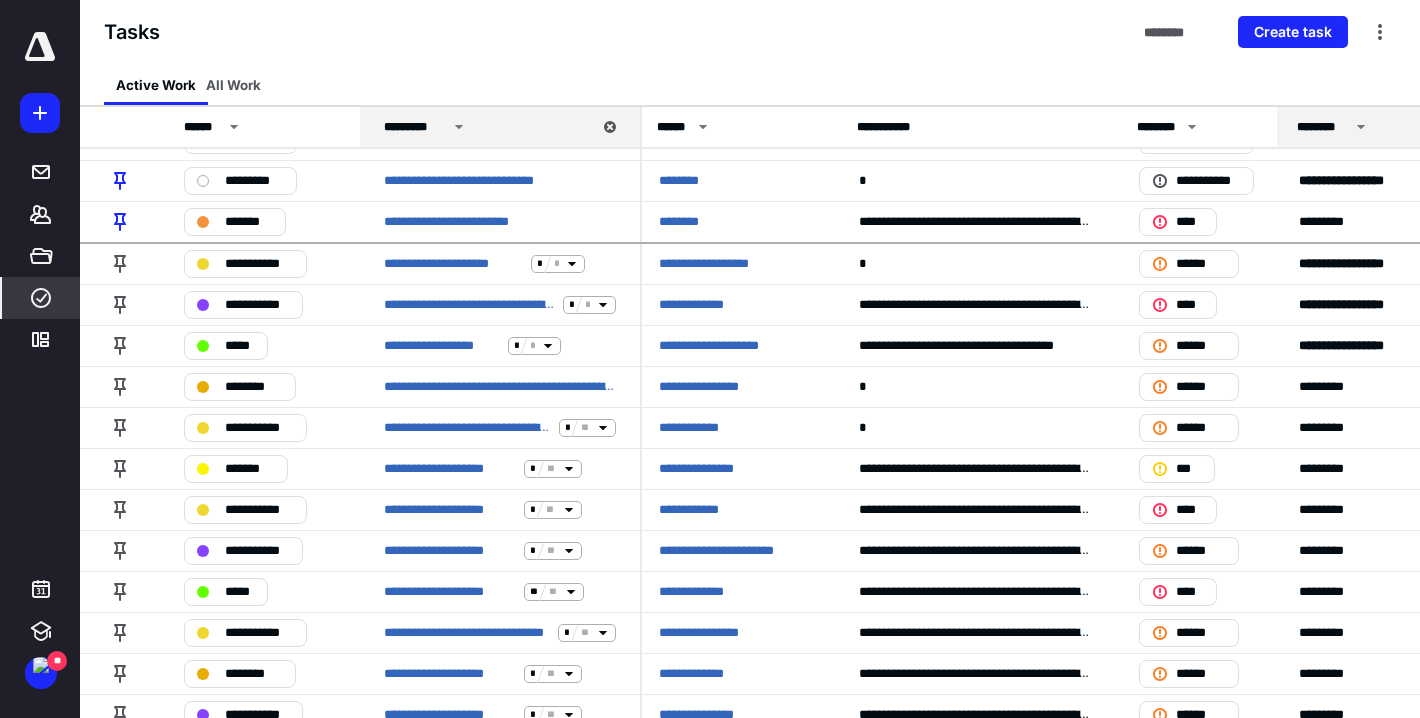 scroll, scrollTop: 0, scrollLeft: 0, axis: both 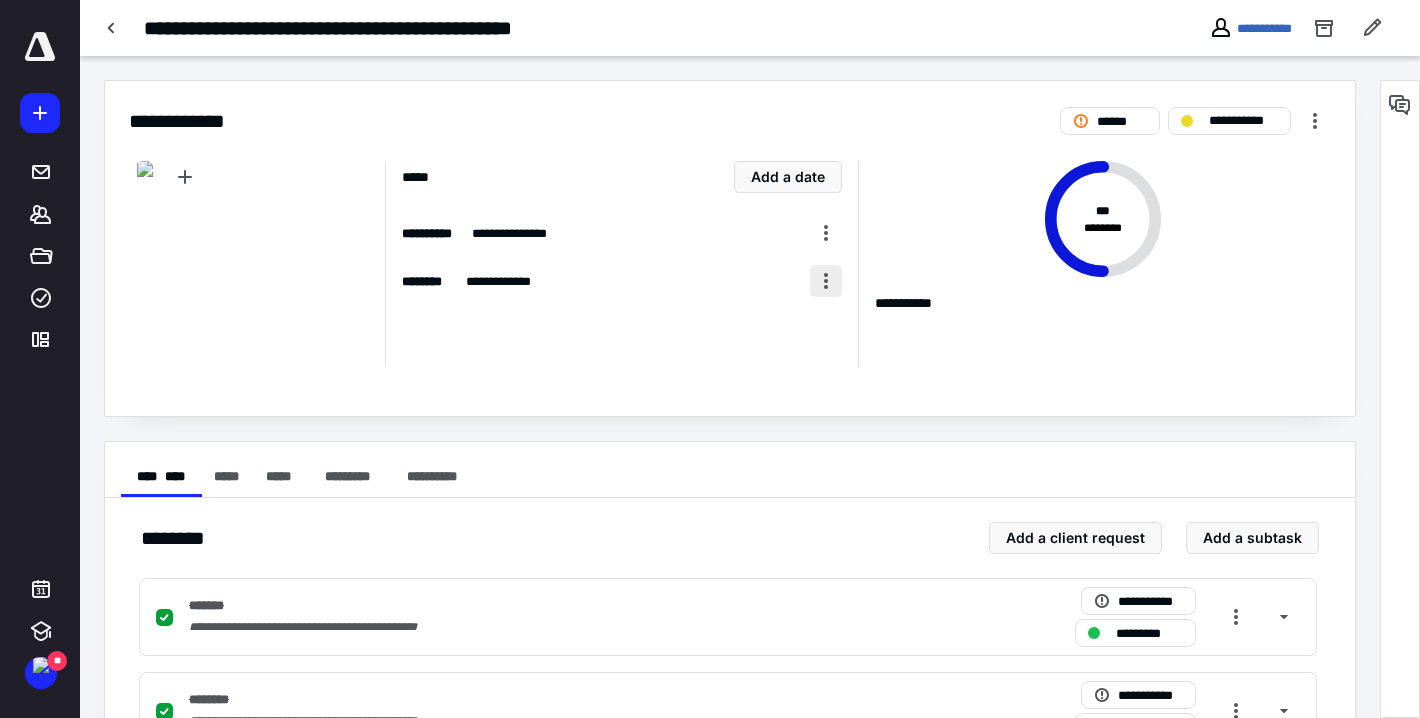 click at bounding box center (826, 281) 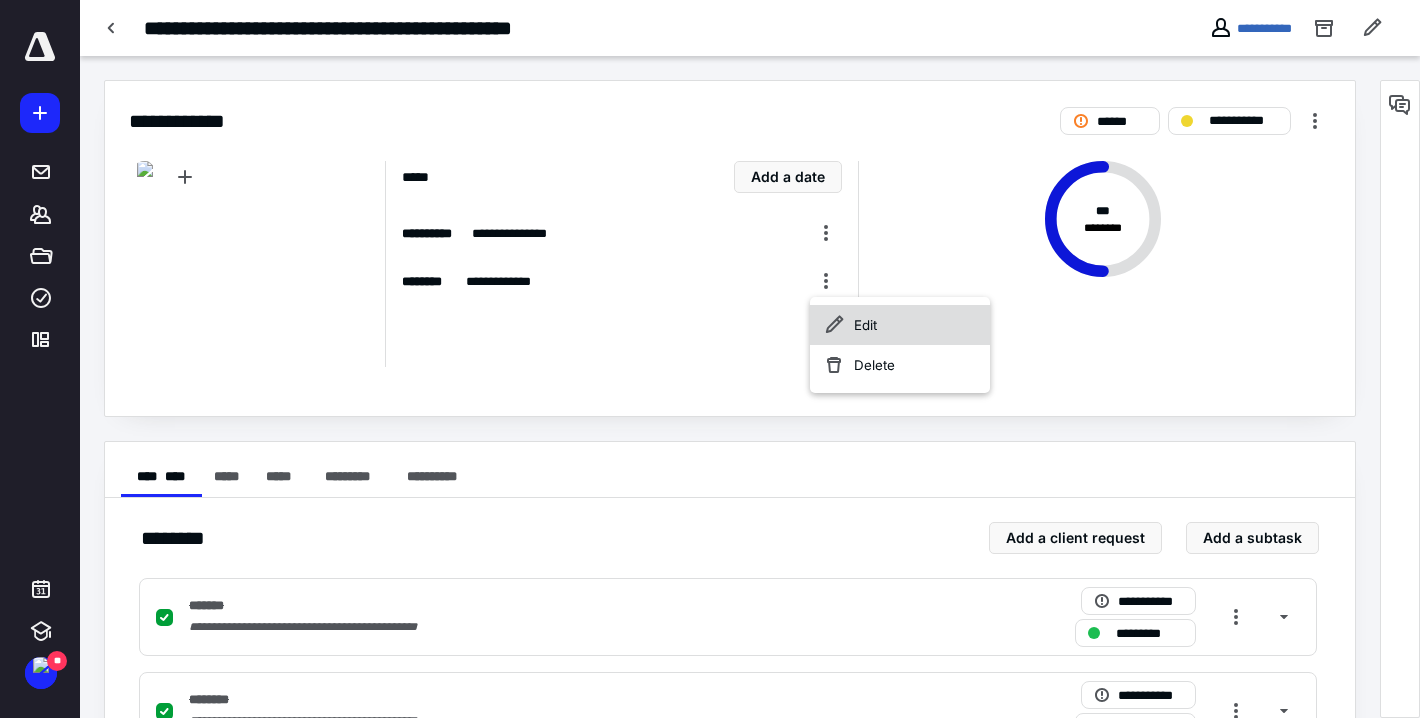 click on "Edit" at bounding box center (900, 325) 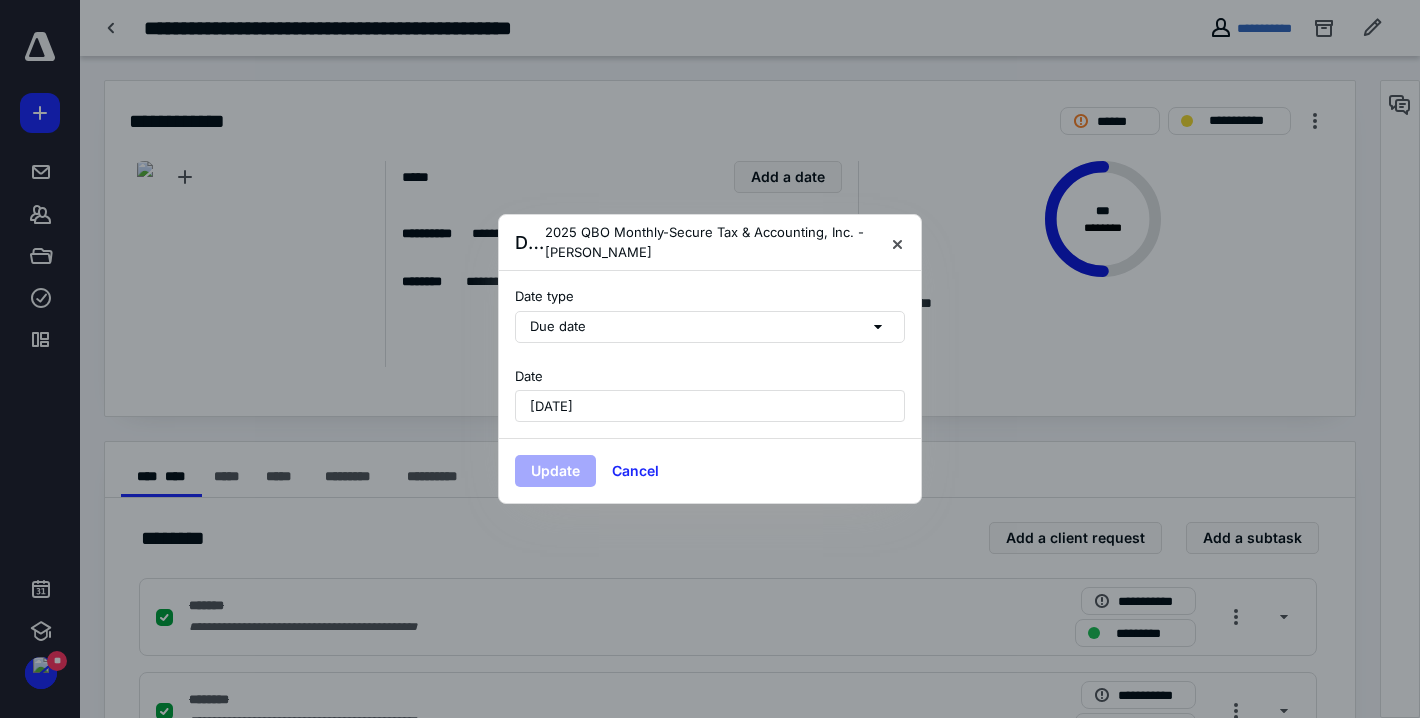 click on "July 10, 2025" at bounding box center (551, 406) 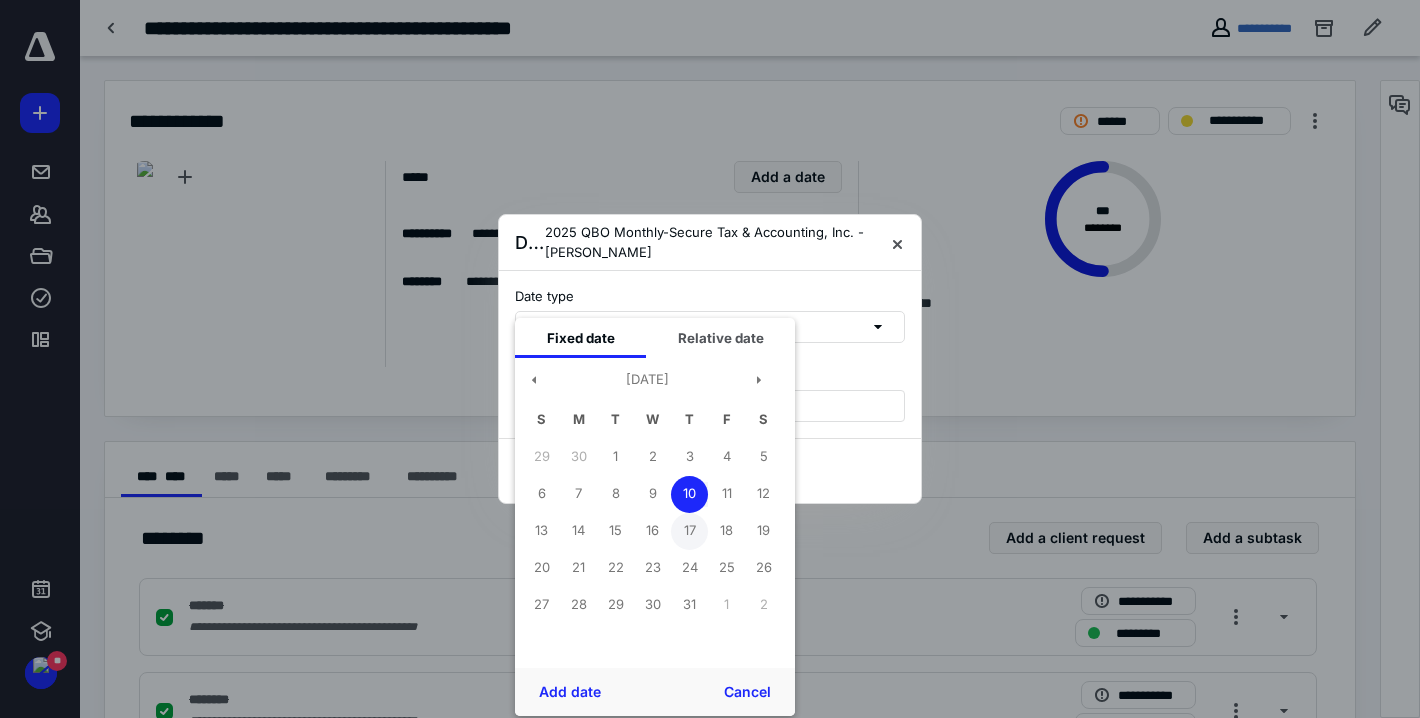 click on "17" at bounding box center (689, 531) 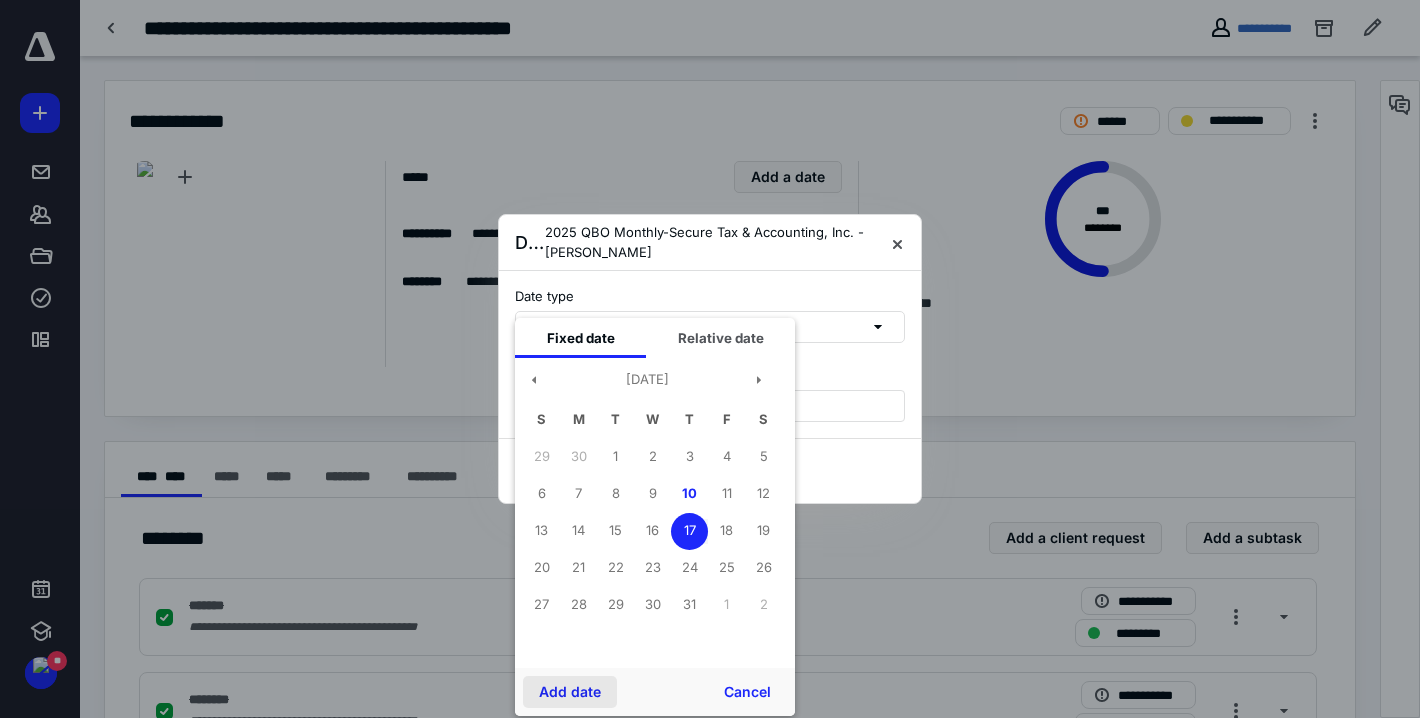 click on "Add date" at bounding box center [570, 692] 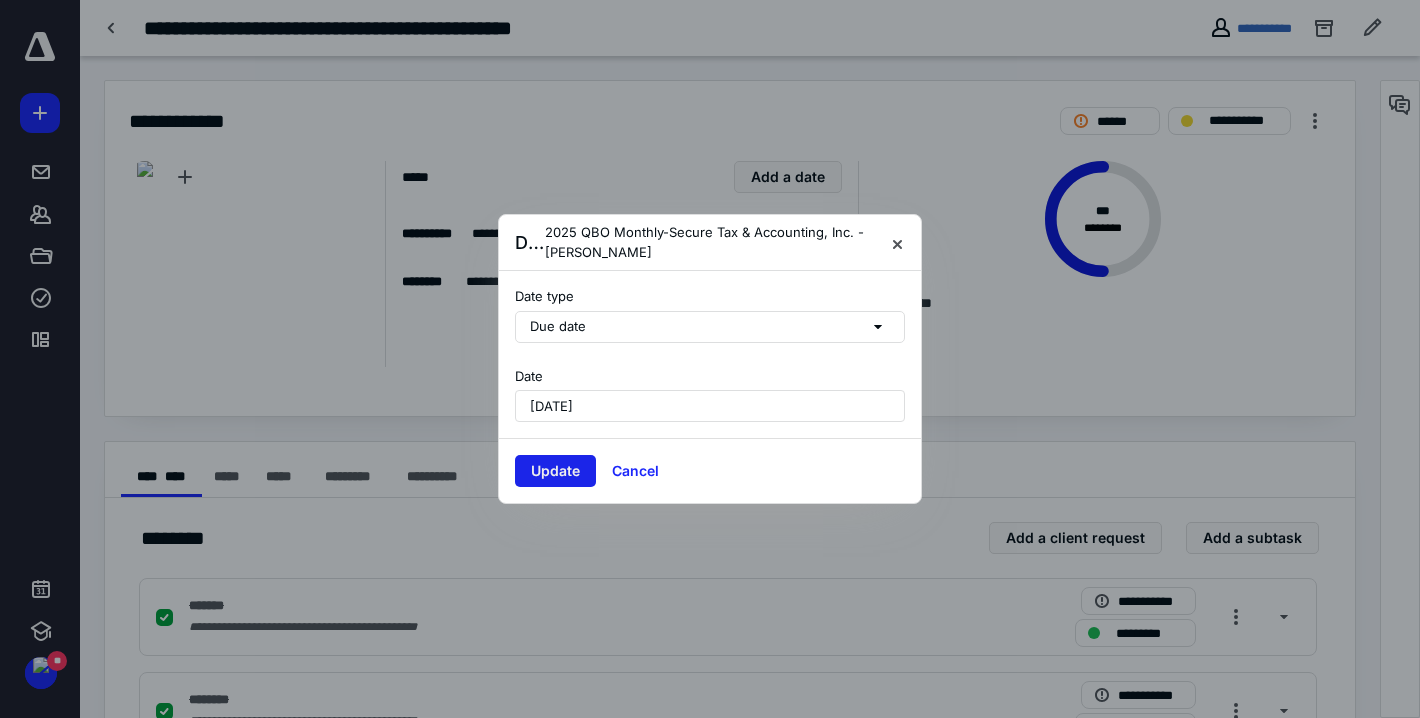click on "Update" at bounding box center [555, 471] 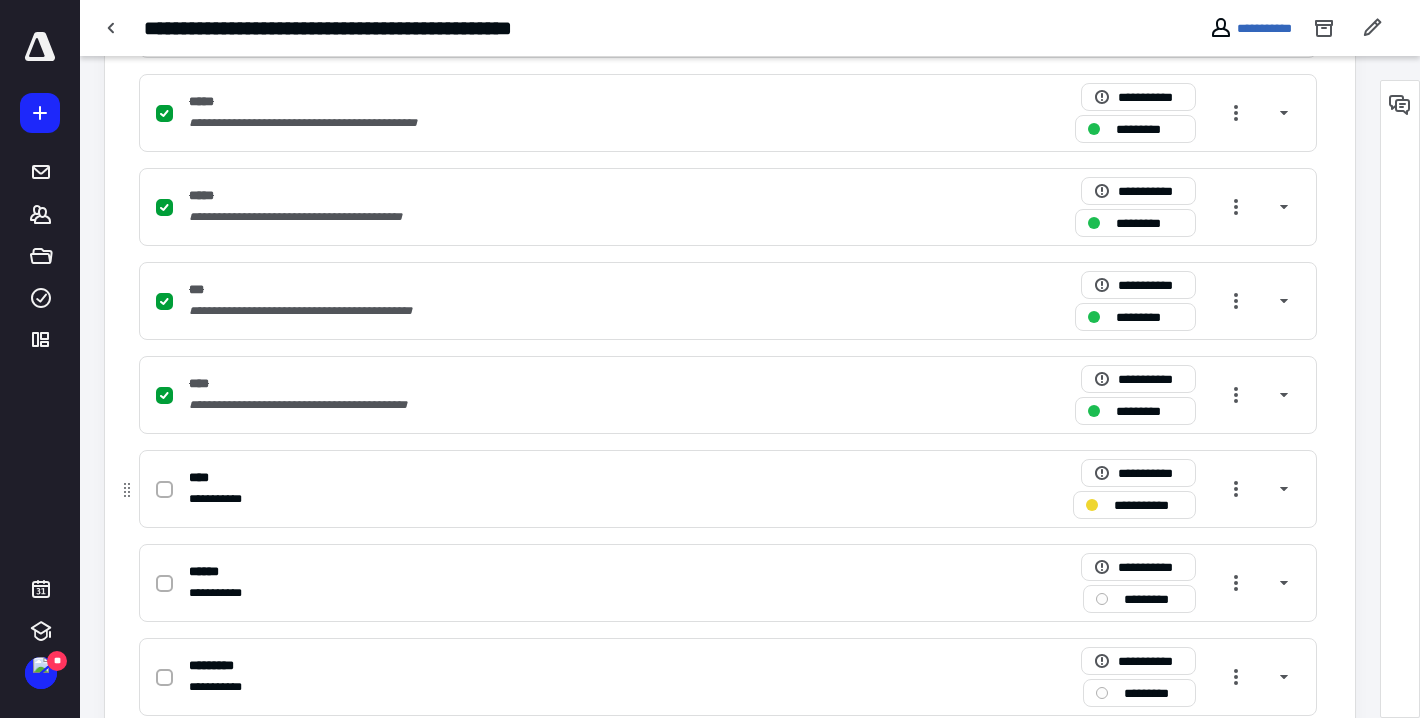 scroll, scrollTop: 729, scrollLeft: 0, axis: vertical 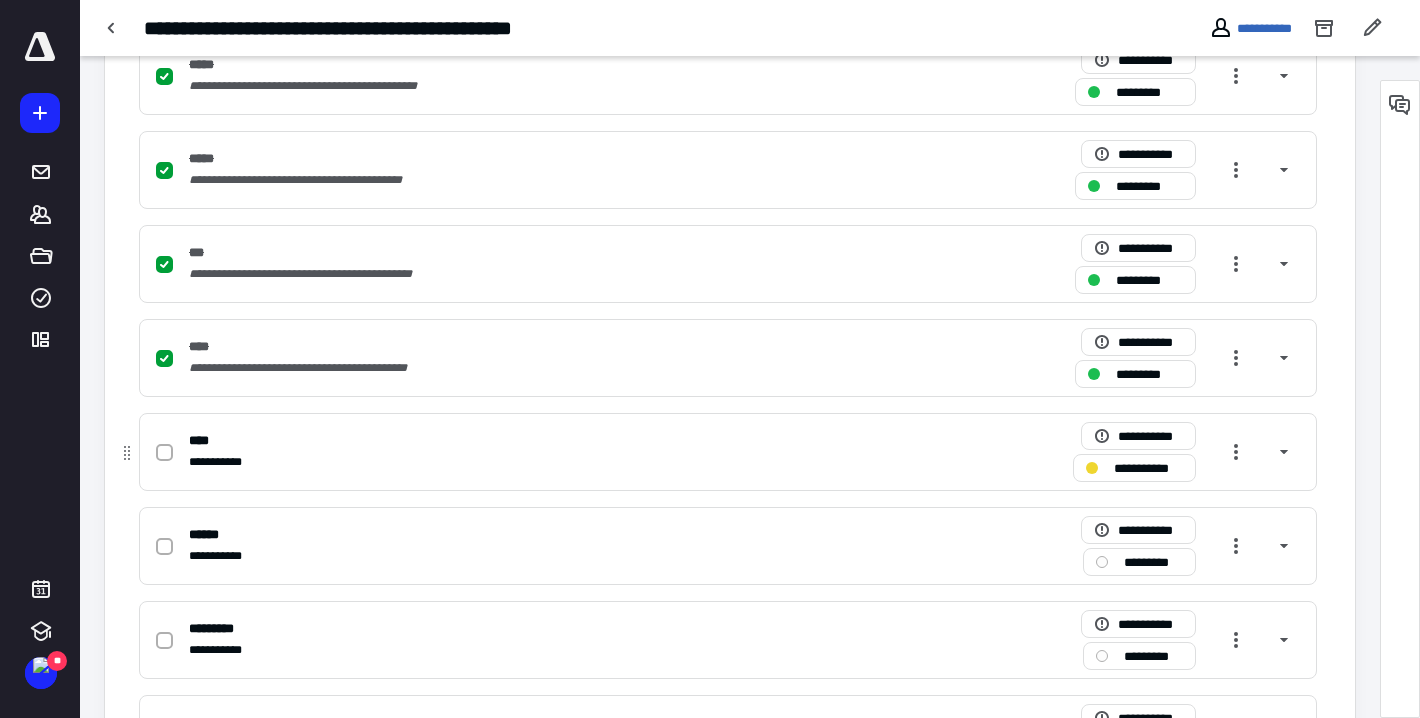 drag, startPoint x: 772, startPoint y: 450, endPoint x: 945, endPoint y: 456, distance: 173.10402 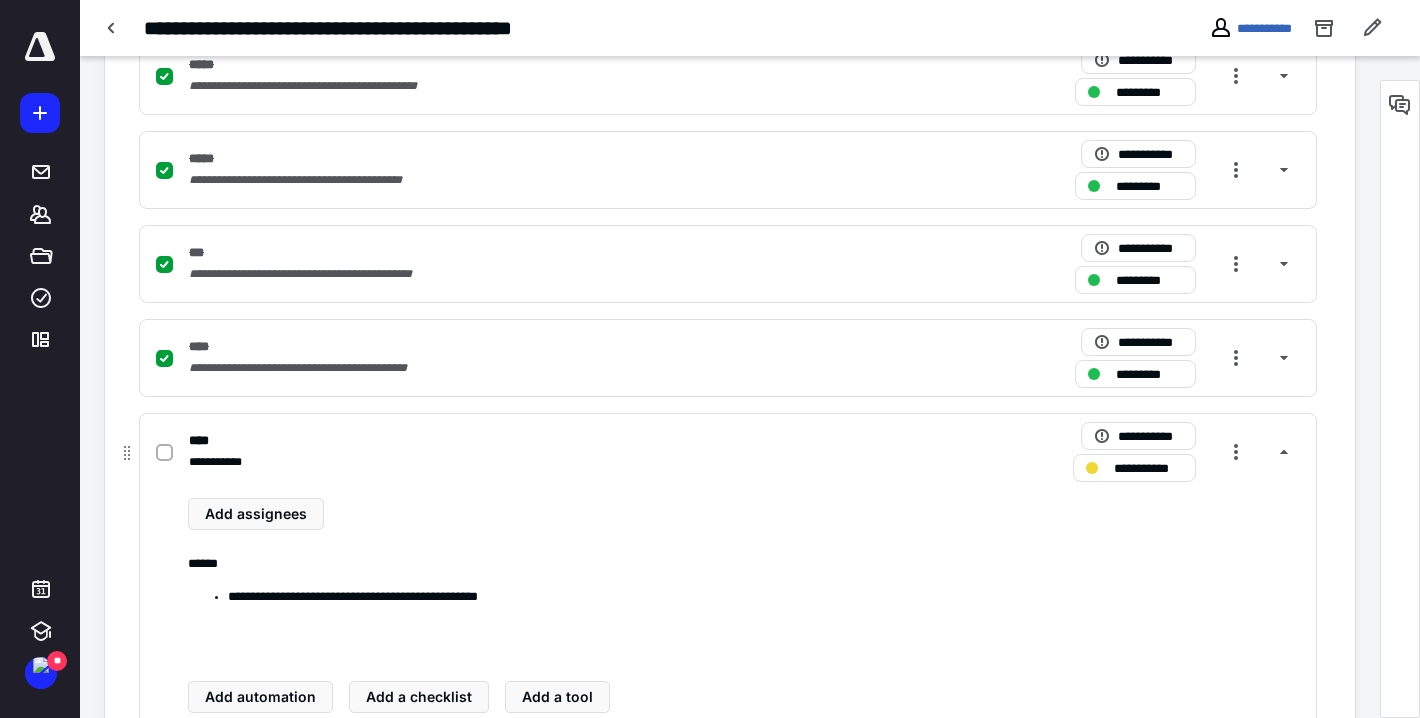 click on "**********" at bounding box center [1174, 452] 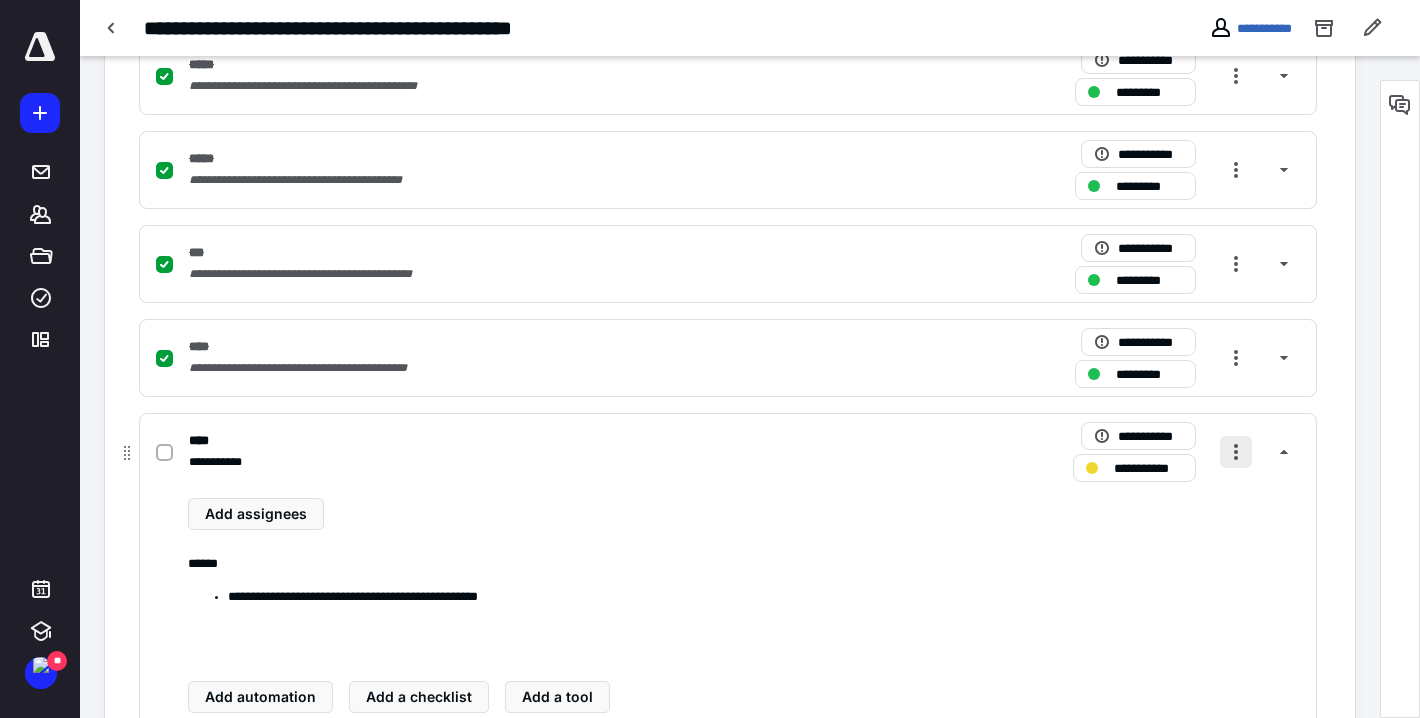 click at bounding box center (1236, 452) 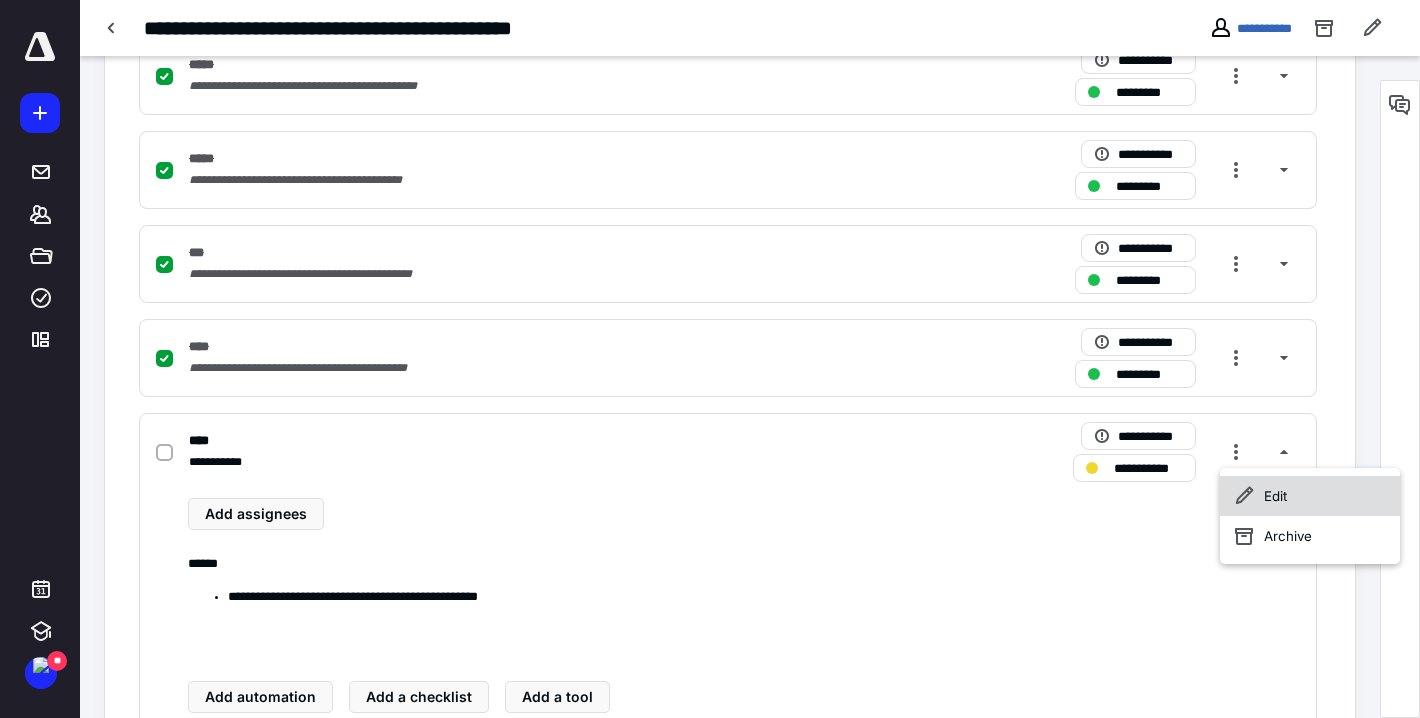 click on "Edit" at bounding box center [1310, 496] 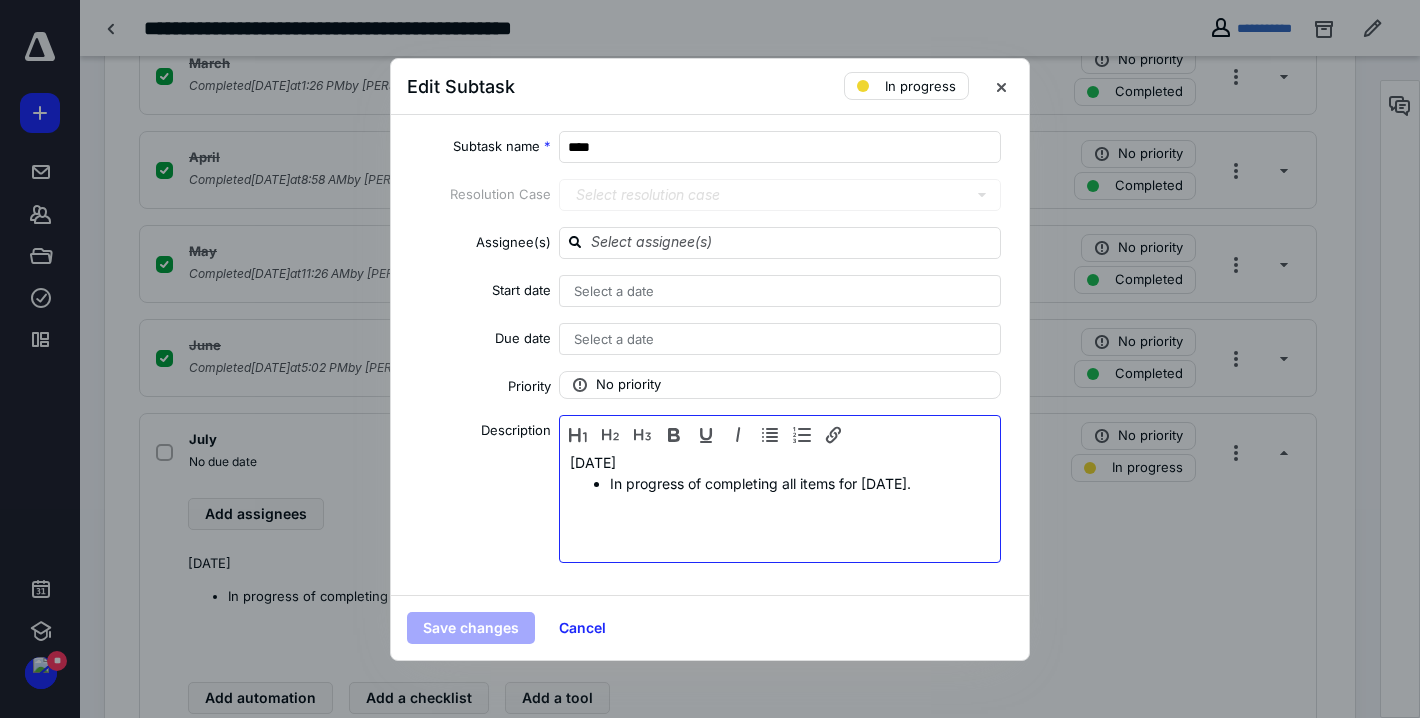 click on "7/2/25 In progress of completing all items for June 2025." at bounding box center [780, 504] 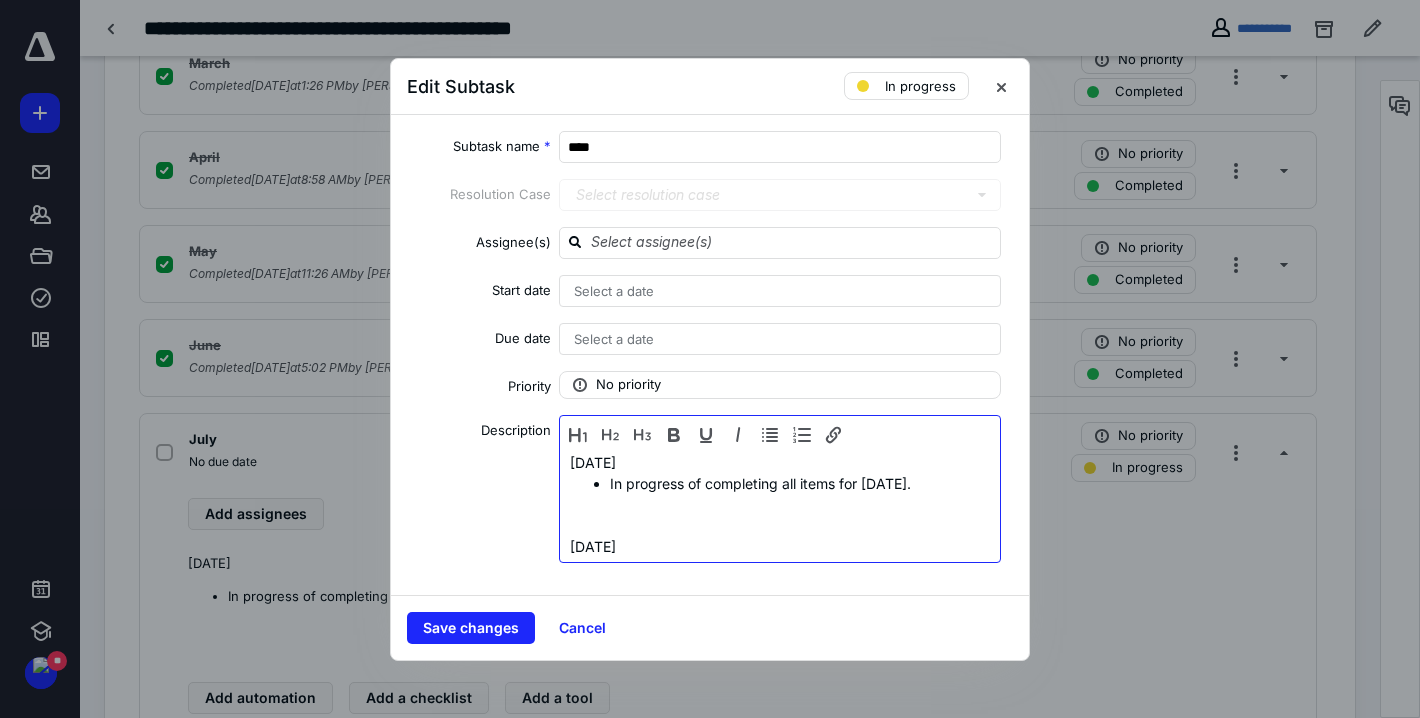 click on "7/10/25 In progress of completing all items for June 2025. 7/2/25 In progress of completing all items for June 2025." at bounding box center (780, 536) 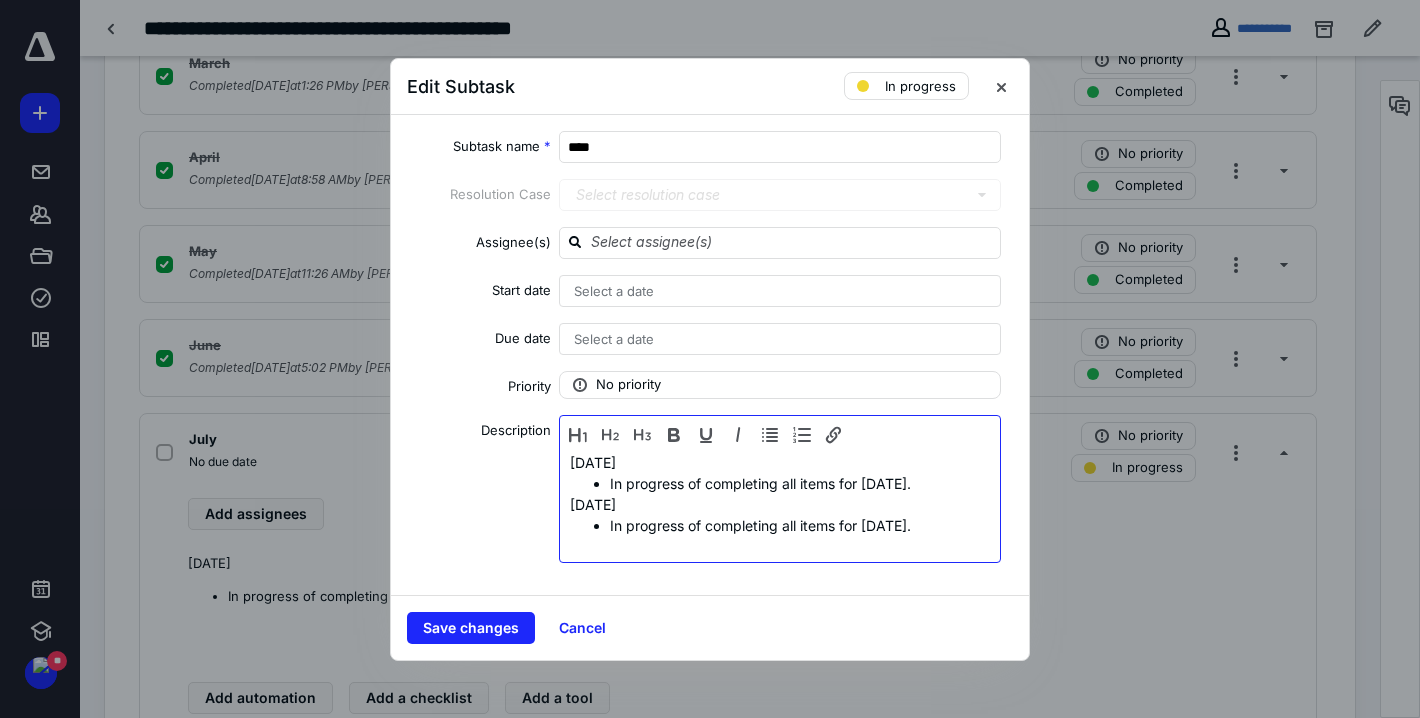 scroll, scrollTop: 1, scrollLeft: 0, axis: vertical 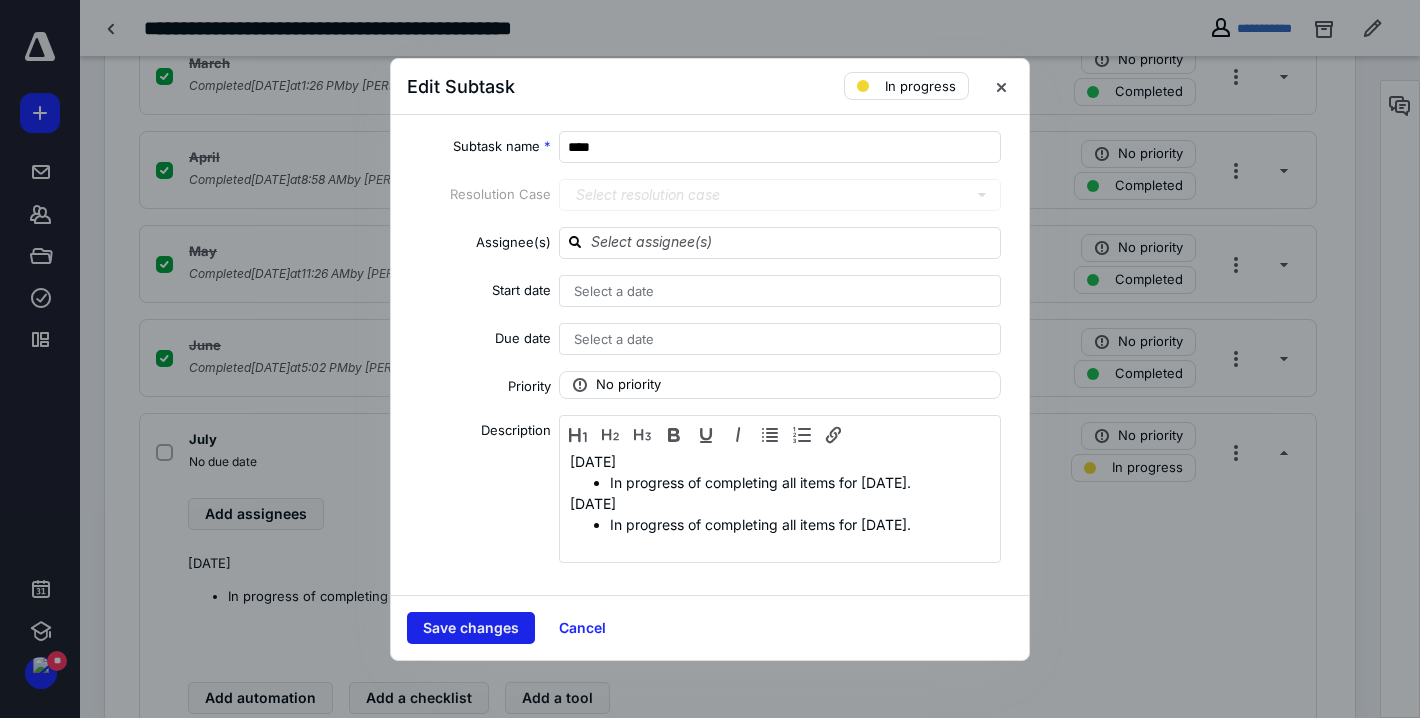 click on "Save changes" at bounding box center (471, 628) 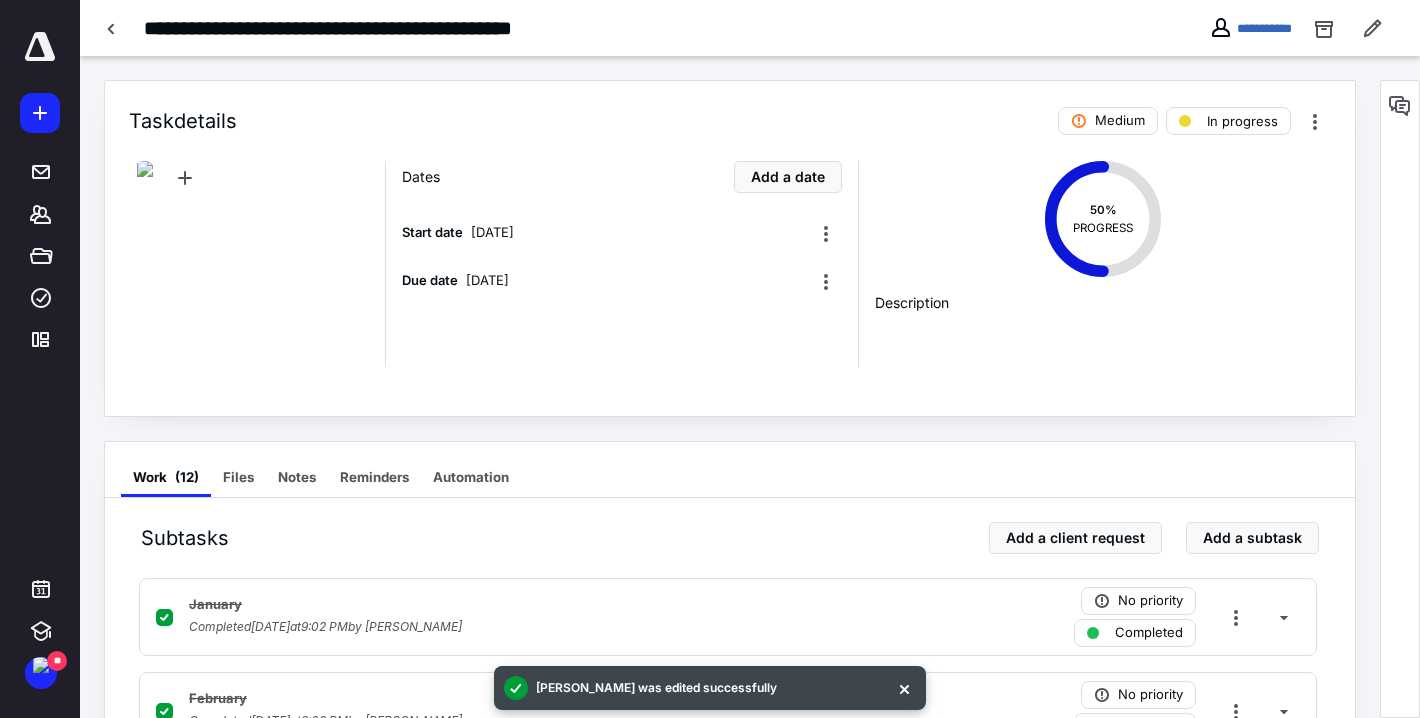 scroll, scrollTop: 6, scrollLeft: 0, axis: vertical 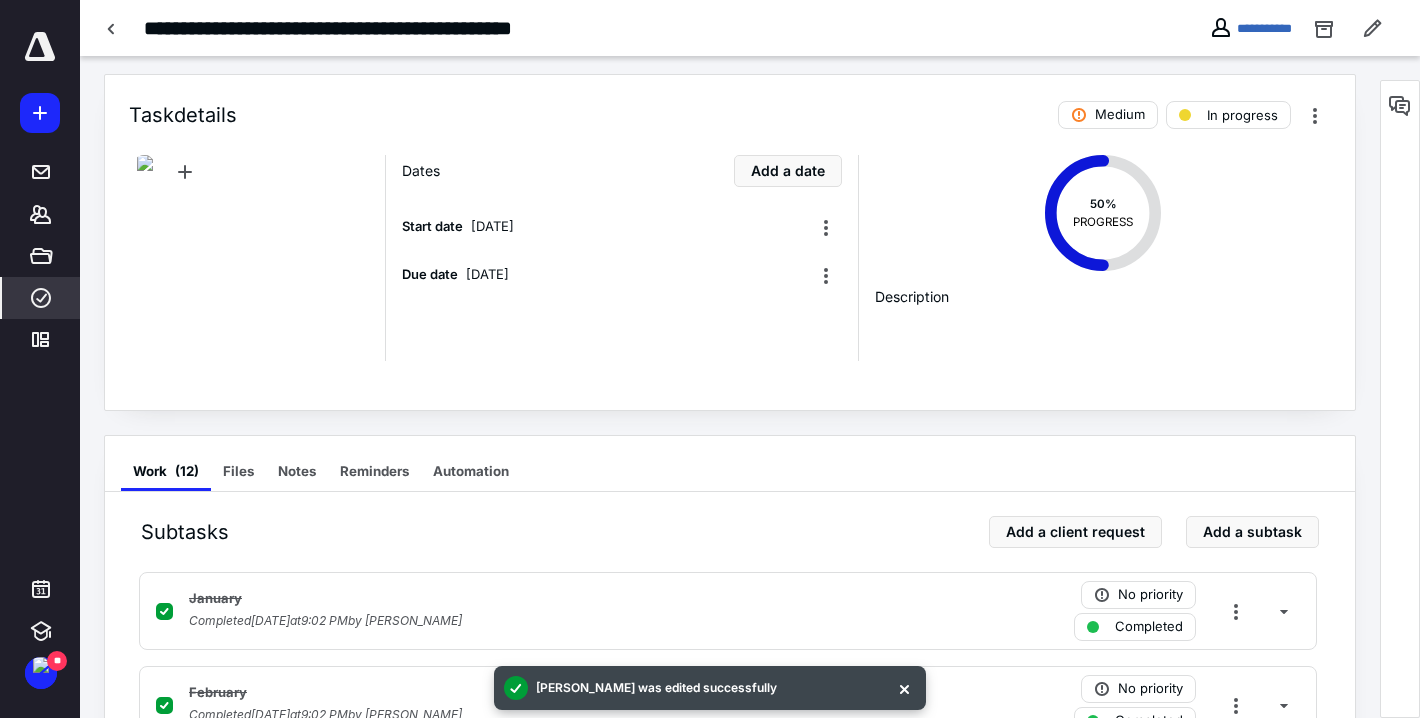 drag, startPoint x: 26, startPoint y: 275, endPoint x: 30, endPoint y: 289, distance: 14.56022 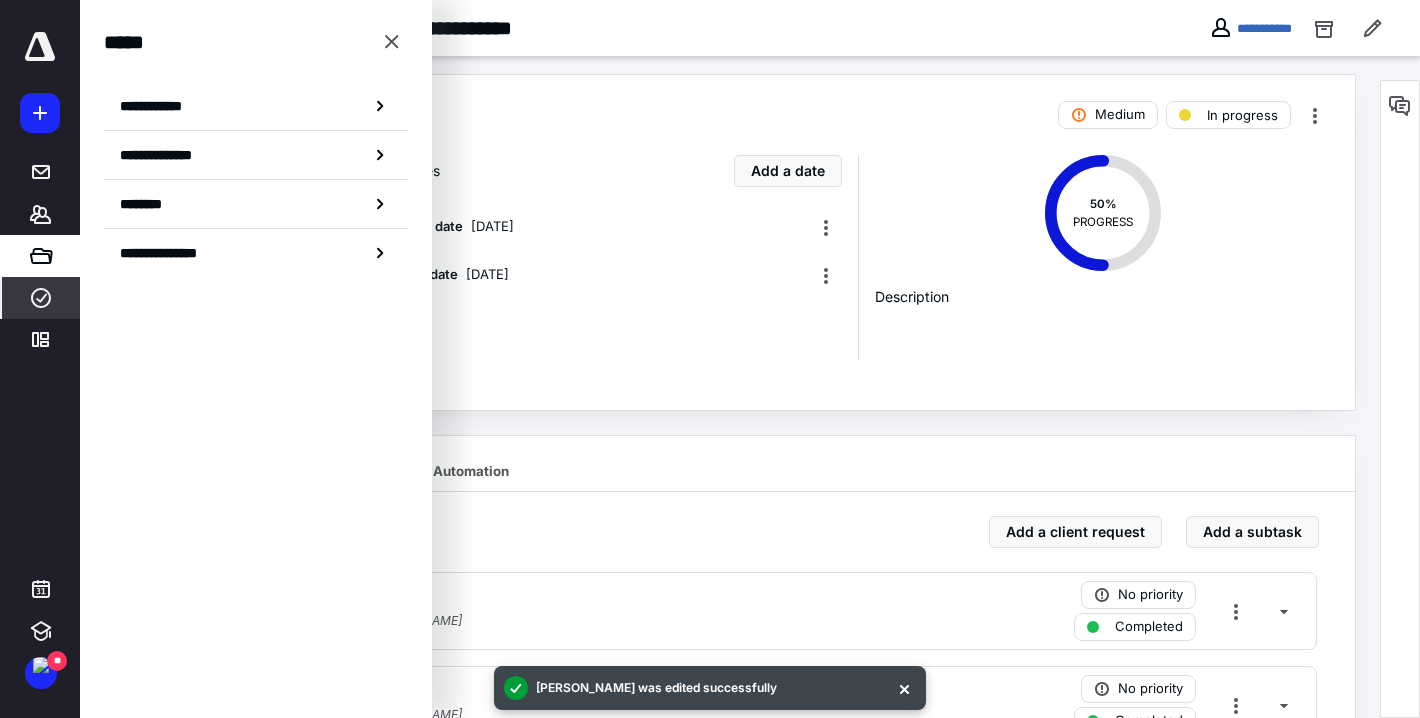 click 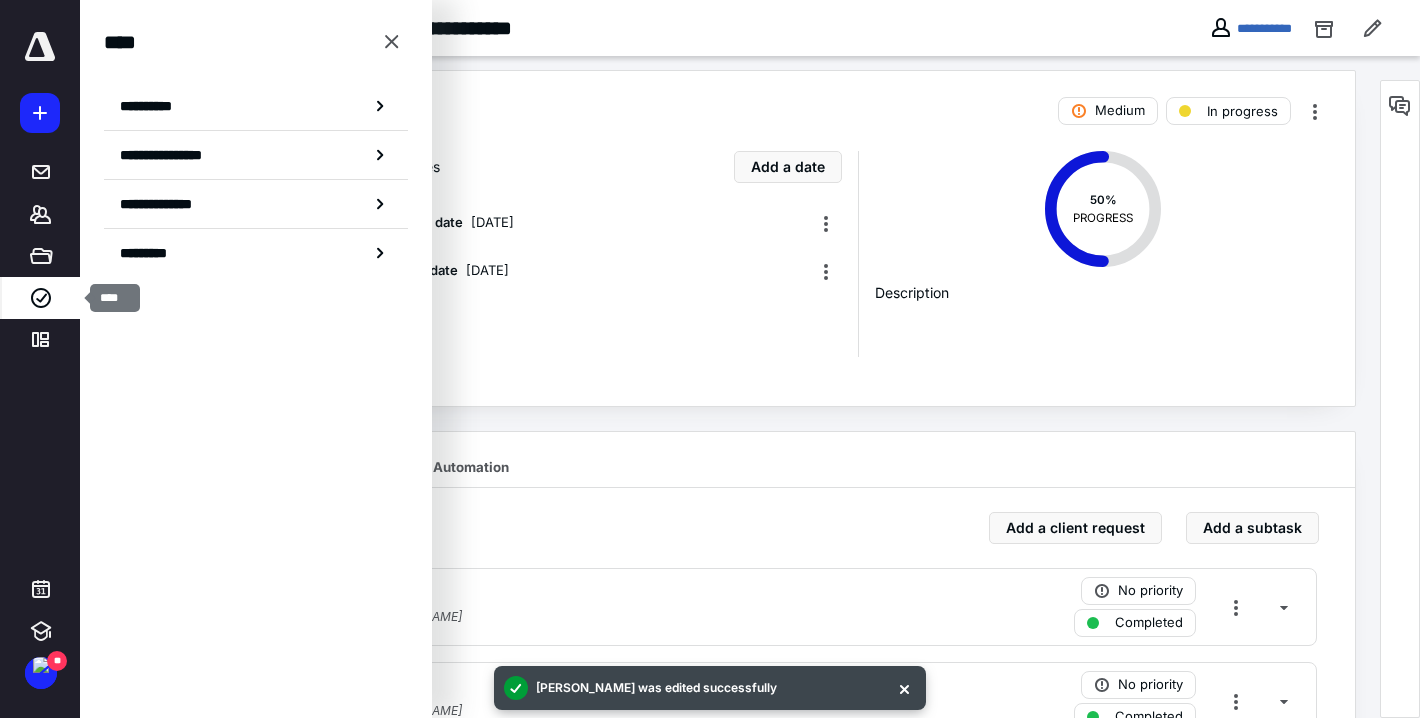 scroll, scrollTop: 12, scrollLeft: 0, axis: vertical 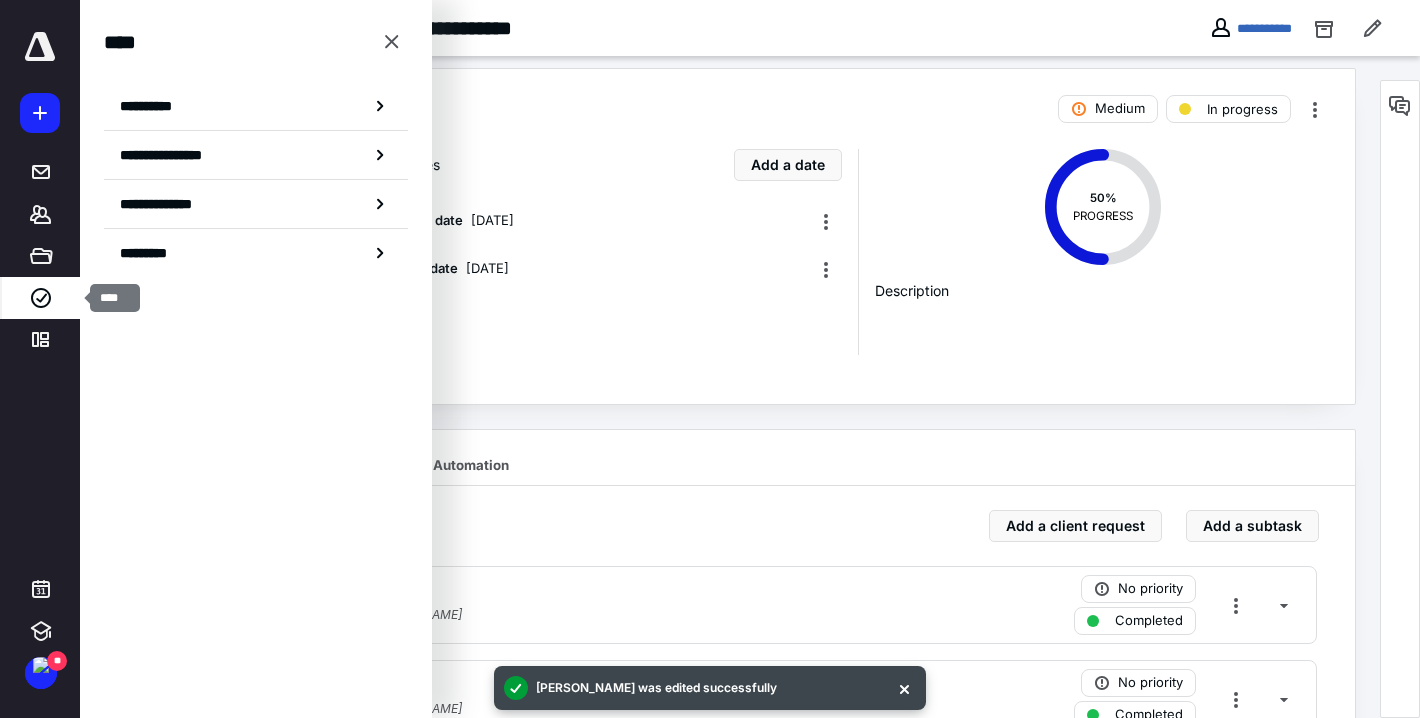 click 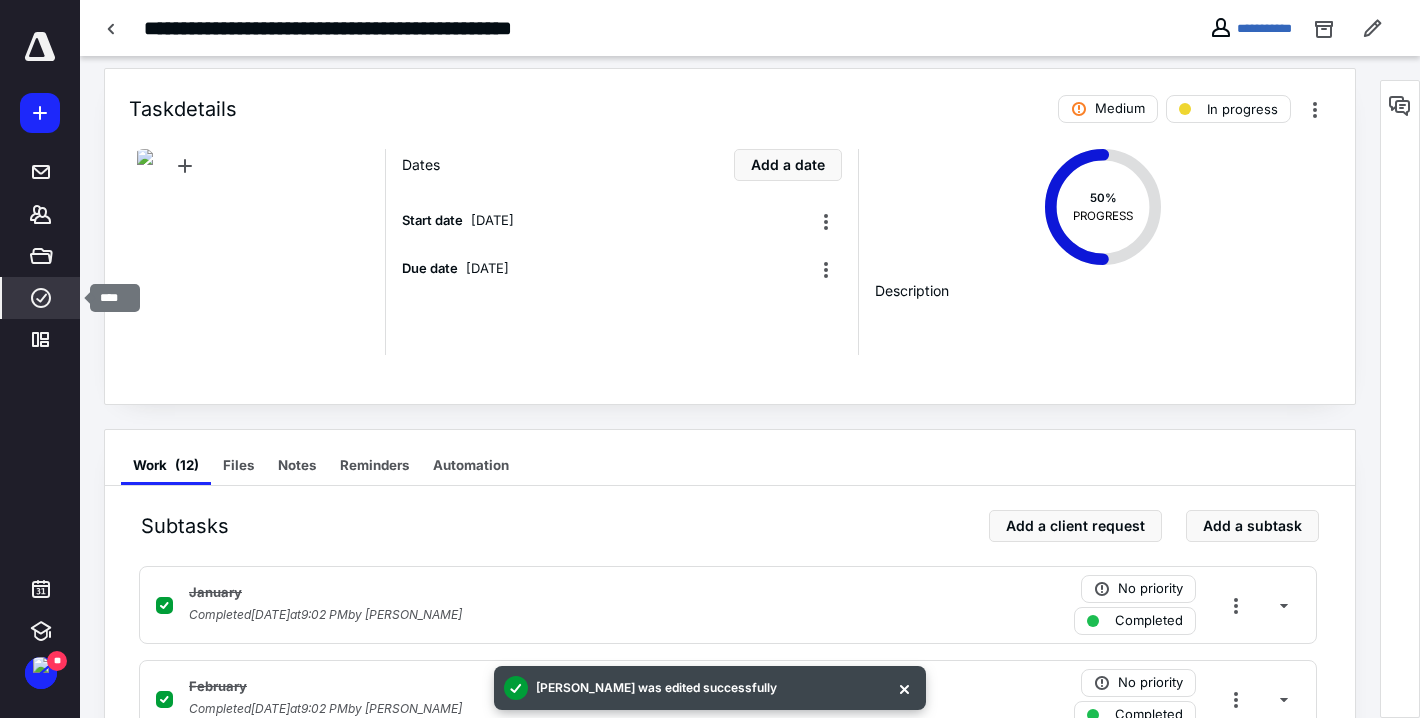 click 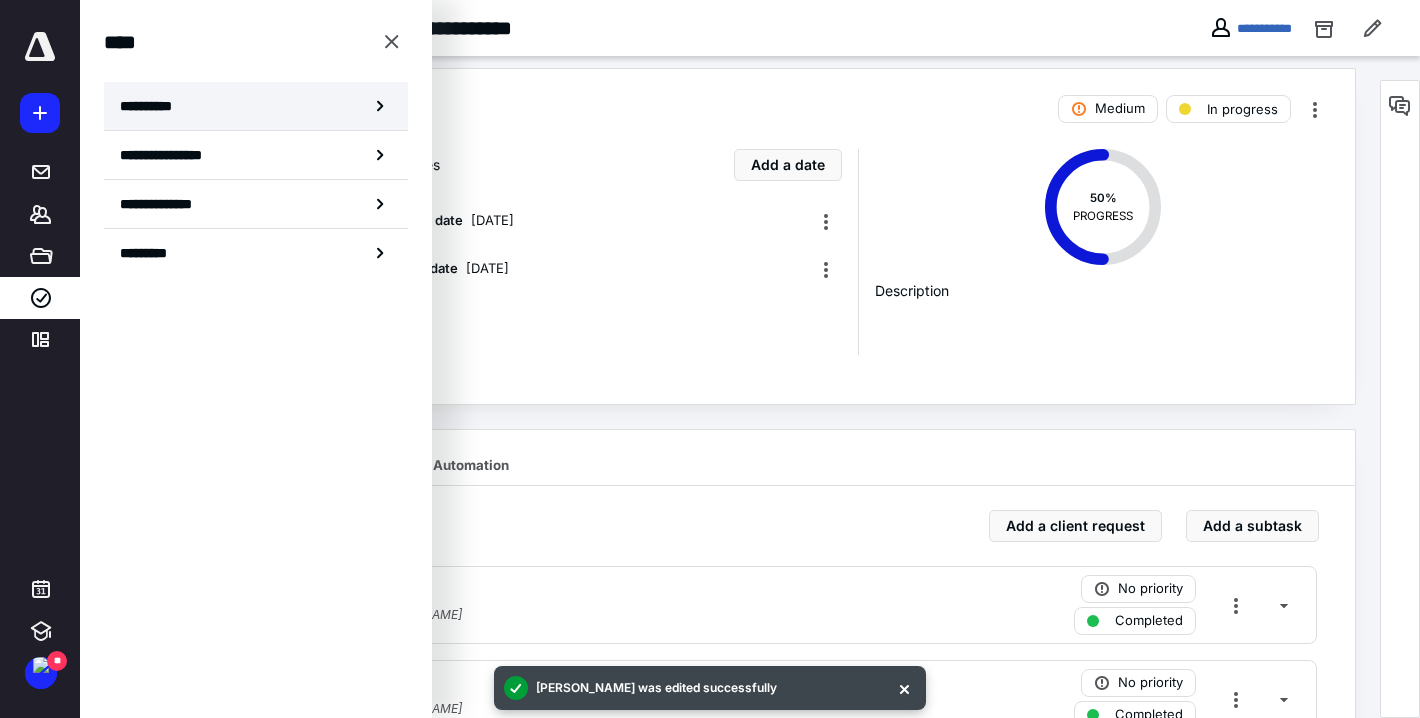 click on "**********" at bounding box center [153, 106] 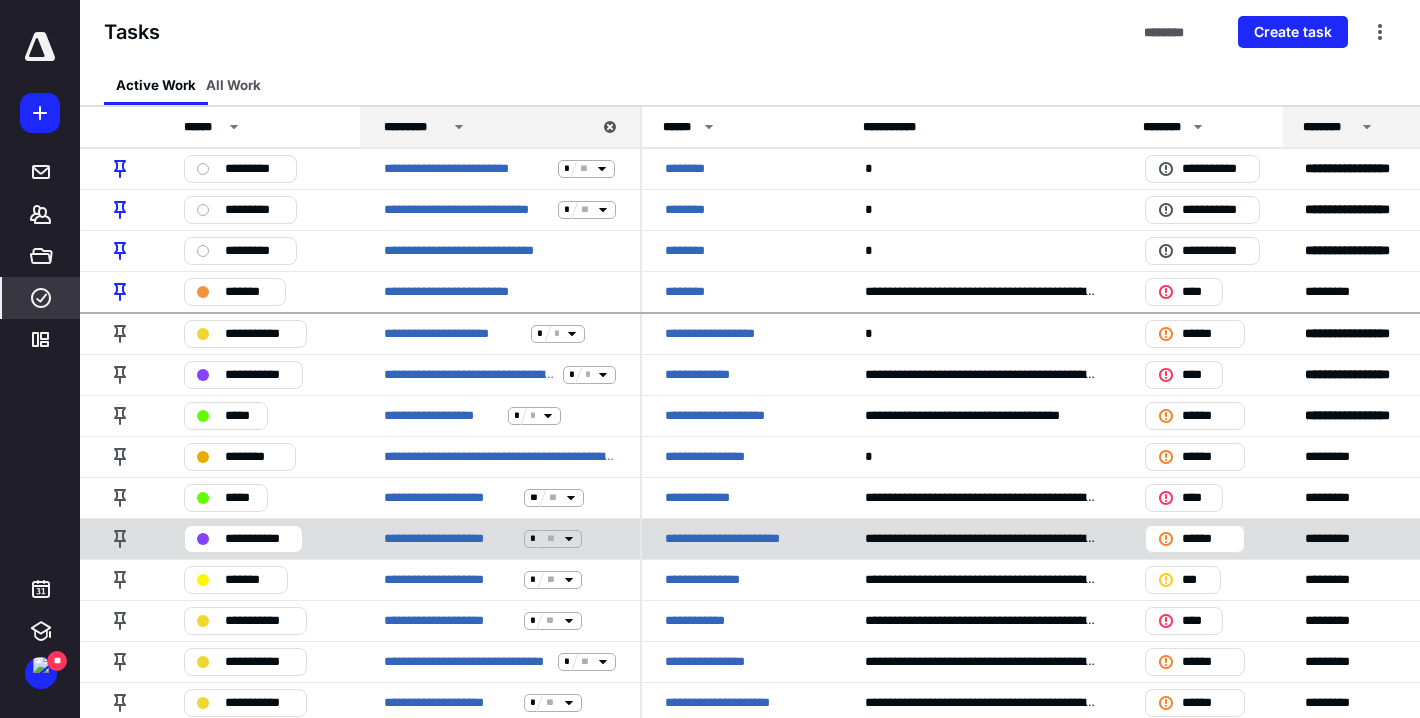 scroll, scrollTop: 0, scrollLeft: 2, axis: horizontal 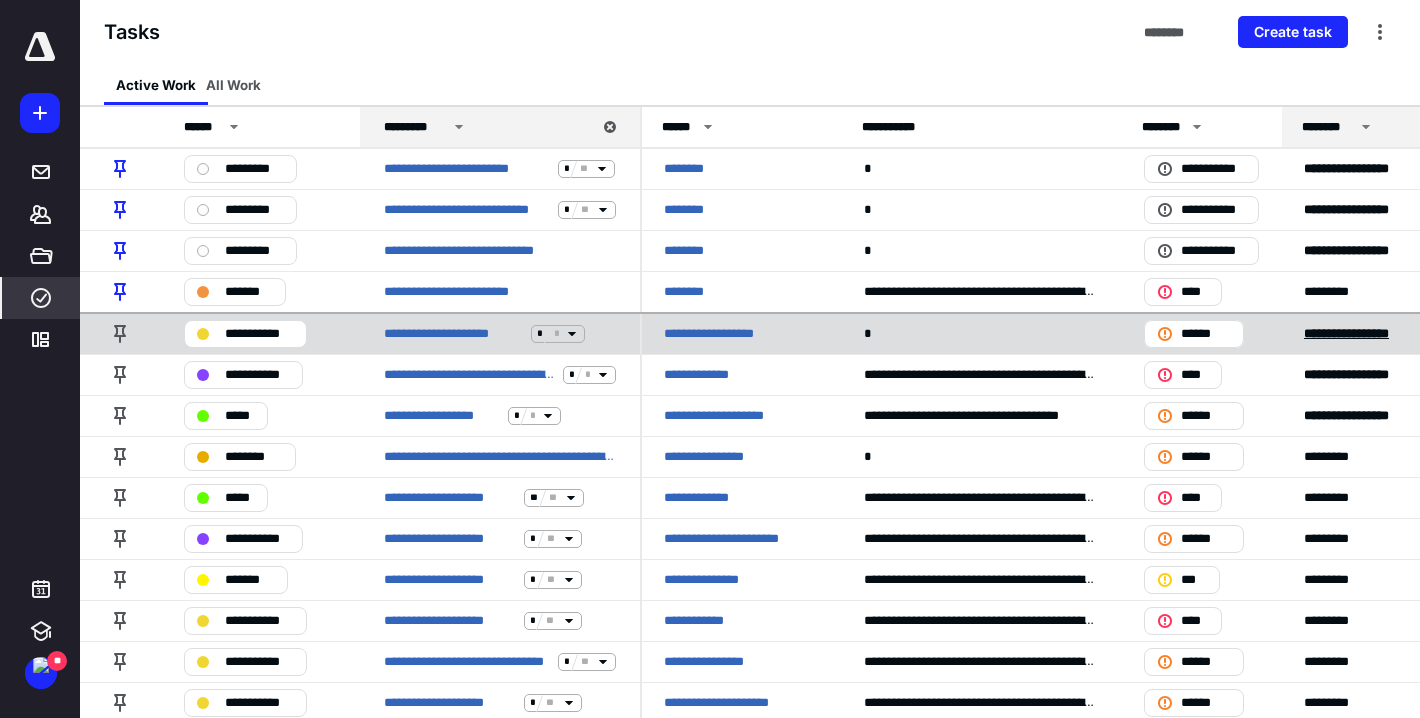 click on "******* *********" at bounding box center (1346, 333) 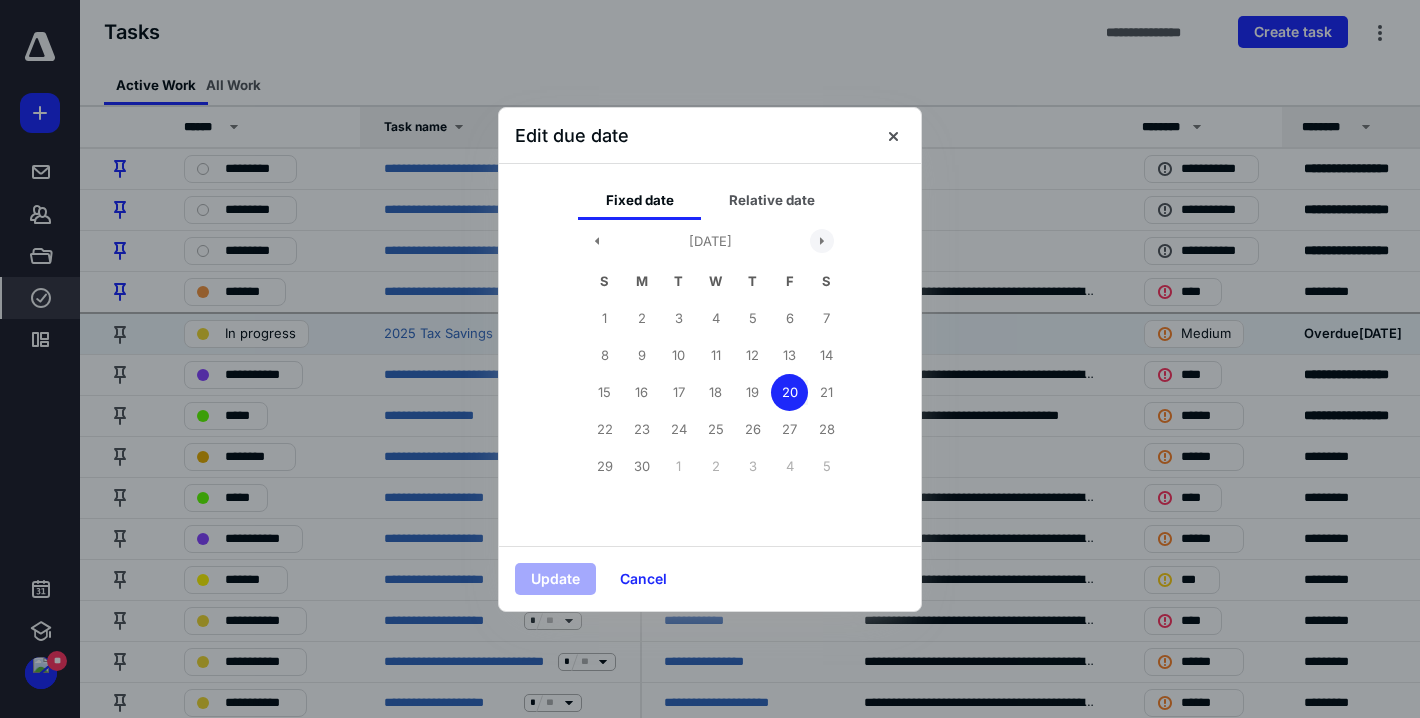 click at bounding box center [822, 241] 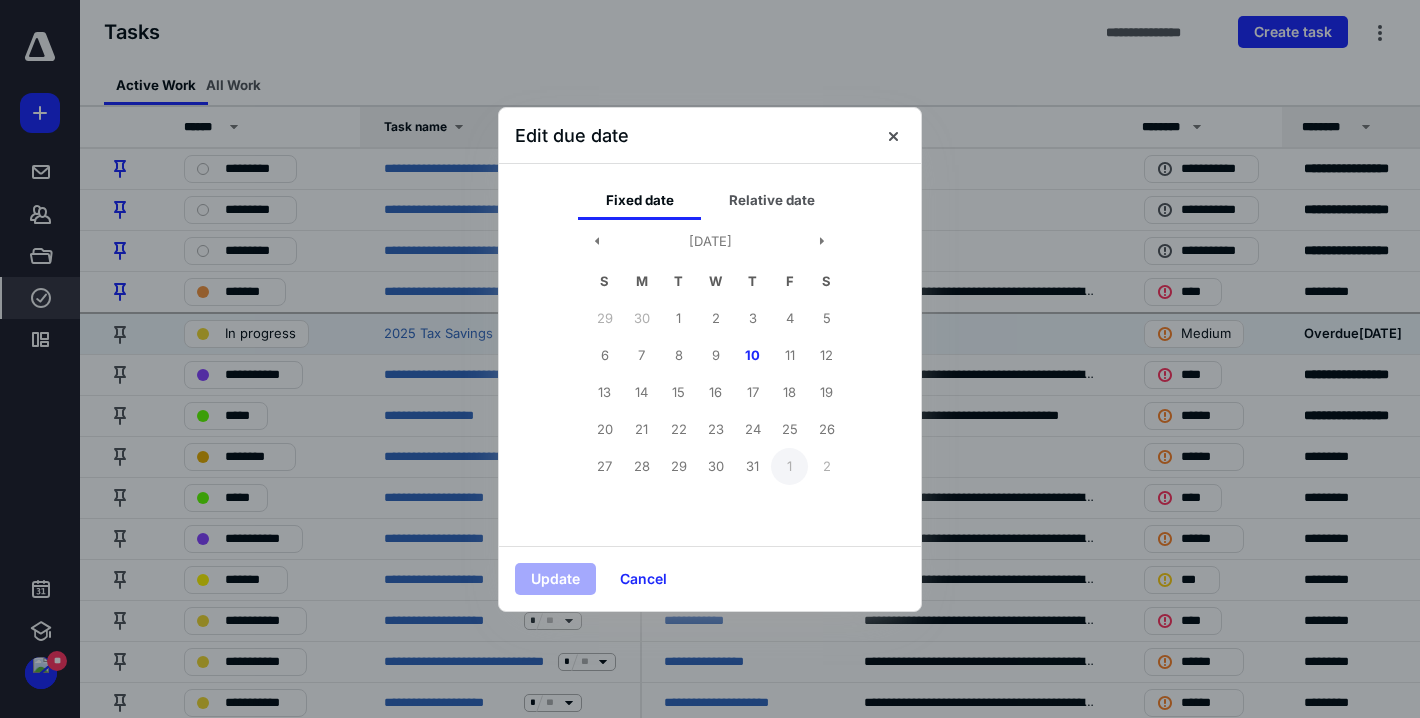 click on "1" at bounding box center (789, 466) 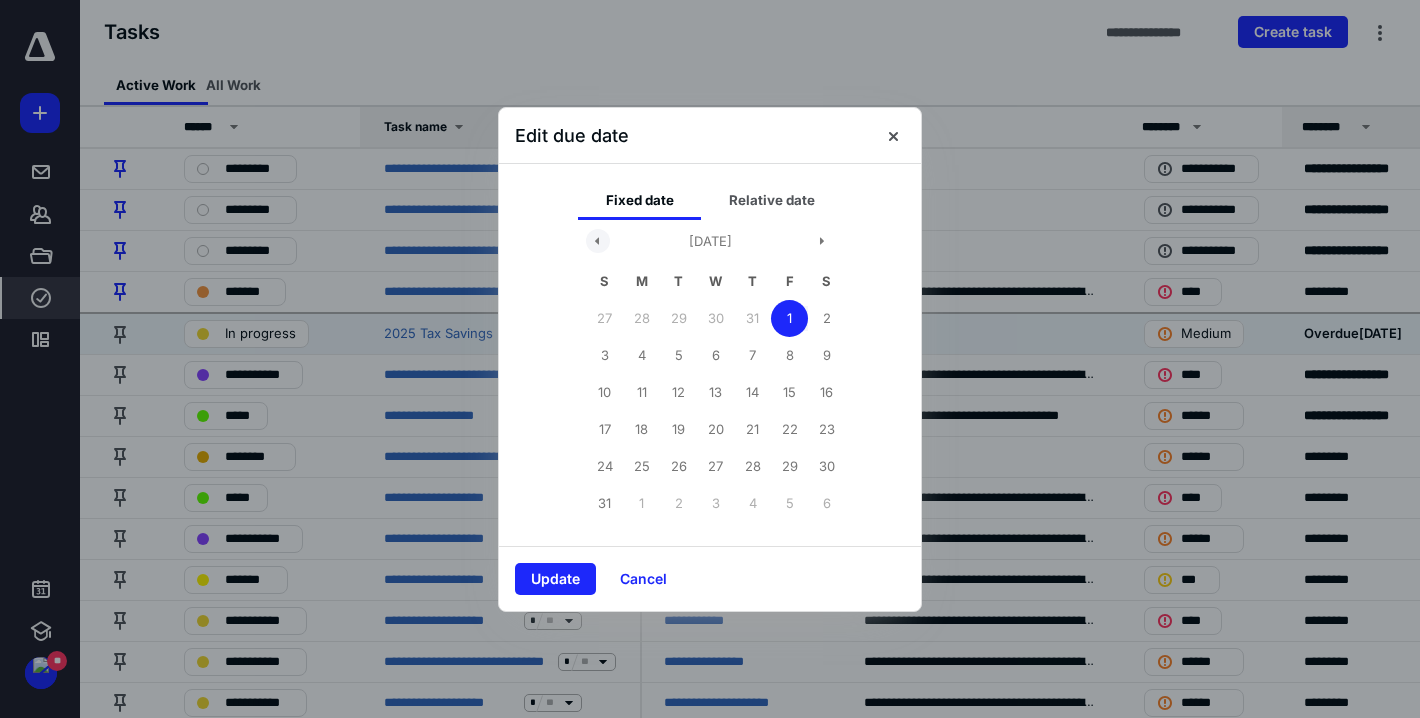 click at bounding box center (598, 241) 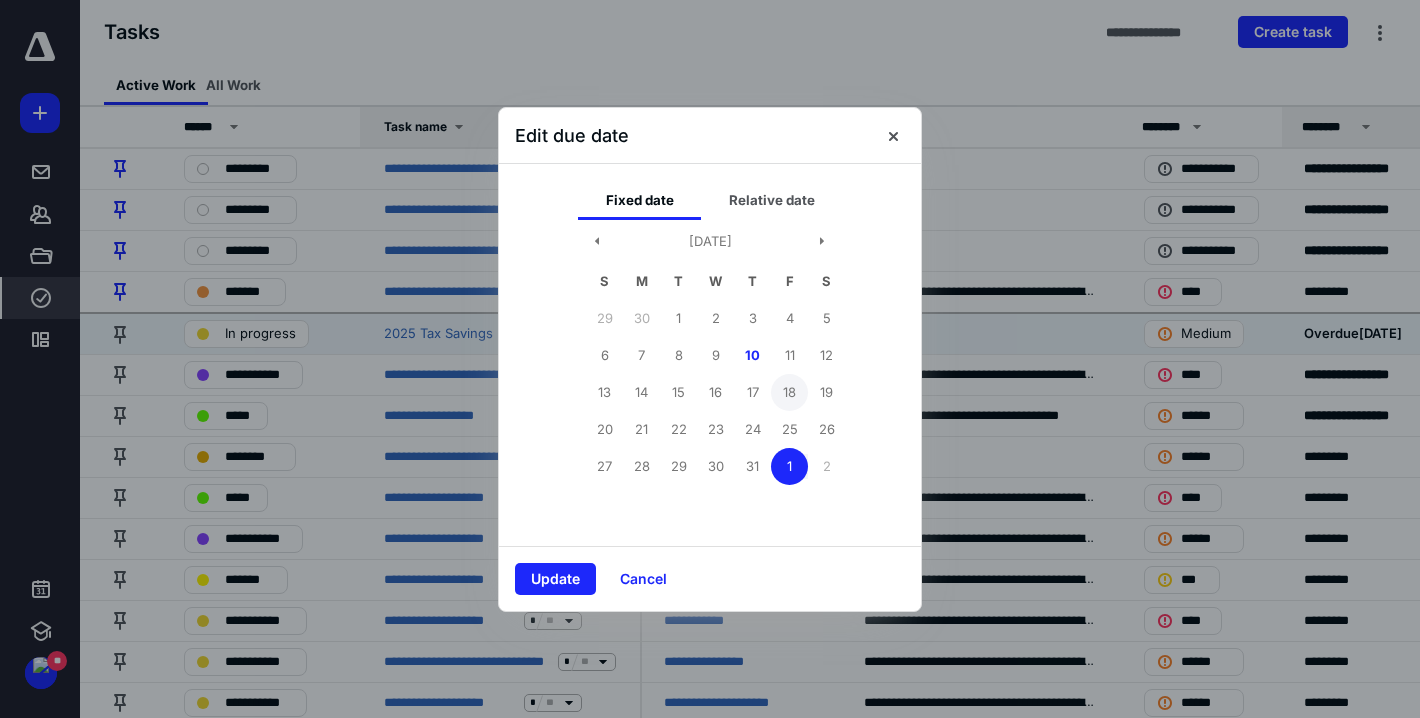 click on "18" at bounding box center [789, 392] 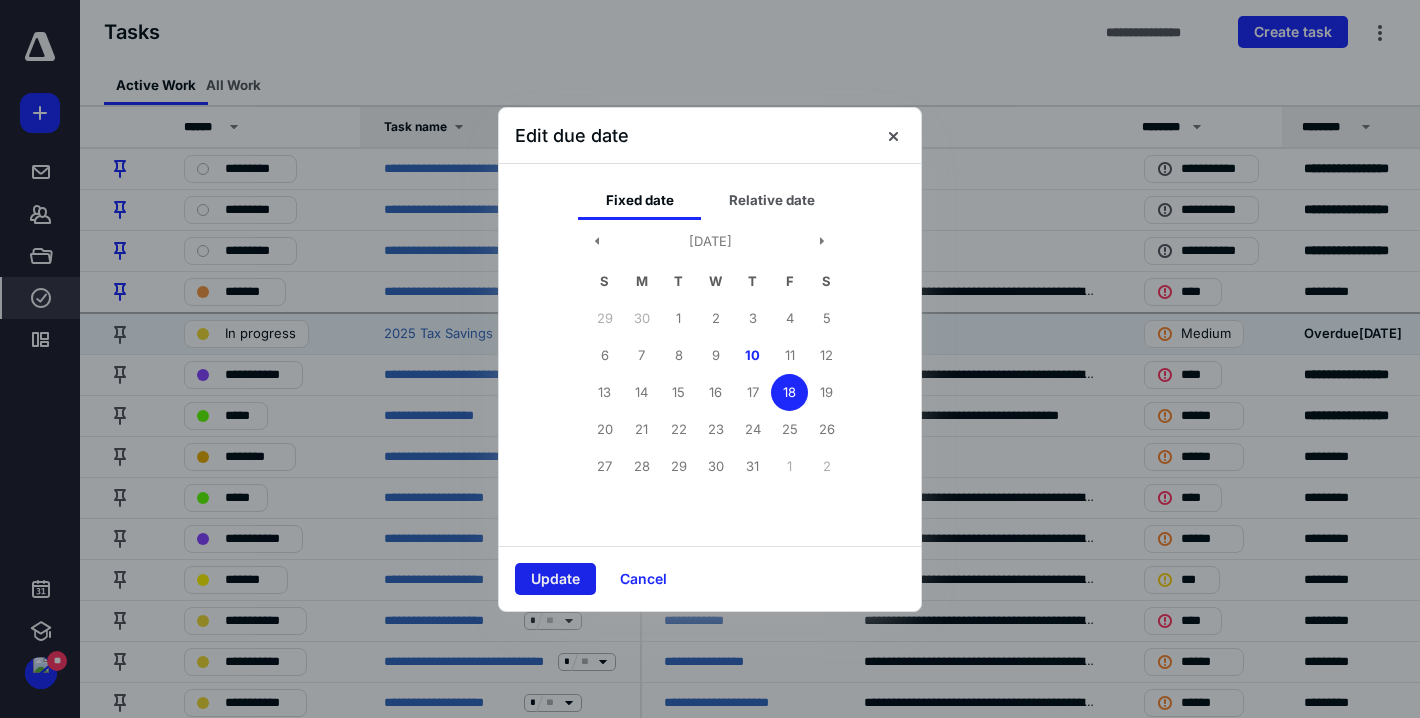 click on "Update" at bounding box center (555, 579) 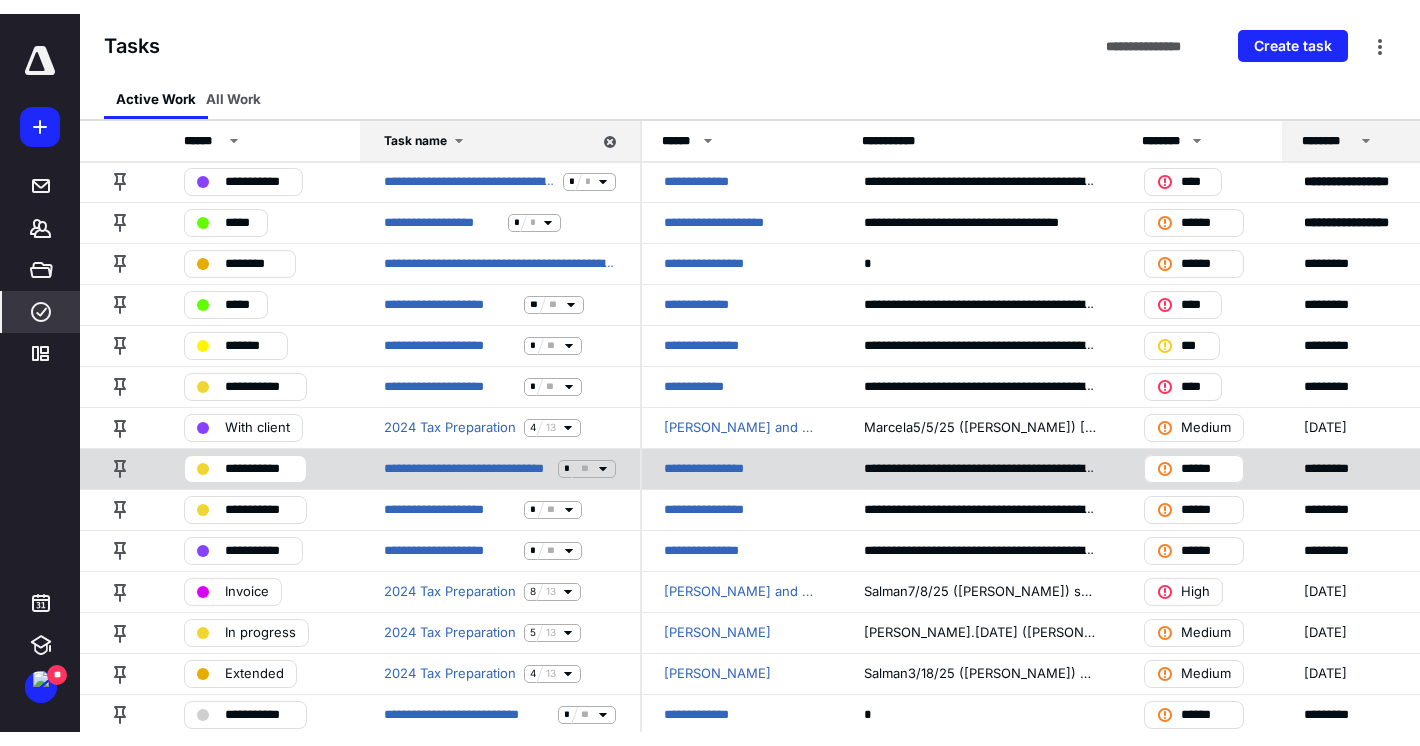 scroll, scrollTop: 111, scrollLeft: 4, axis: both 